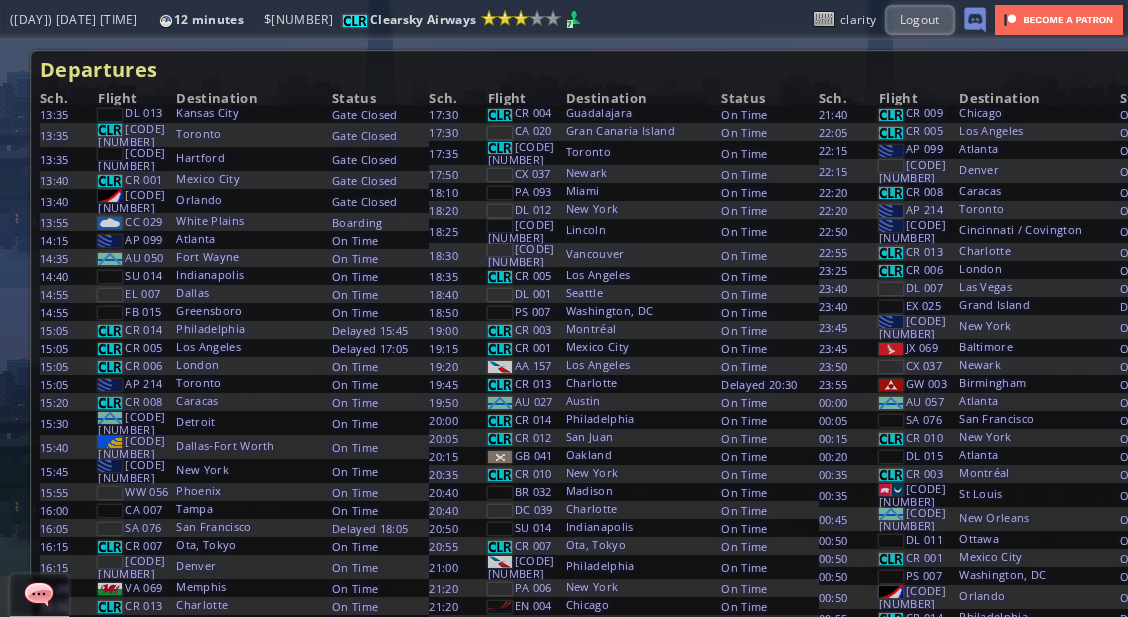 scroll, scrollTop: 0, scrollLeft: 0, axis: both 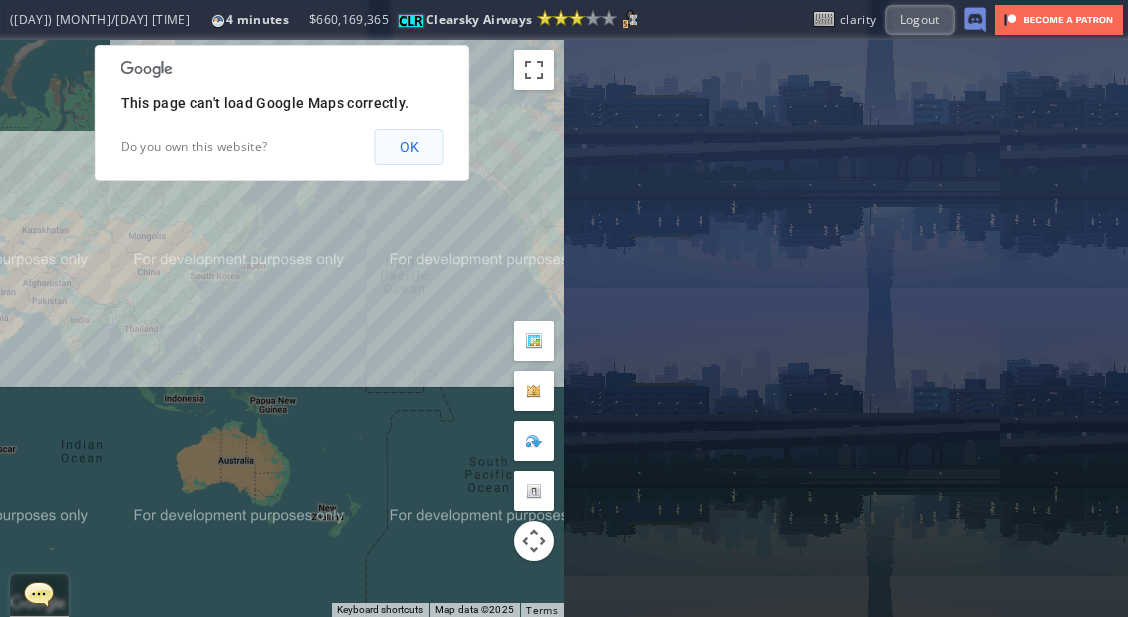 click on "OK" at bounding box center [409, 147] 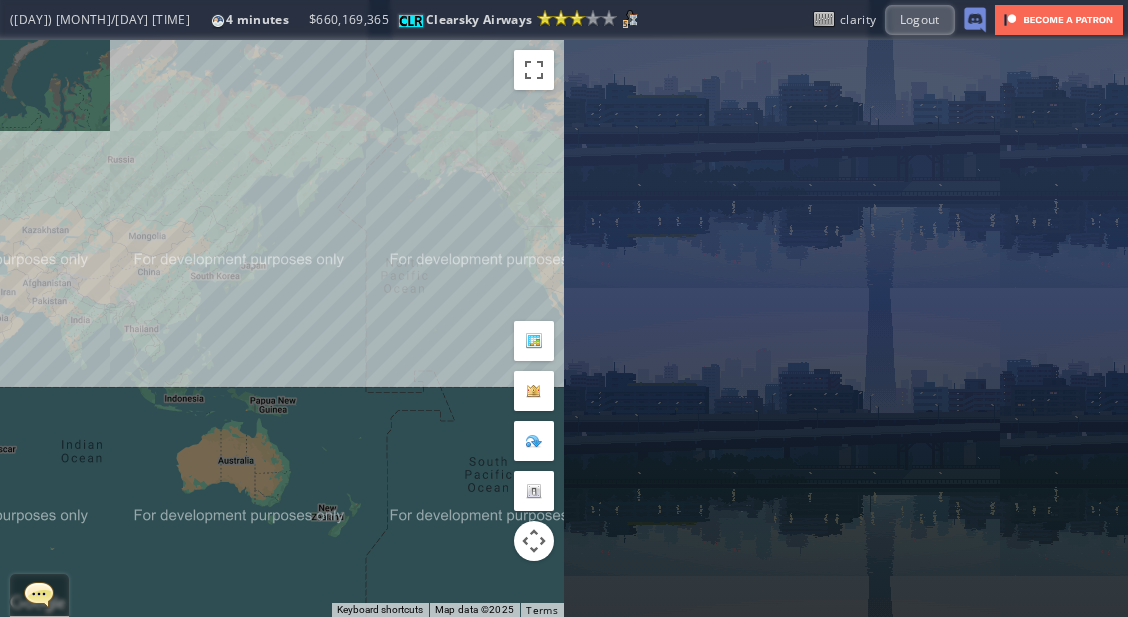 drag, startPoint x: 270, startPoint y: 257, endPoint x: 188, endPoint y: 295, distance: 90.37699 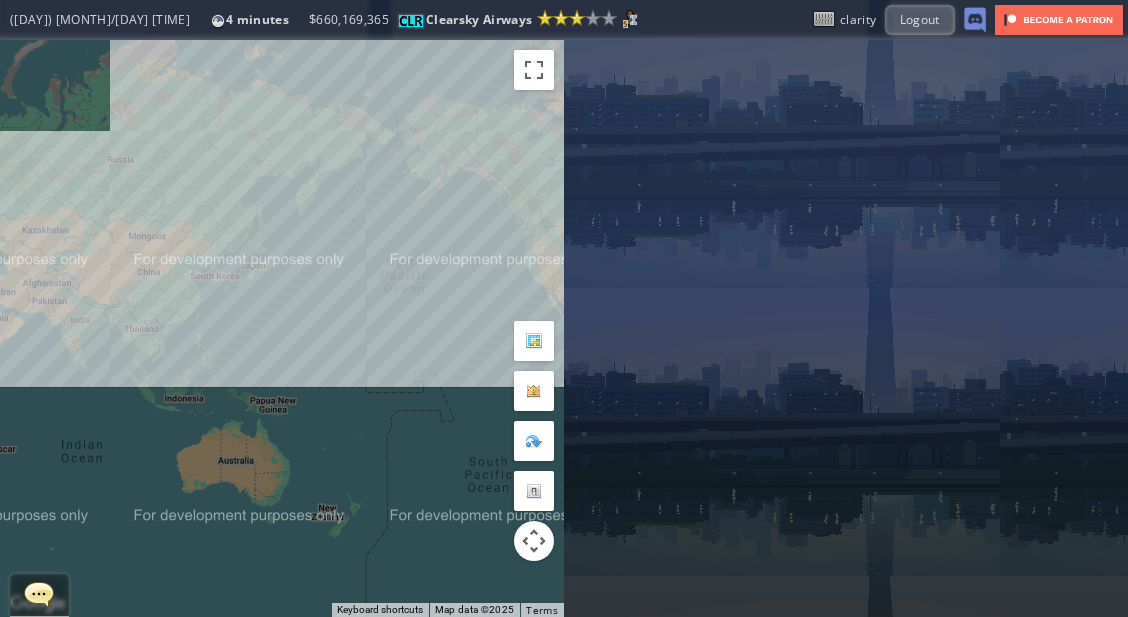 click on "To navigate, press the arrow keys." at bounding box center [282, 328] 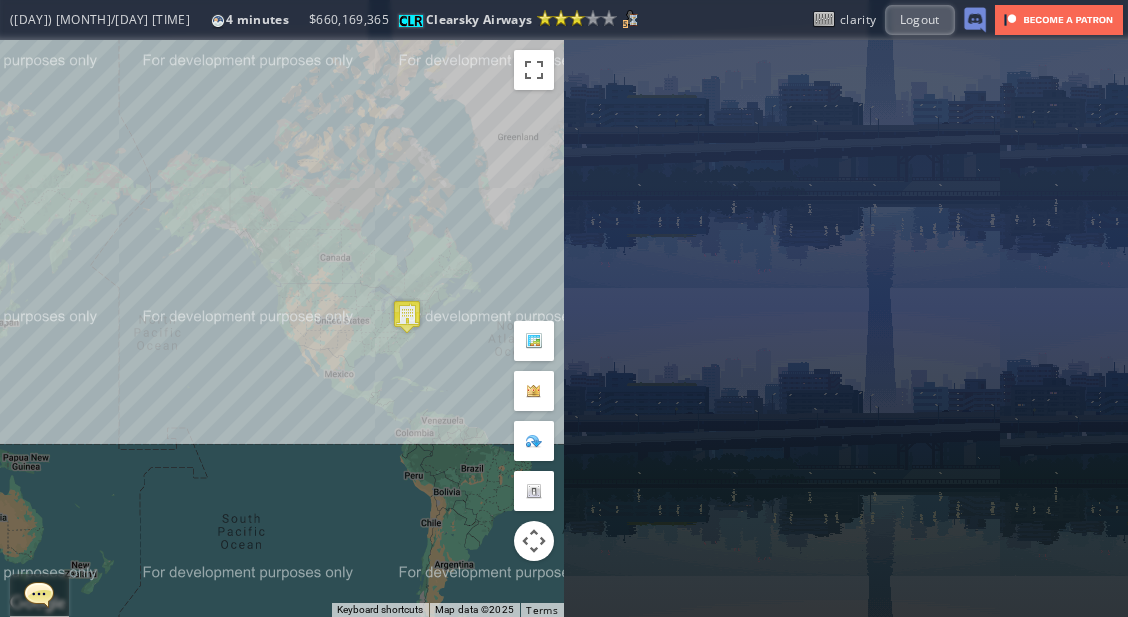 drag, startPoint x: 288, startPoint y: 325, endPoint x: 203, endPoint y: 291, distance: 91.5478 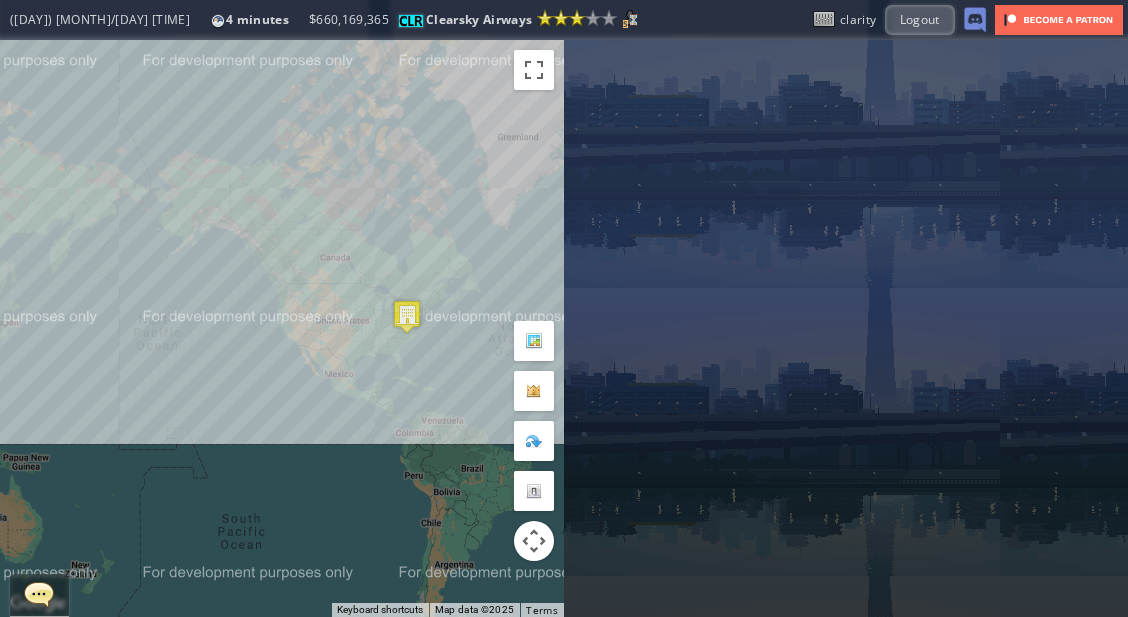 click on "To navigate, press the arrow keys." at bounding box center (282, 328) 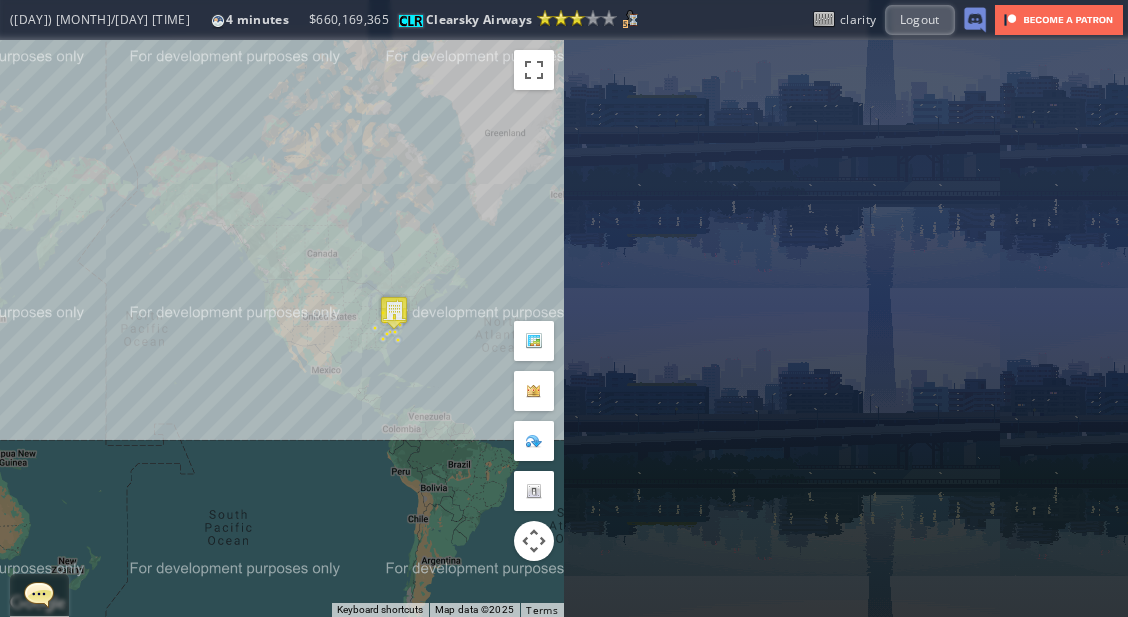 click on "To navigate, press the arrow keys." at bounding box center [282, 328] 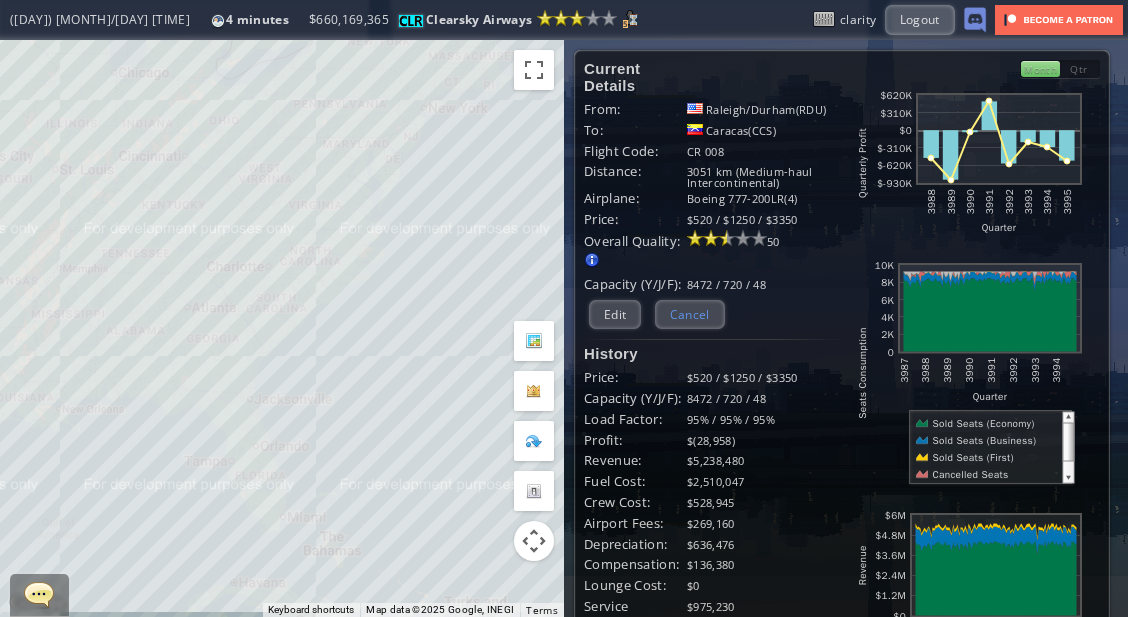 click on "Cancel" at bounding box center (690, 314) 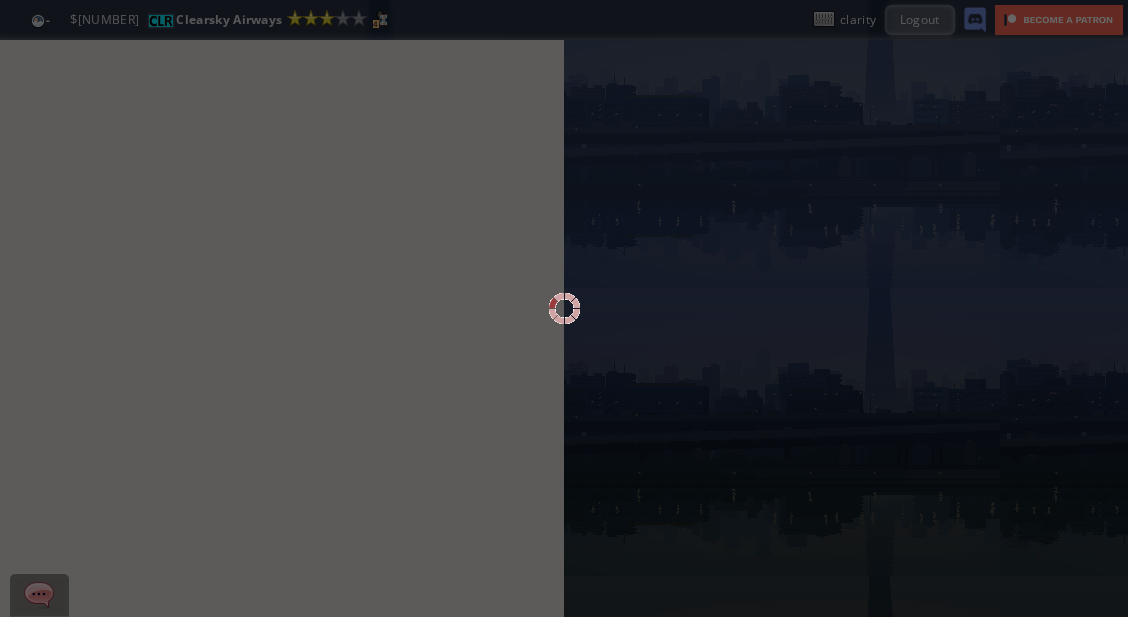 scroll, scrollTop: 0, scrollLeft: 0, axis: both 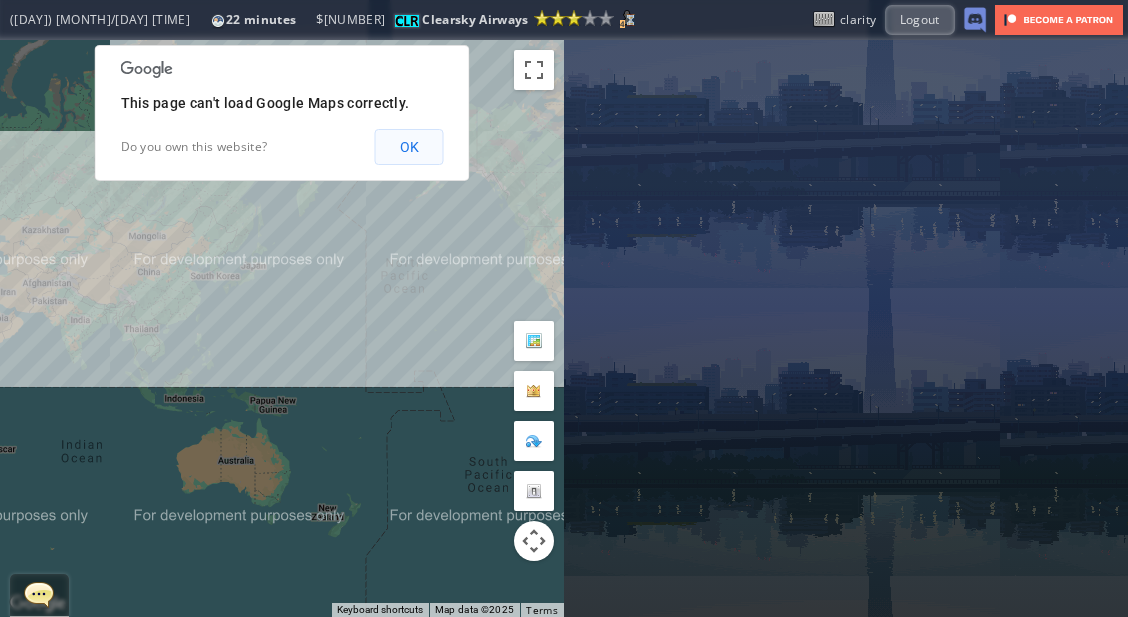 click on "OK" at bounding box center [409, 147] 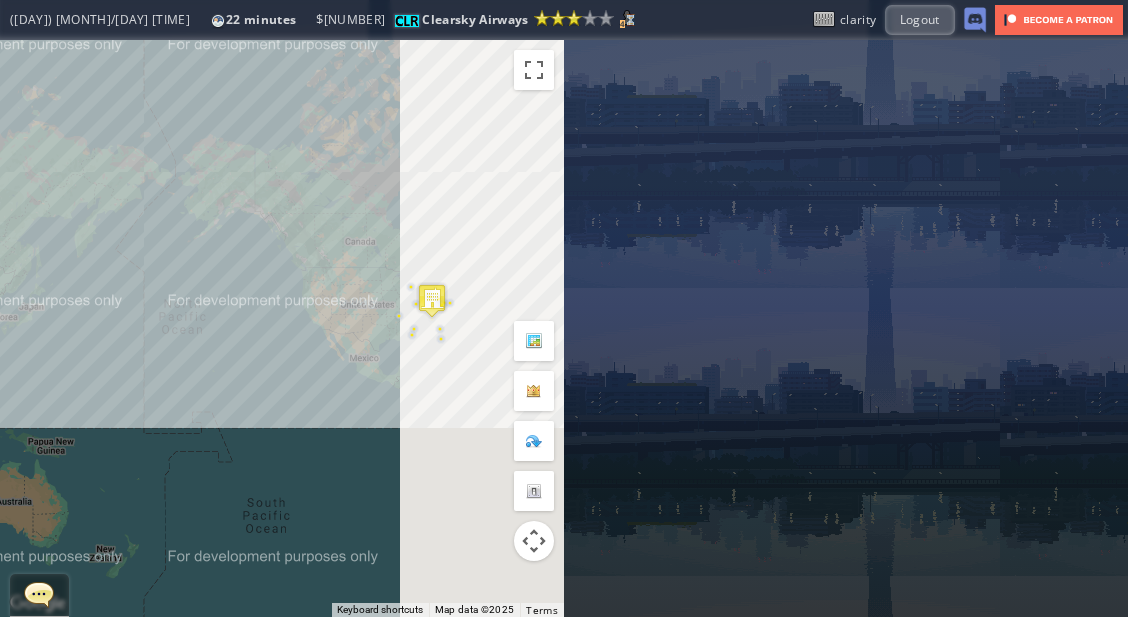 drag, startPoint x: 418, startPoint y: 149, endPoint x: 187, endPoint y: 194, distance: 235.3423 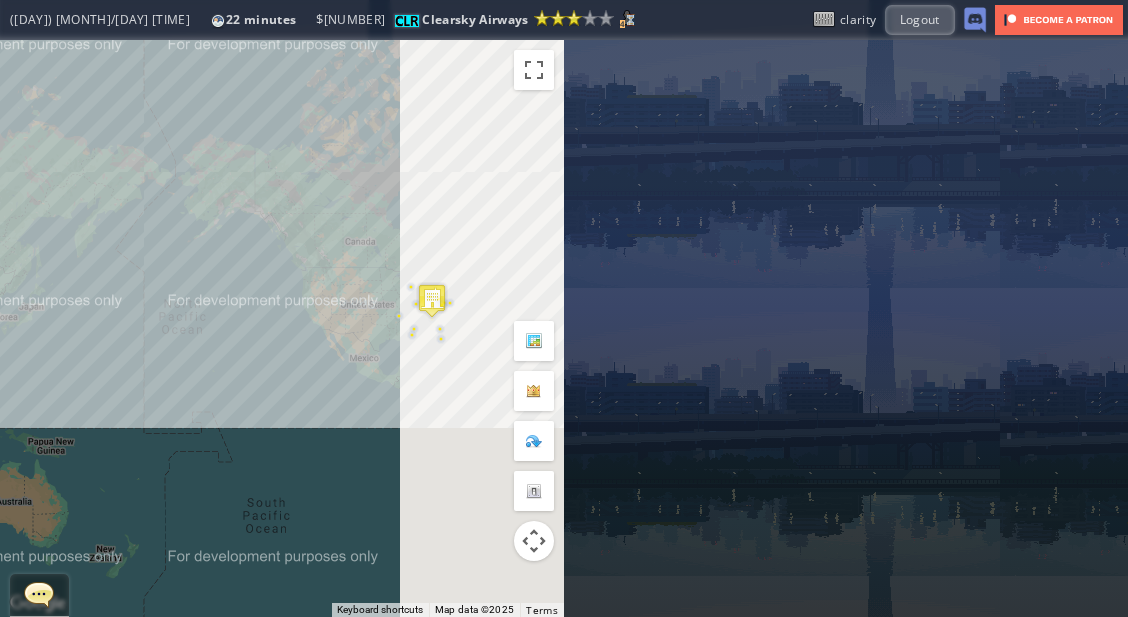 click on "To navigate, press the arrow keys." at bounding box center (282, 328) 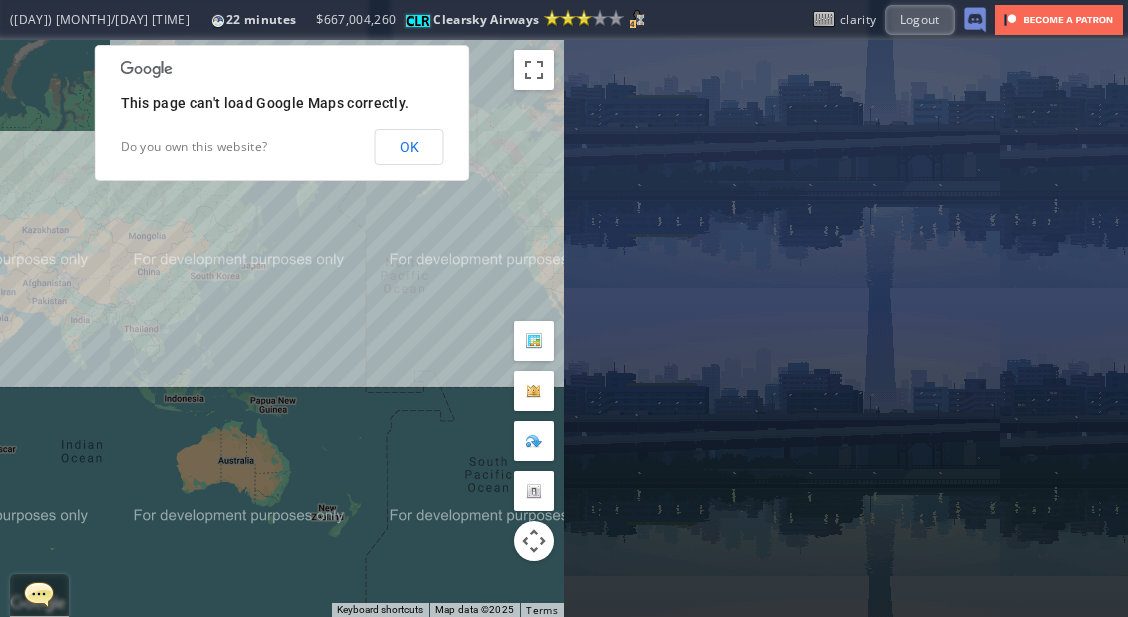 click on "OK" at bounding box center [409, 147] 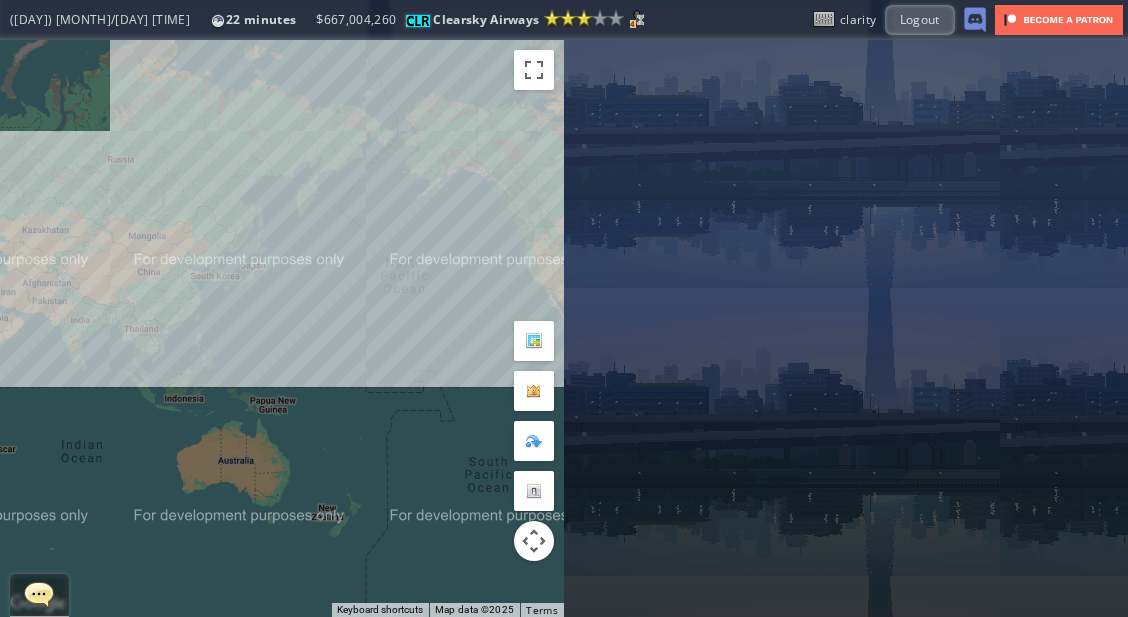 click on "To navigate, press the arrow keys." at bounding box center [282, 328] 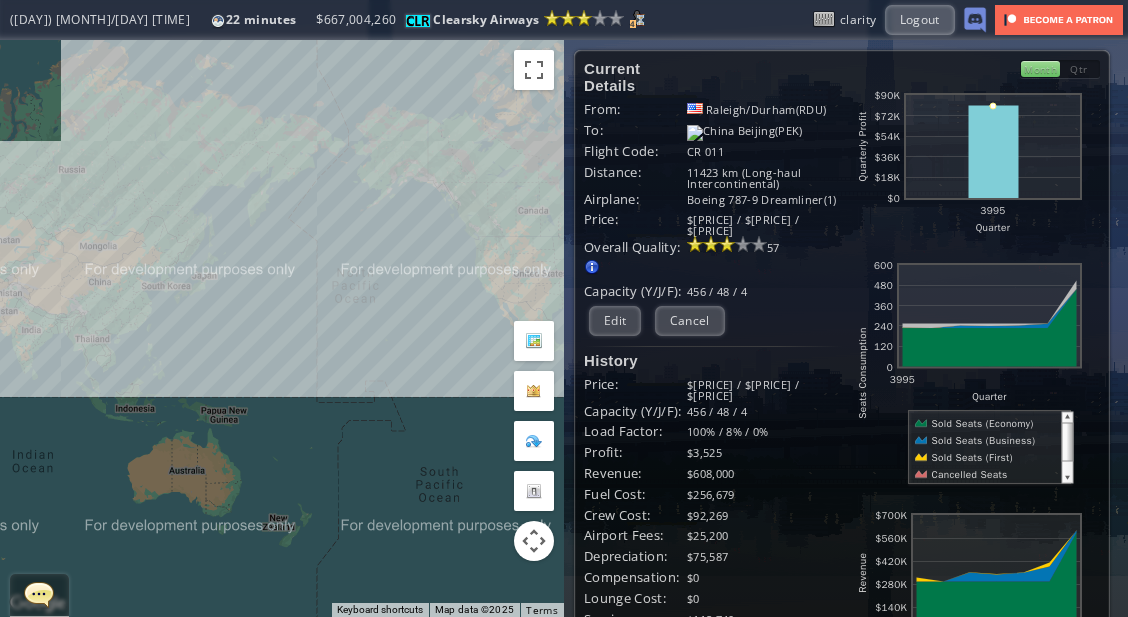 drag, startPoint x: 381, startPoint y: 343, endPoint x: 326, endPoint y: 408, distance: 85.146935 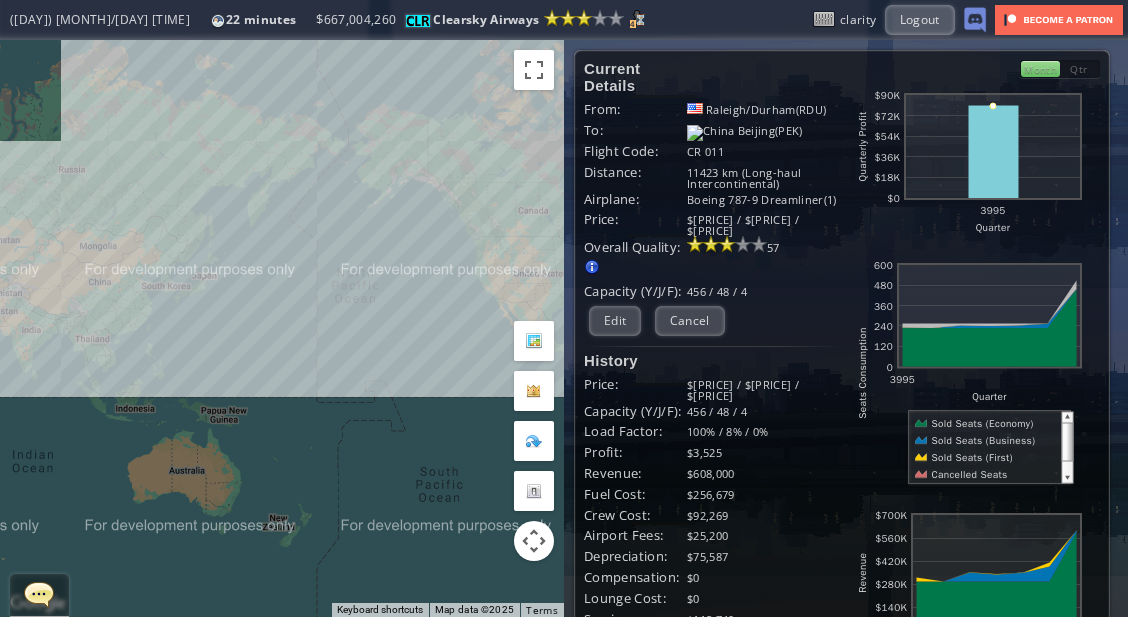 click on "To navigate, press the arrow keys." at bounding box center (282, 328) 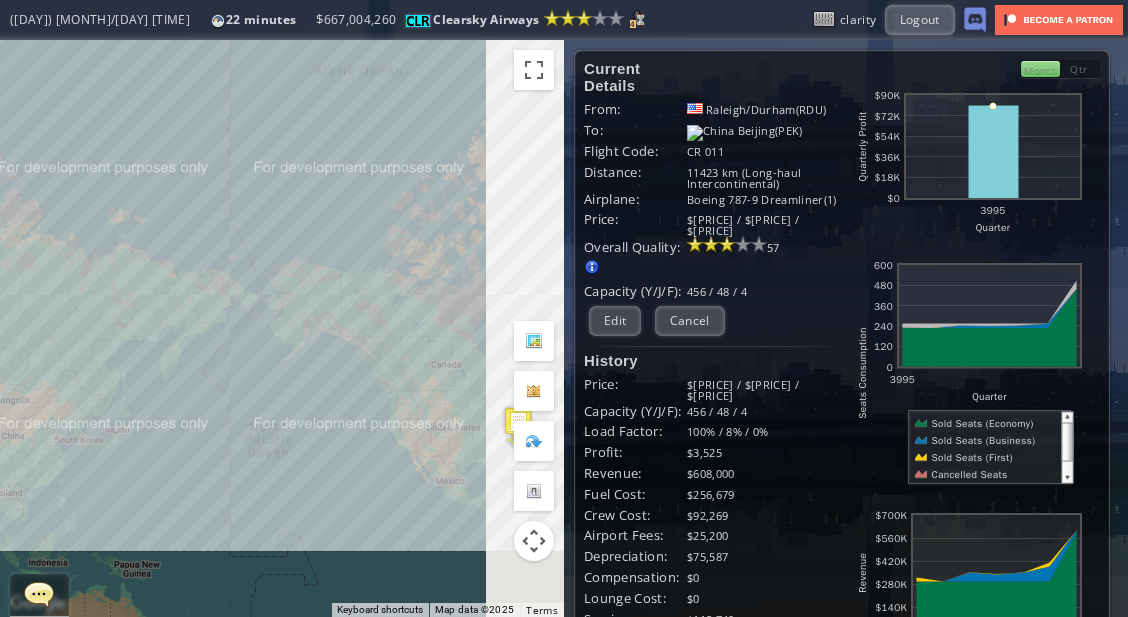 drag, startPoint x: 383, startPoint y: 383, endPoint x: 231, endPoint y: 400, distance: 152.94771 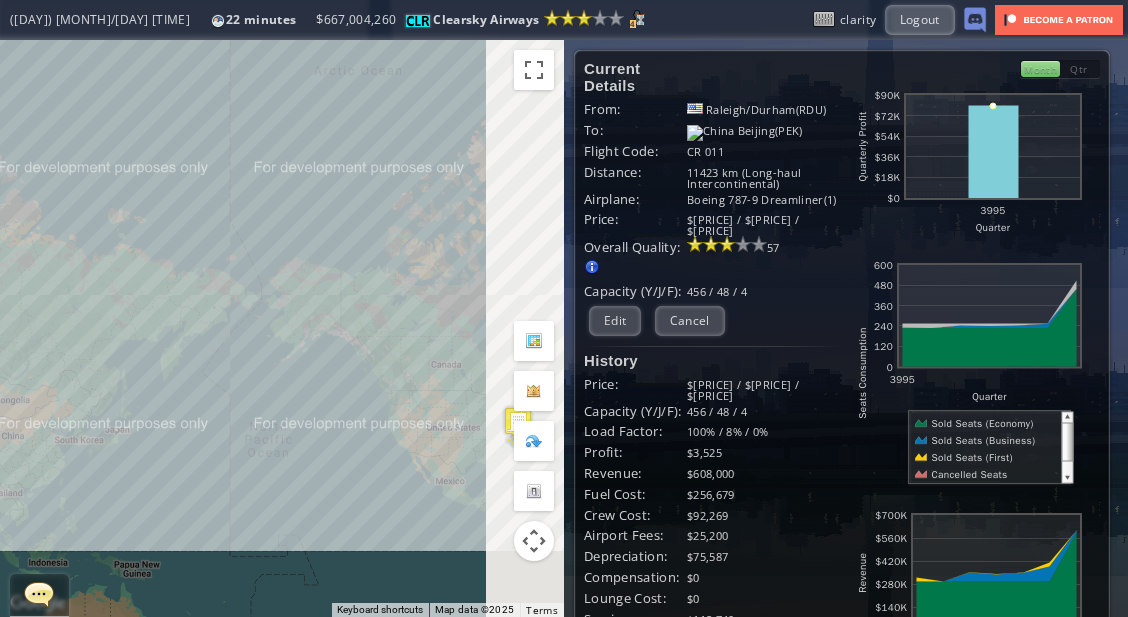 click on "To navigate, press the arrow keys." at bounding box center [282, 328] 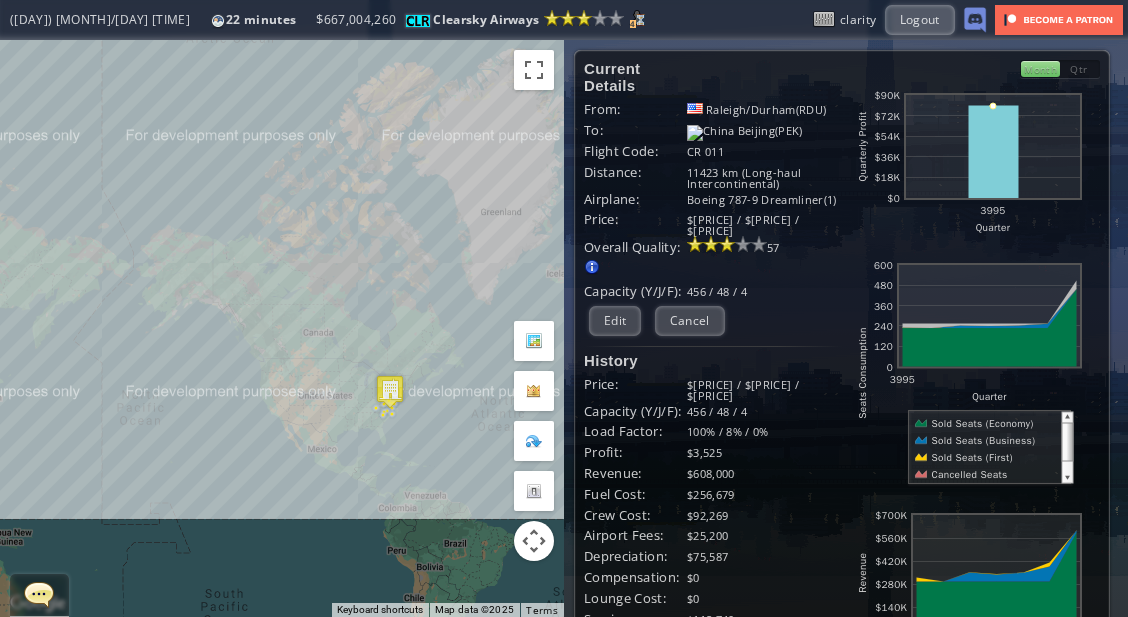 drag, startPoint x: 273, startPoint y: 441, endPoint x: 310, endPoint y: 397, distance: 57.48913 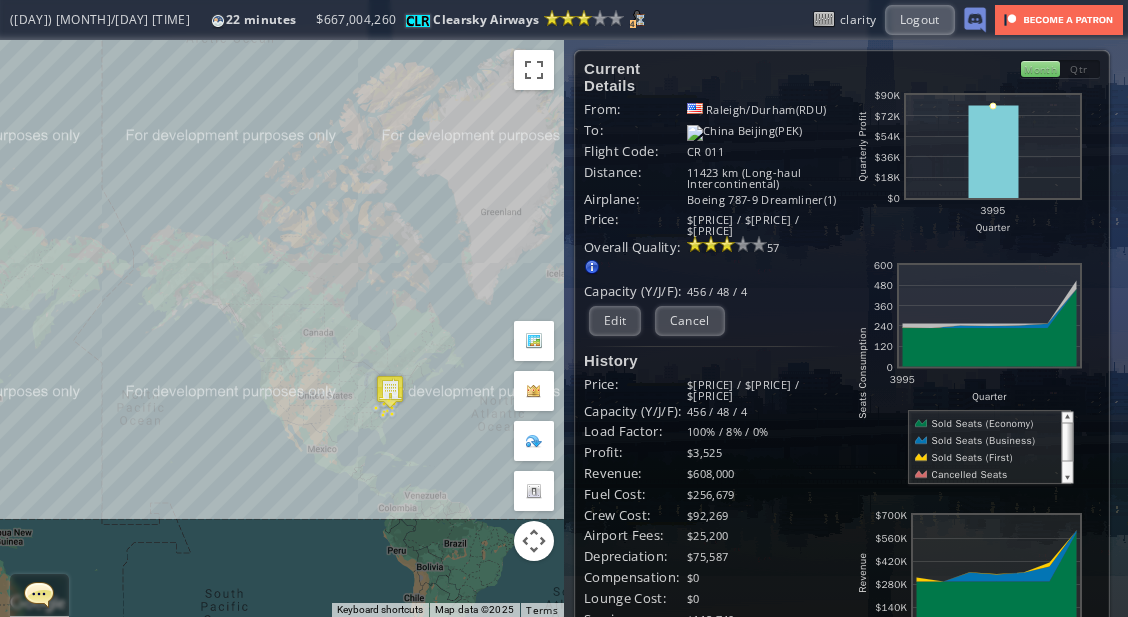 click on "To navigate, press the arrow keys." at bounding box center (282, 328) 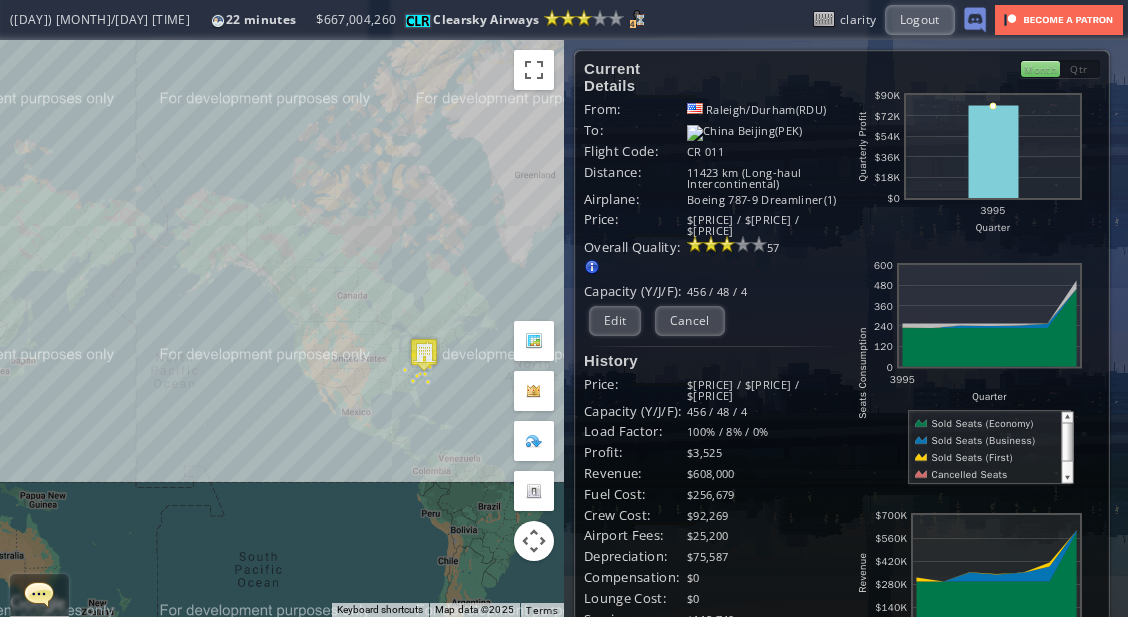 click on "To navigate, press the arrow keys." at bounding box center [282, 328] 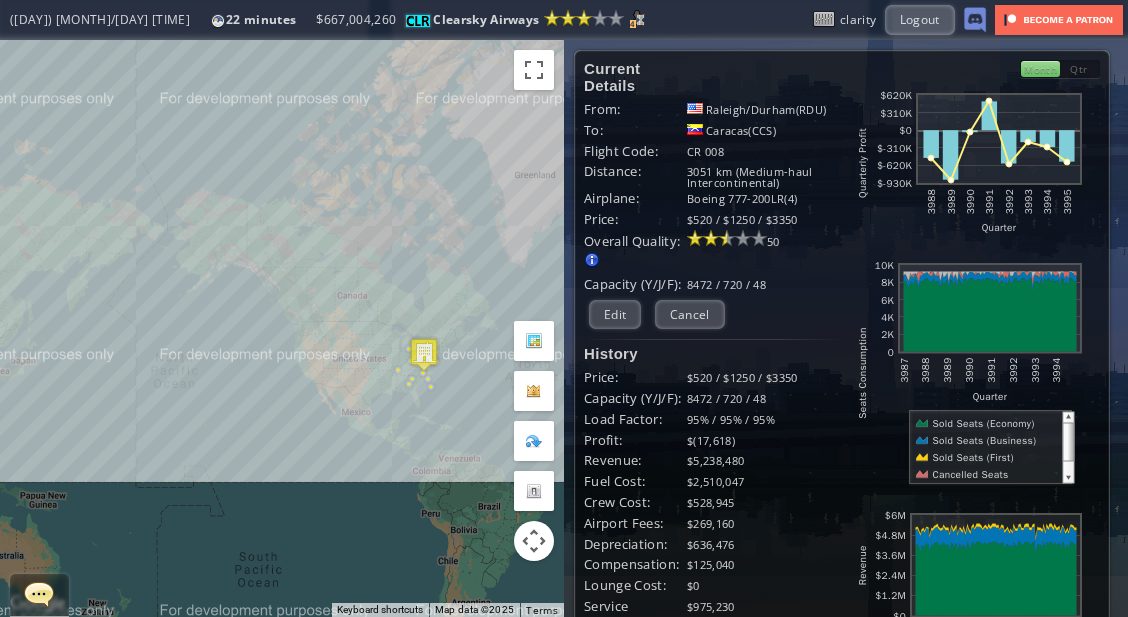 click on "To navigate, press the arrow keys." at bounding box center [282, 328] 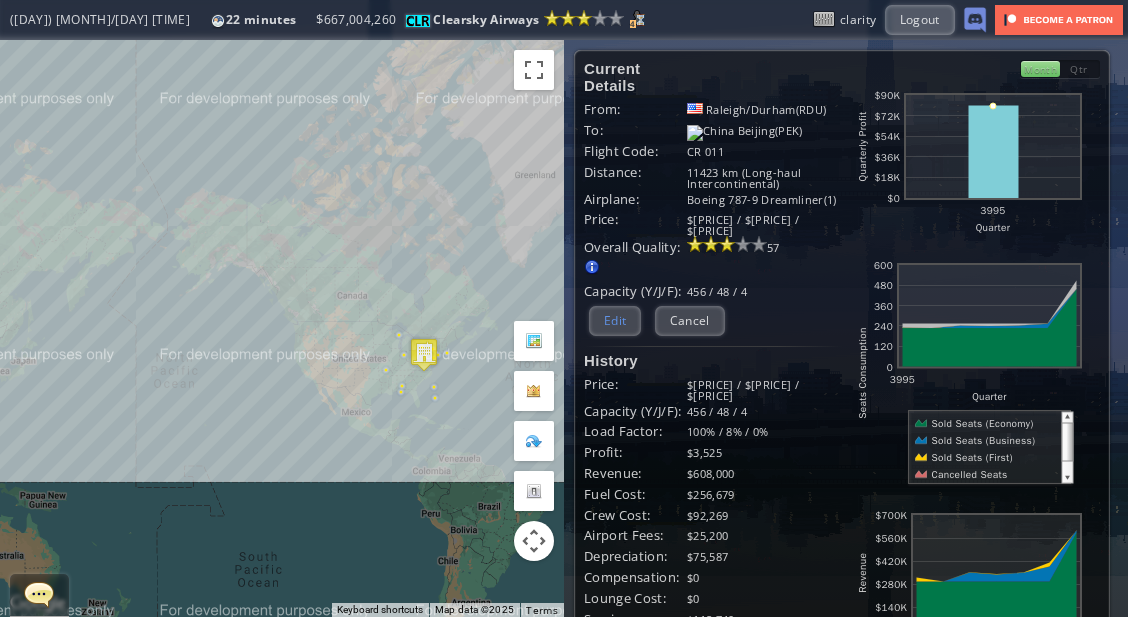 click on "Edit" at bounding box center [615, 320] 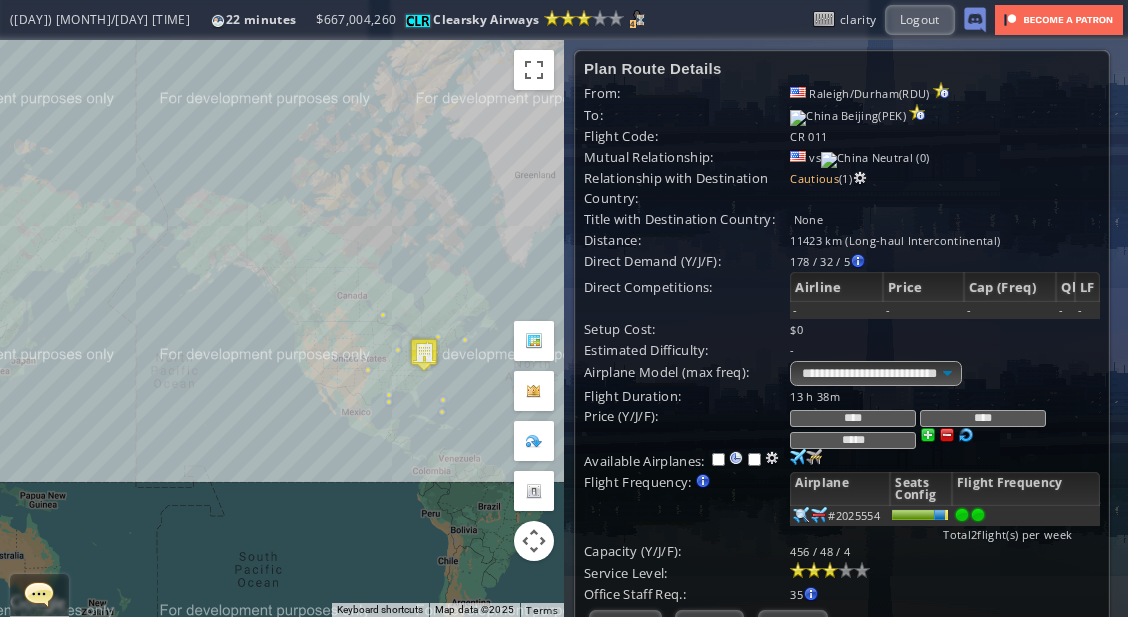 click on "*****" at bounding box center (853, 440) 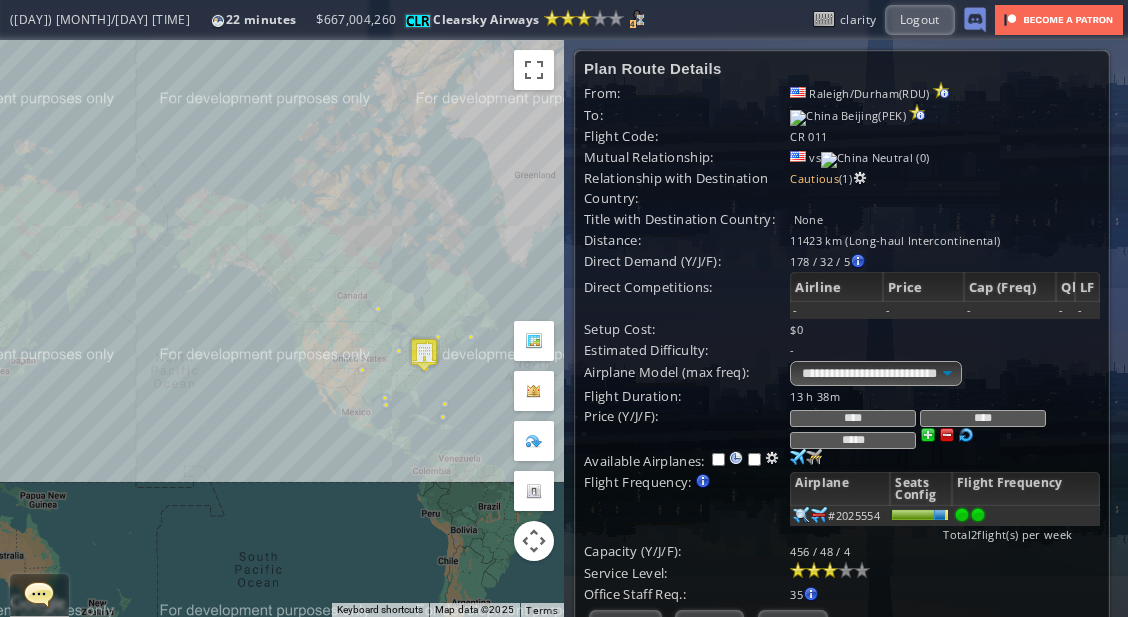 type on "*****" 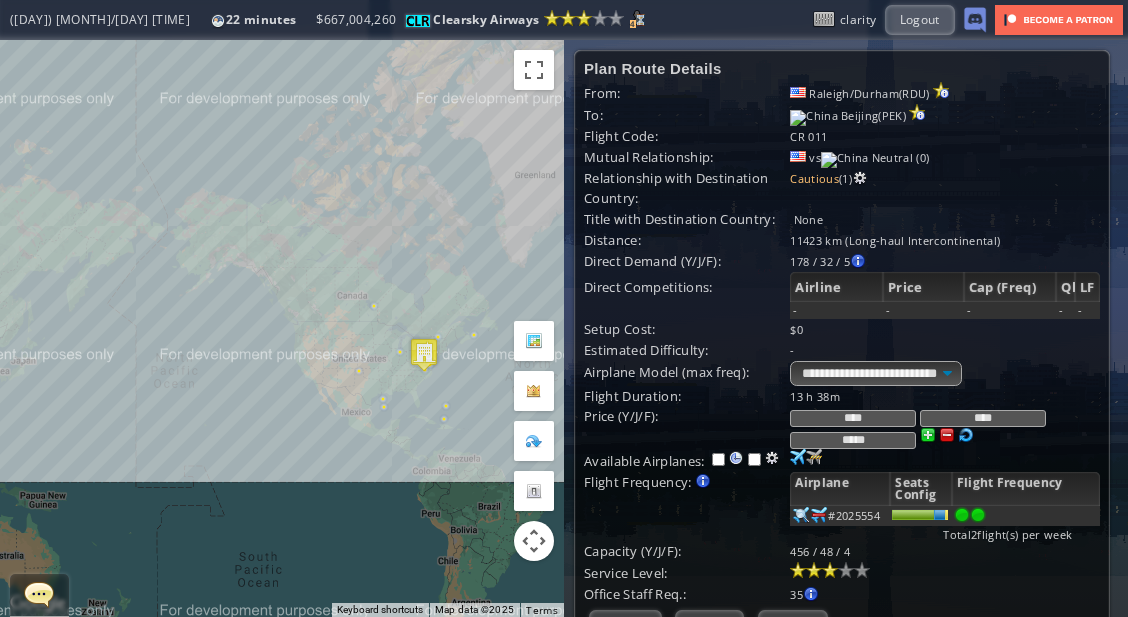 click on "****" at bounding box center [983, 418] 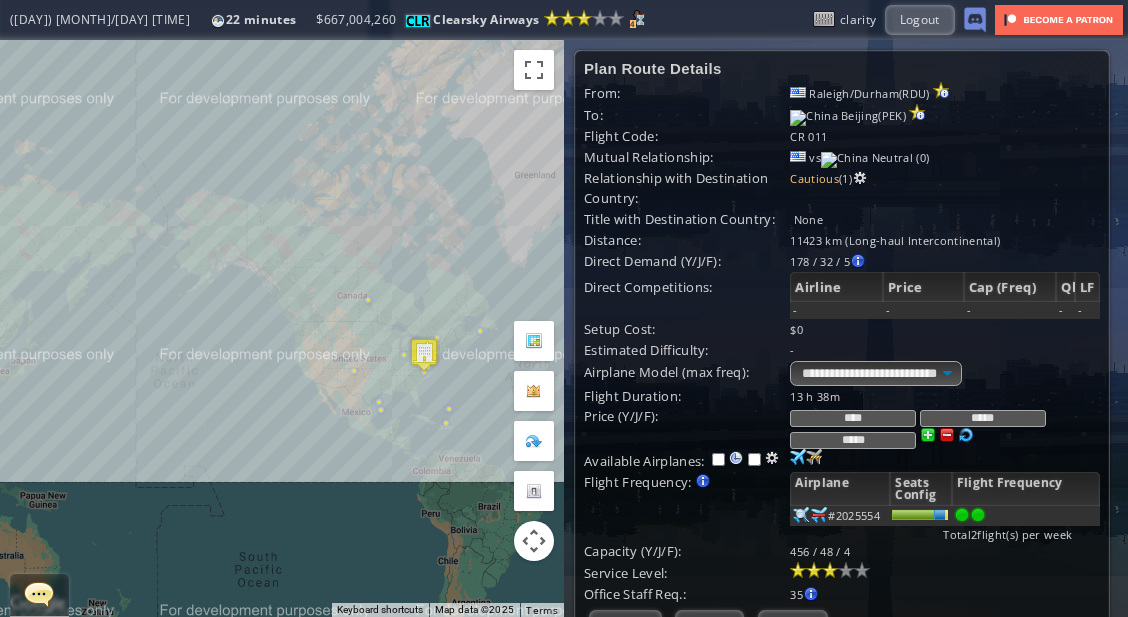 scroll, scrollTop: 88, scrollLeft: 0, axis: vertical 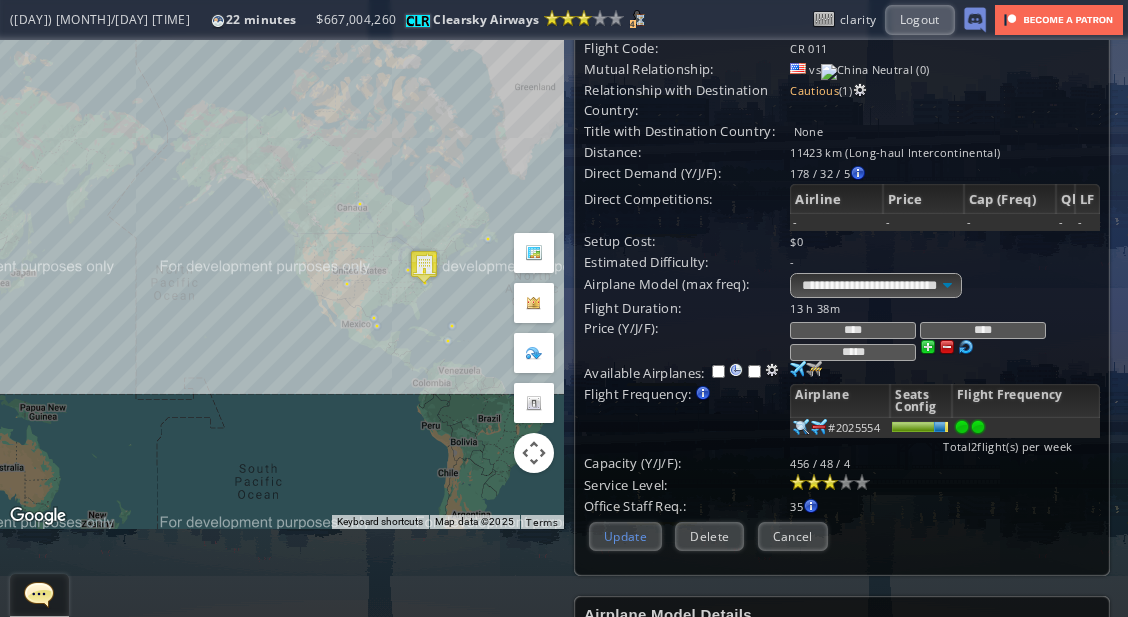type on "****" 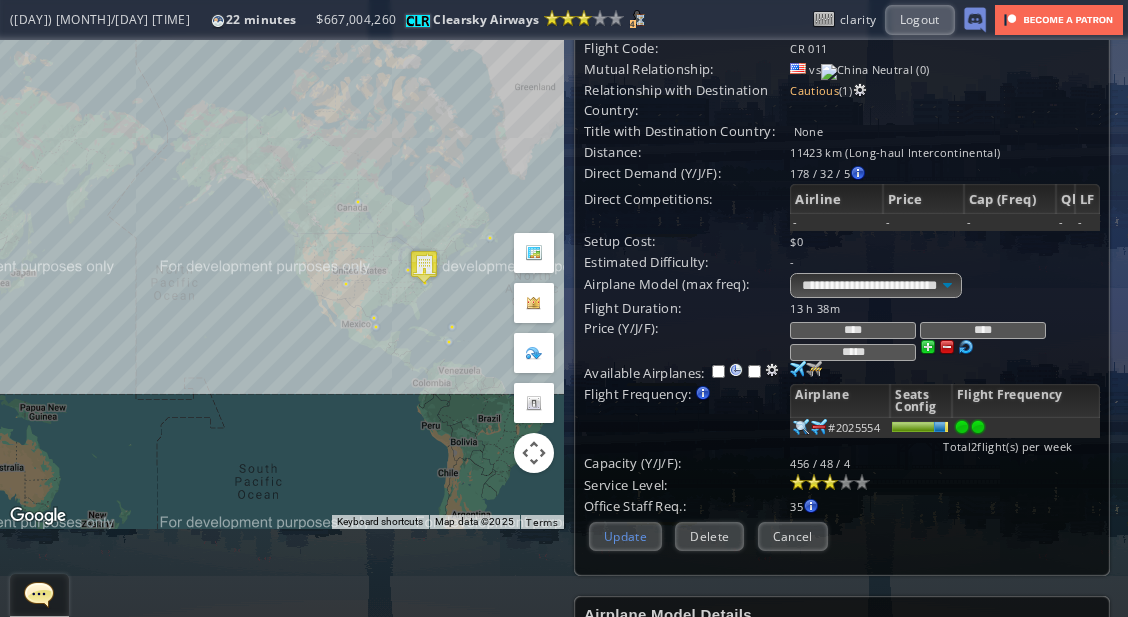 click on "Update" at bounding box center [625, 536] 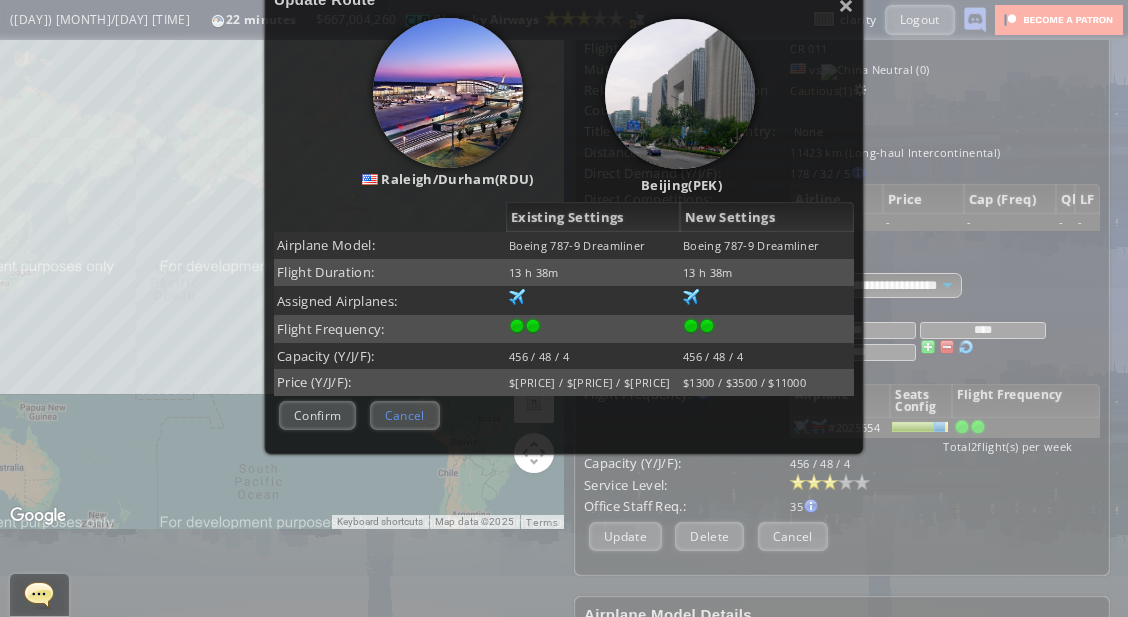 scroll, scrollTop: 188, scrollLeft: 0, axis: vertical 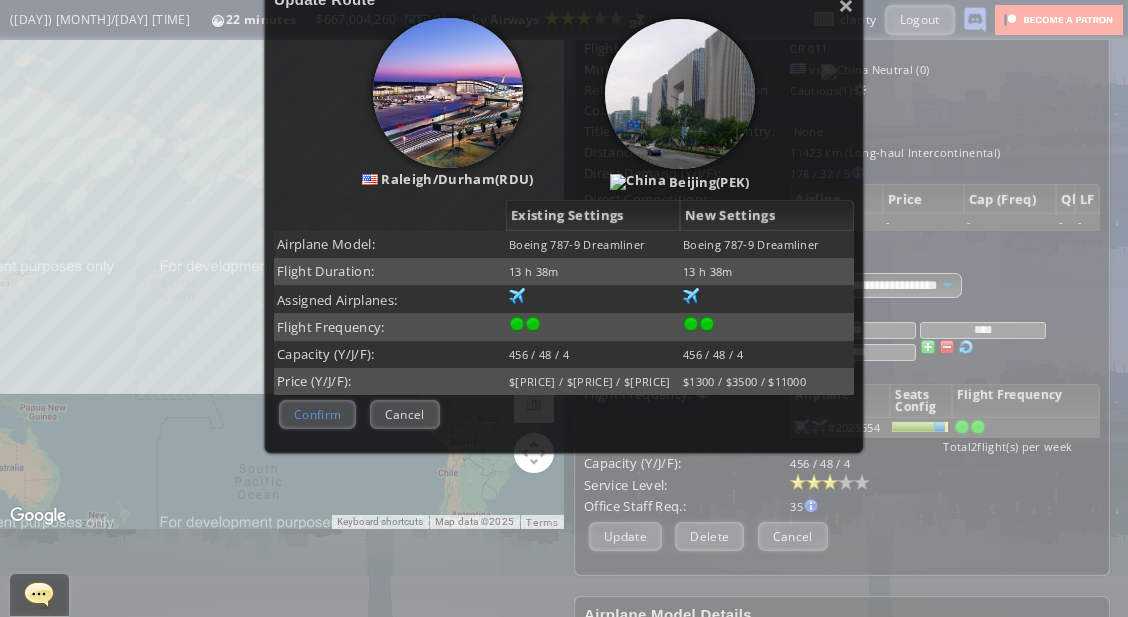 click on "Confirm" at bounding box center (317, 414) 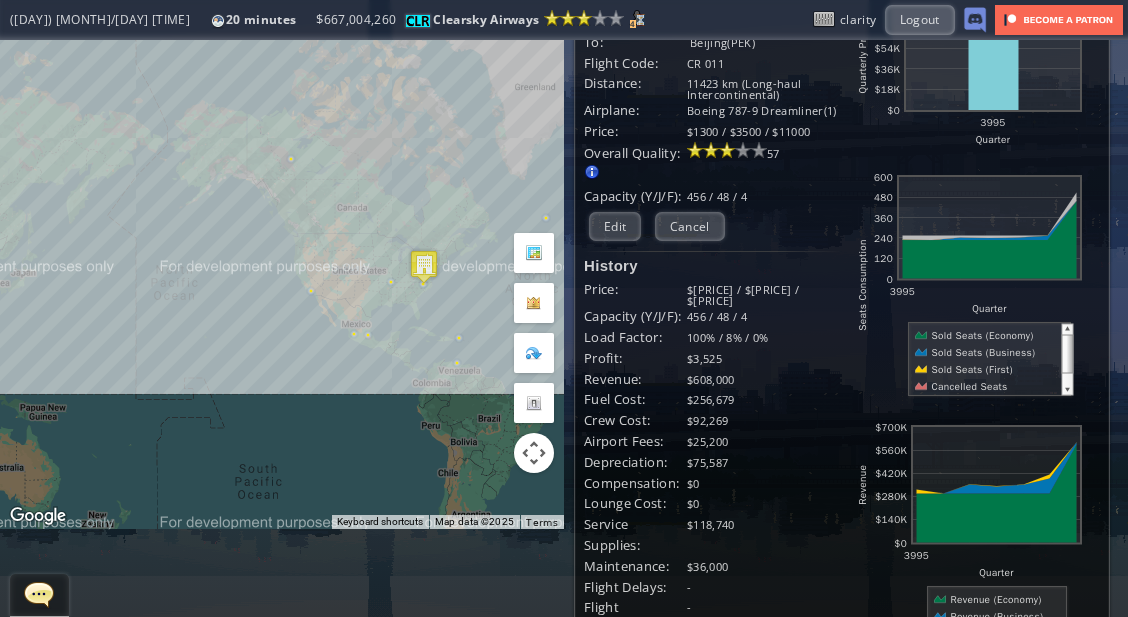 scroll, scrollTop: 0, scrollLeft: 0, axis: both 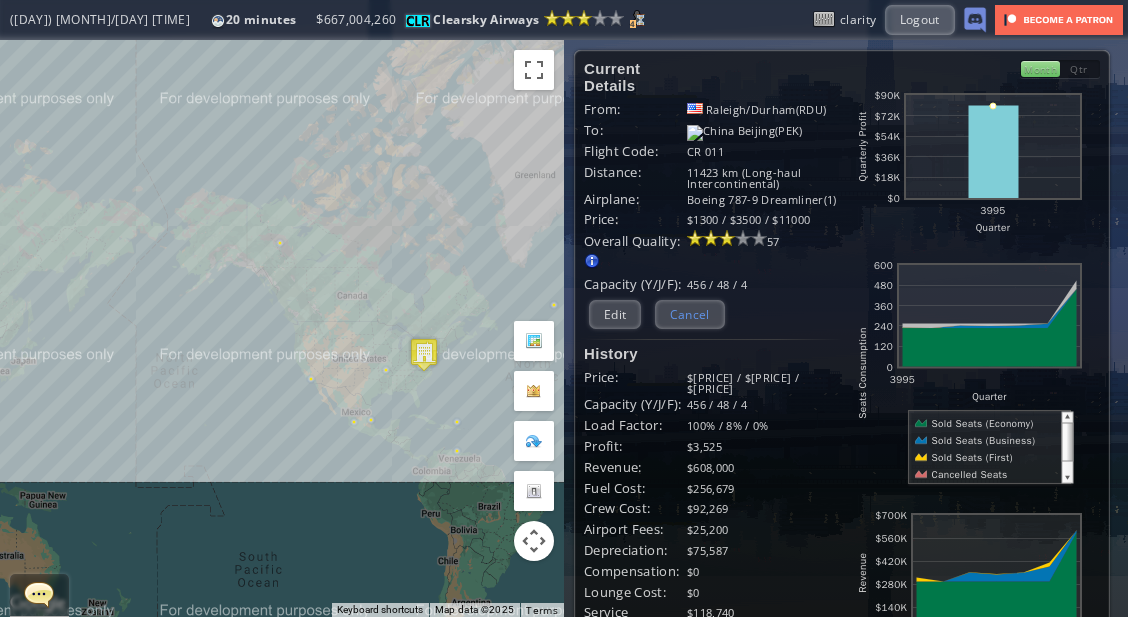 click on "Cancel" at bounding box center (690, 314) 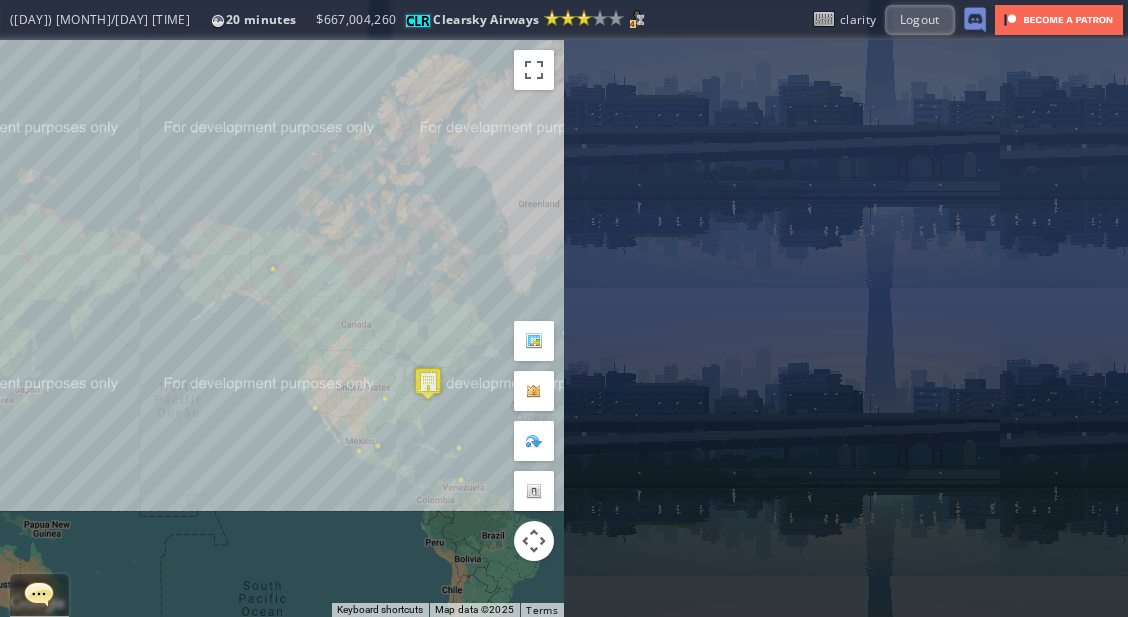drag, startPoint x: 400, startPoint y: 239, endPoint x: 402, endPoint y: 277, distance: 38.052597 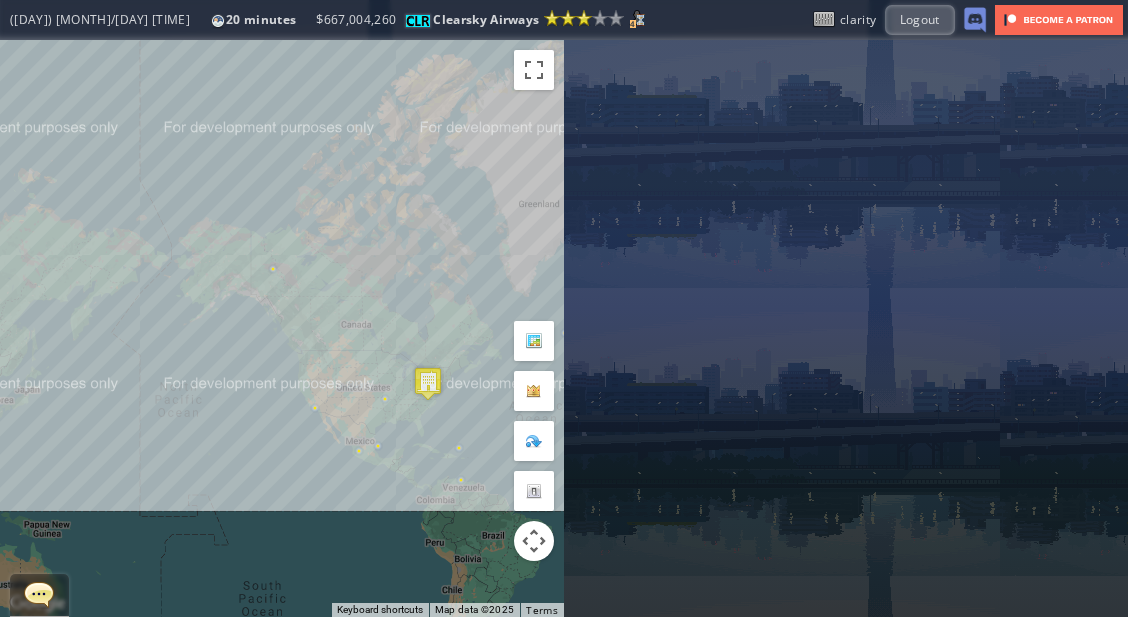 click on "To navigate, press the arrow keys." at bounding box center [282, 328] 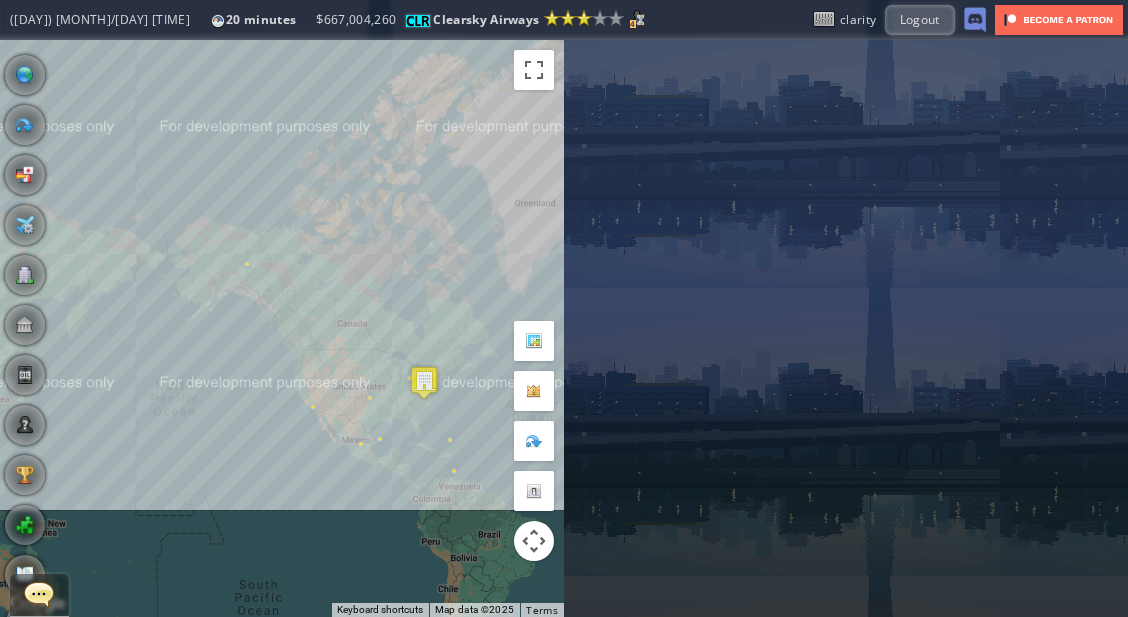 click on "Office" at bounding box center [25, 275] 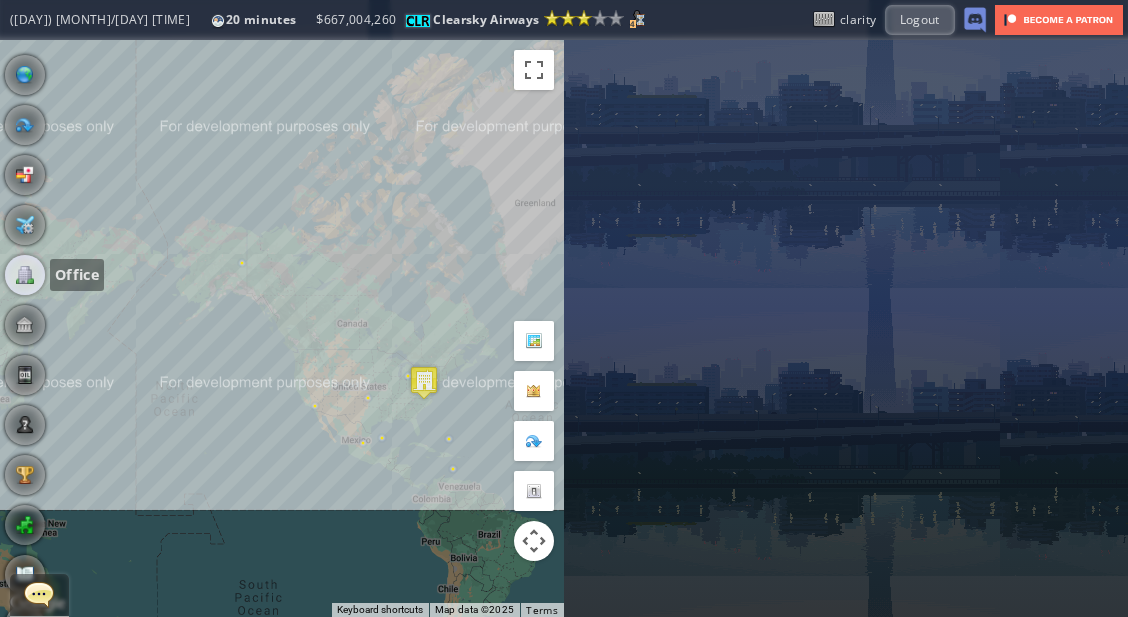 click at bounding box center (25, 275) 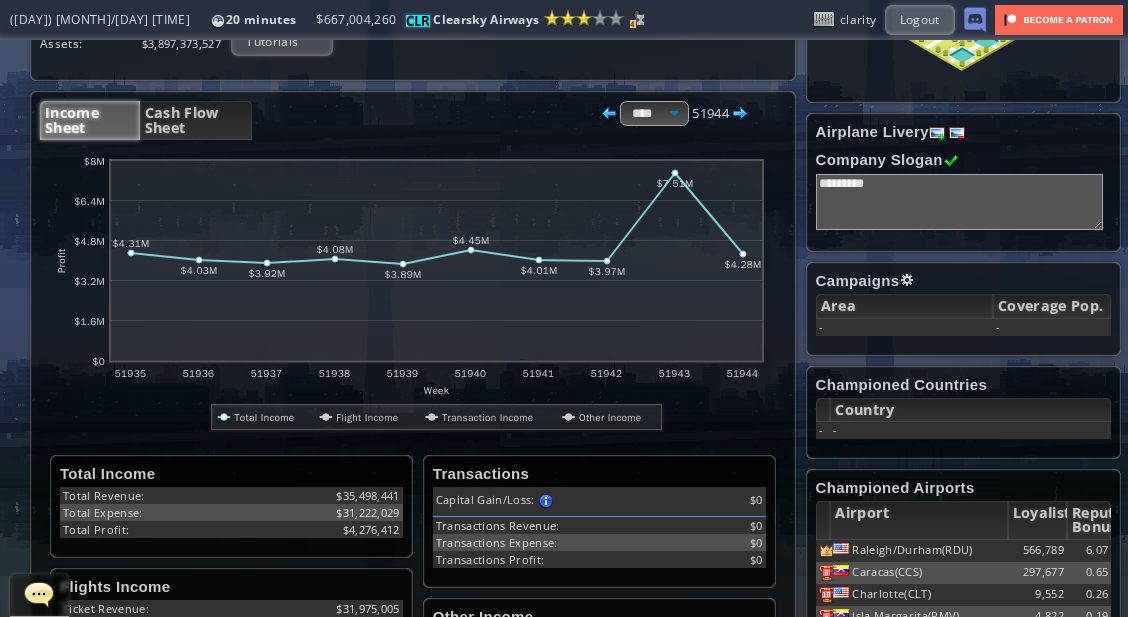 scroll, scrollTop: 242, scrollLeft: 0, axis: vertical 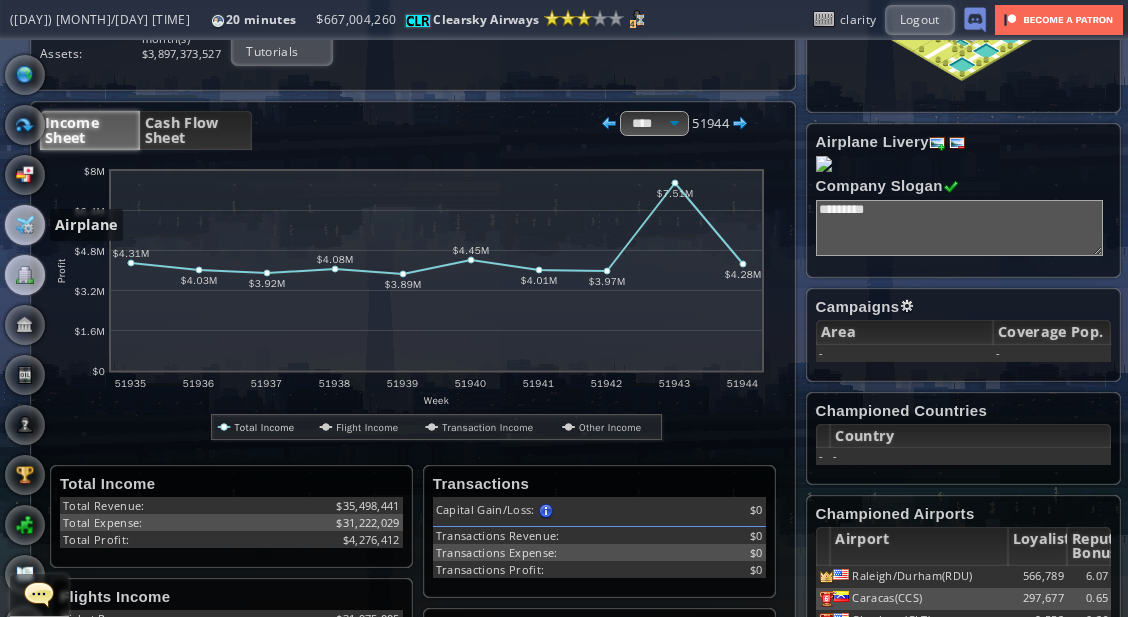 click at bounding box center [25, 225] 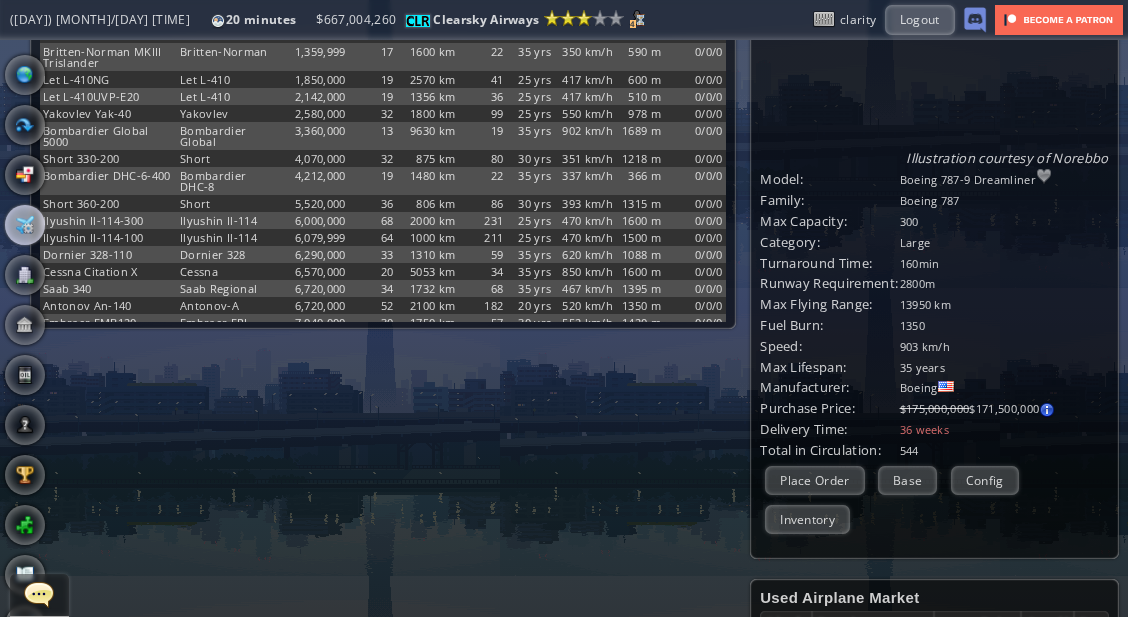 scroll, scrollTop: 0, scrollLeft: 0, axis: both 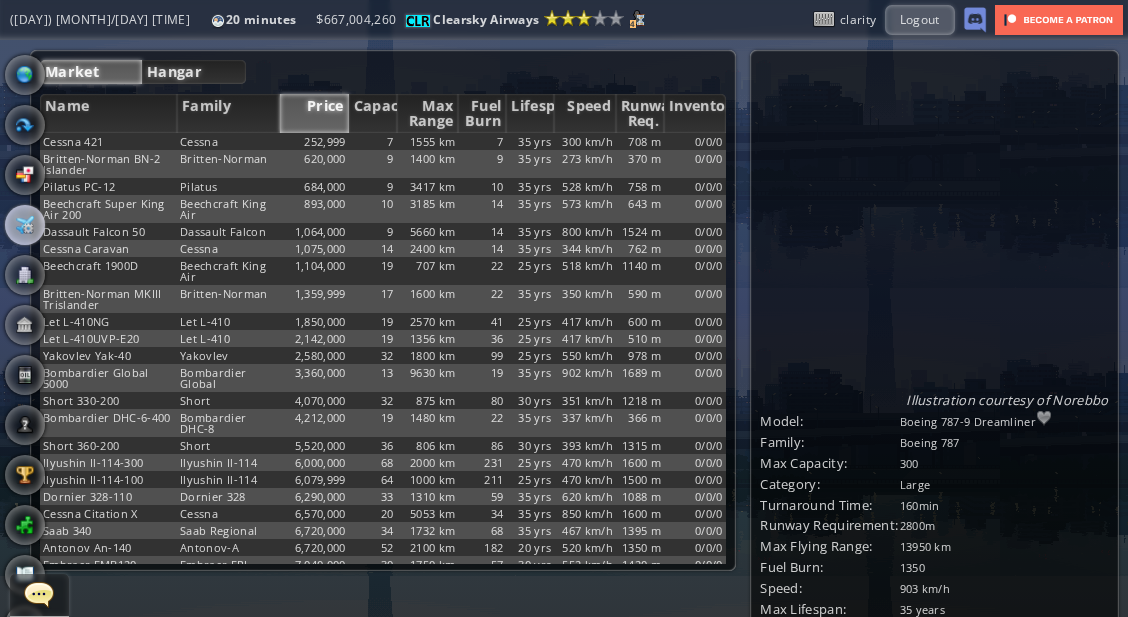 click on "Hangar" at bounding box center [194, 72] 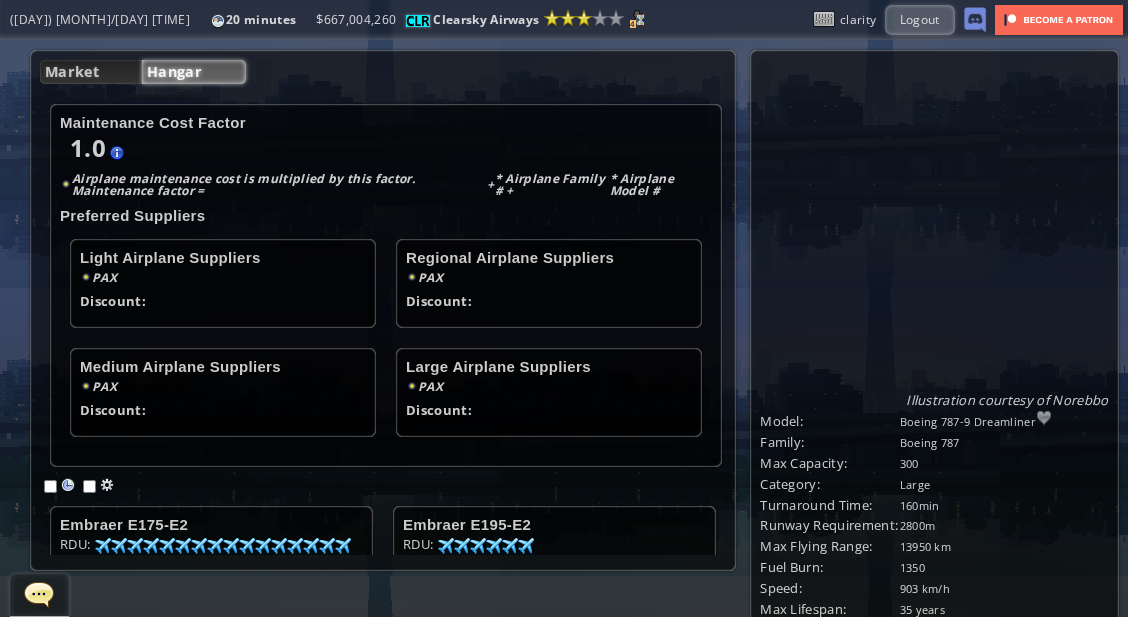 scroll, scrollTop: 496, scrollLeft: 0, axis: vertical 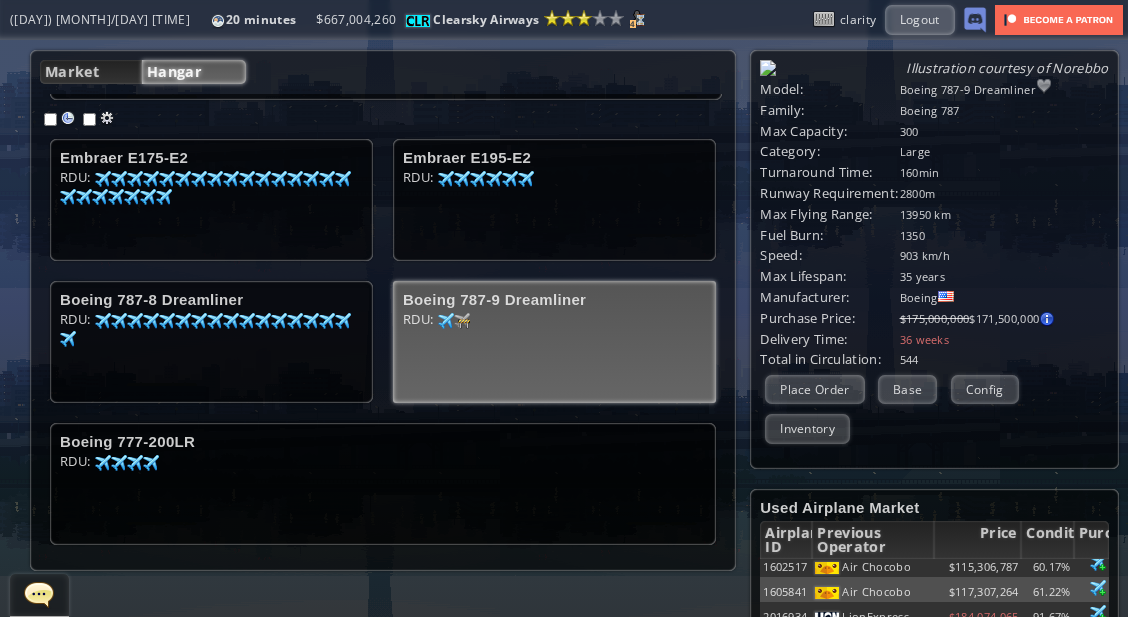 click on "Boeing 787-9 Dreamliner RDU: 68 98 0 100" at bounding box center [554, 342] 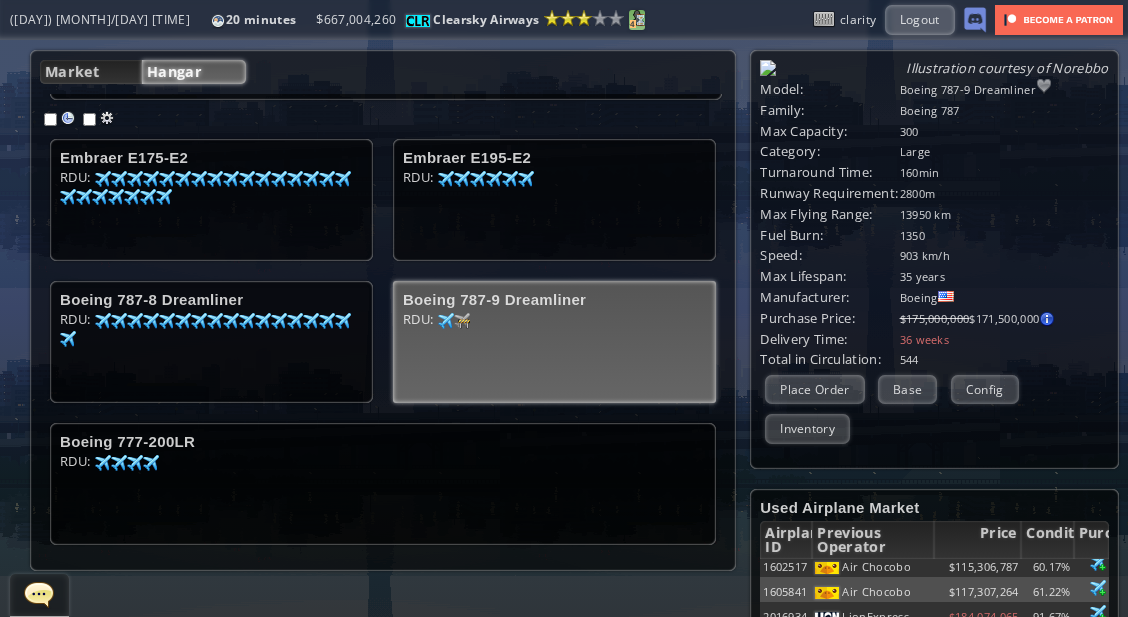 click on "4" at bounding box center (632, 24) 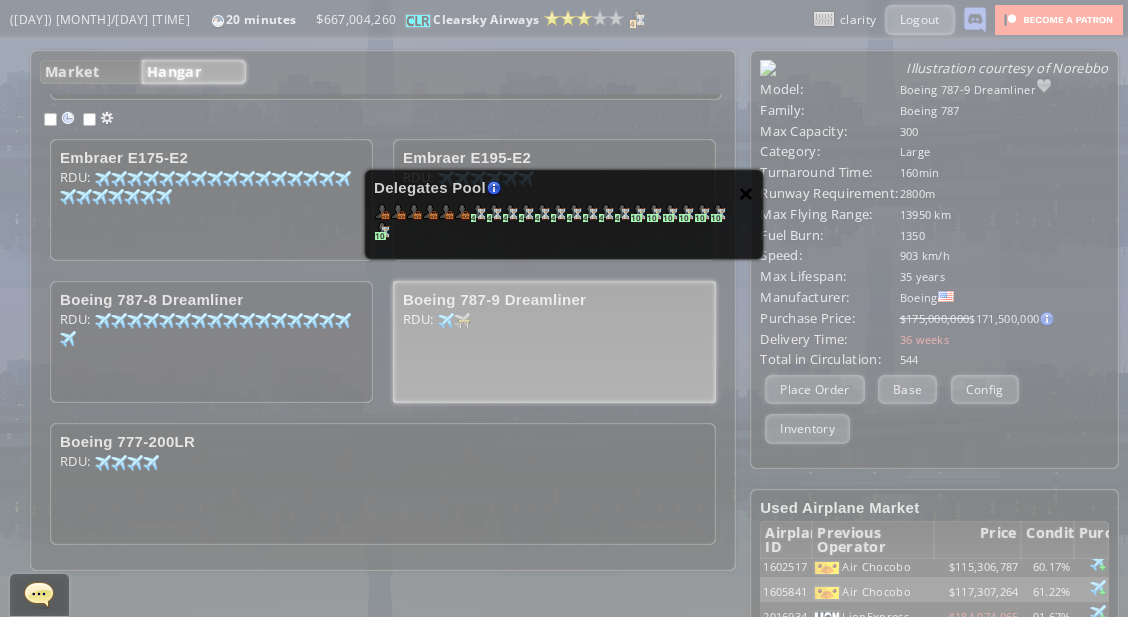 click on "×" at bounding box center (746, 193) 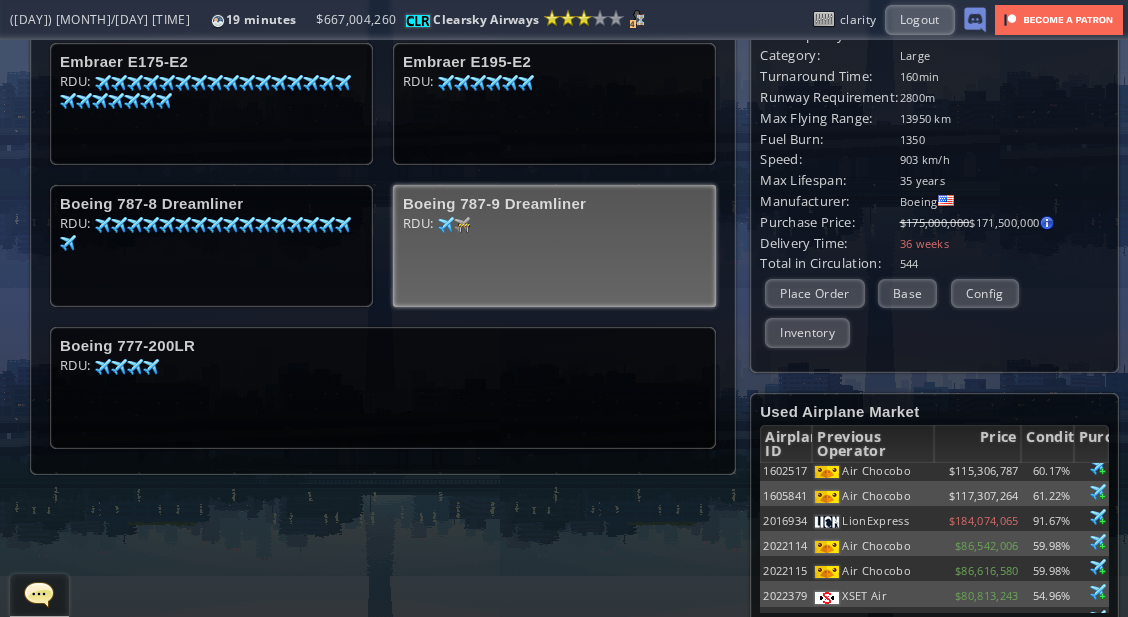 scroll, scrollTop: 0, scrollLeft: 0, axis: both 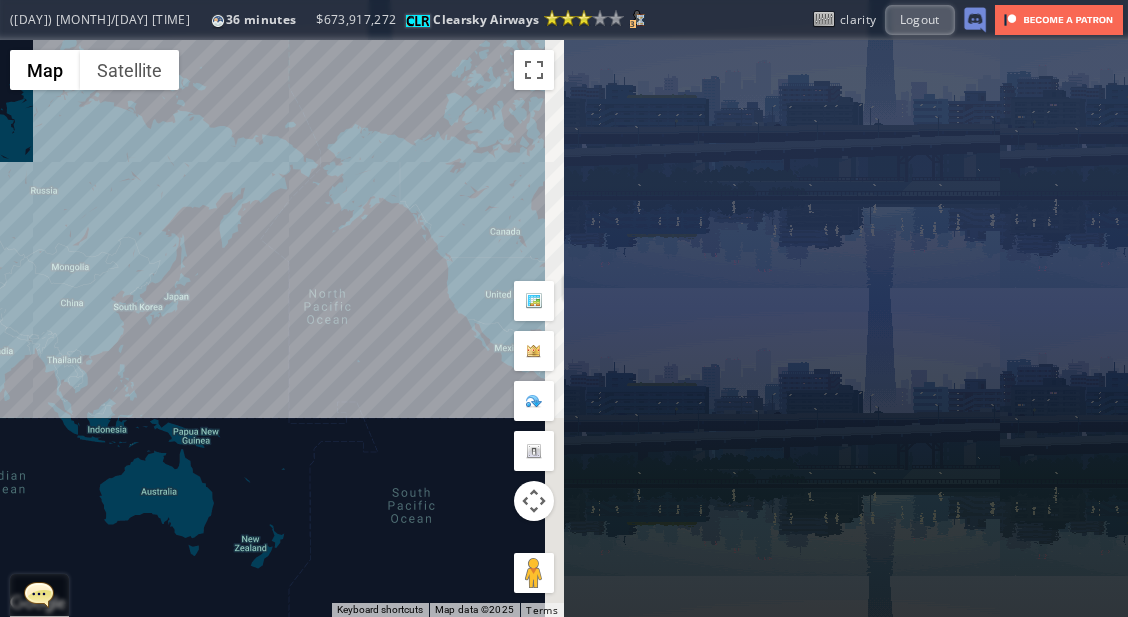 drag, startPoint x: 486, startPoint y: 197, endPoint x: 382, endPoint y: 269, distance: 126.491104 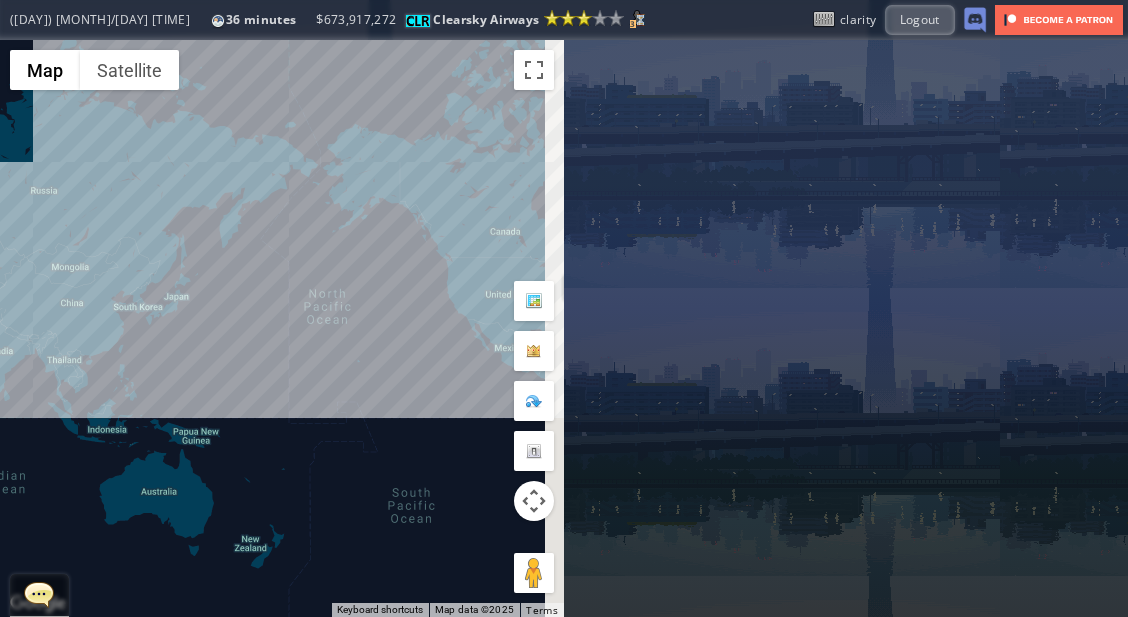 click on "To navigate, press the arrow keys." at bounding box center [282, 328] 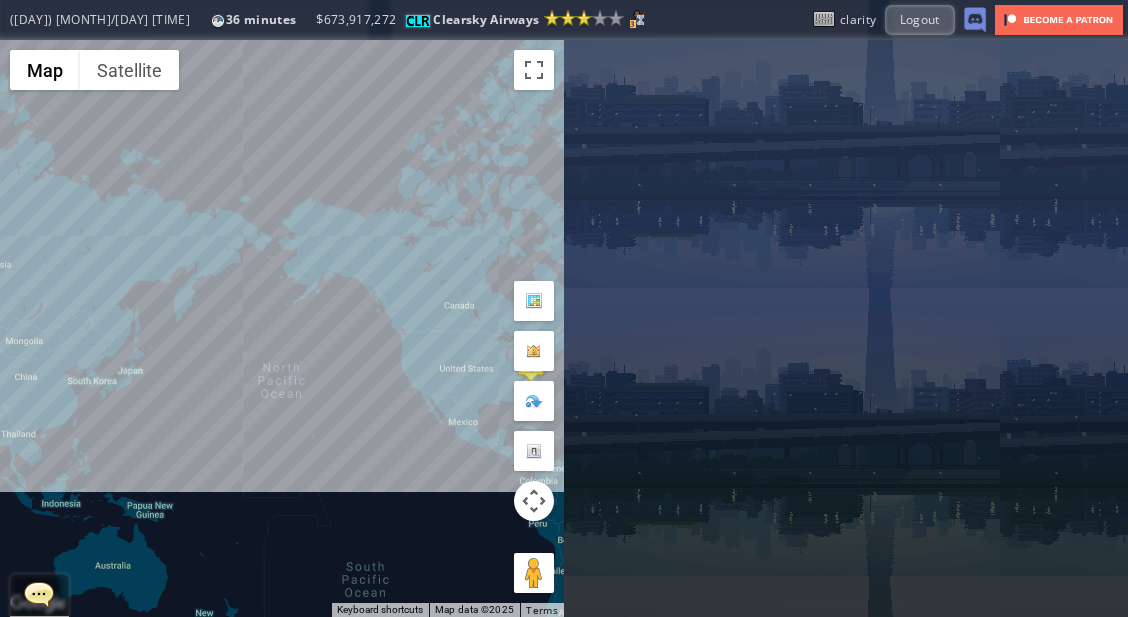 click on "To navigate, press the arrow keys." at bounding box center [282, 328] 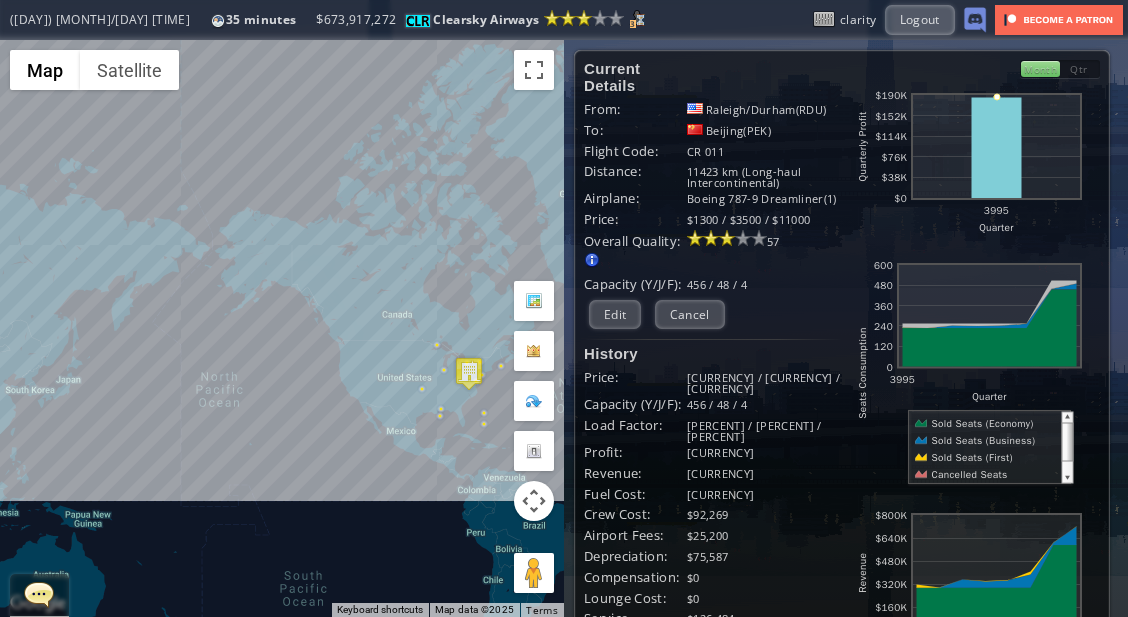 drag, startPoint x: 382, startPoint y: 308, endPoint x: 303, endPoint y: 319, distance: 79.762146 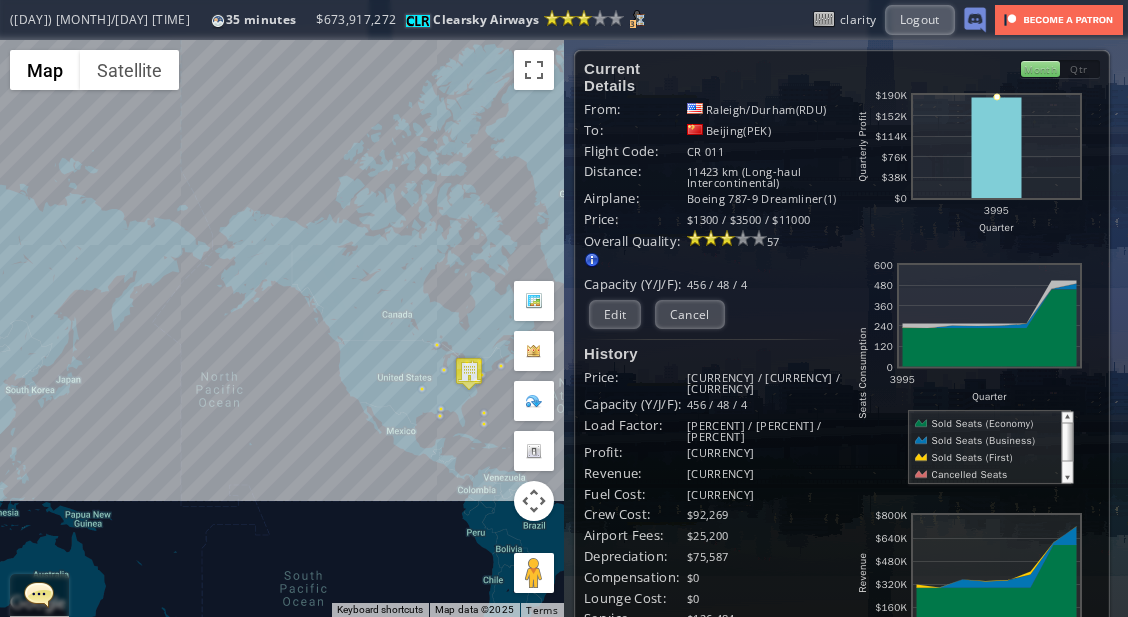 click on "To navigate, press the arrow keys." at bounding box center [282, 328] 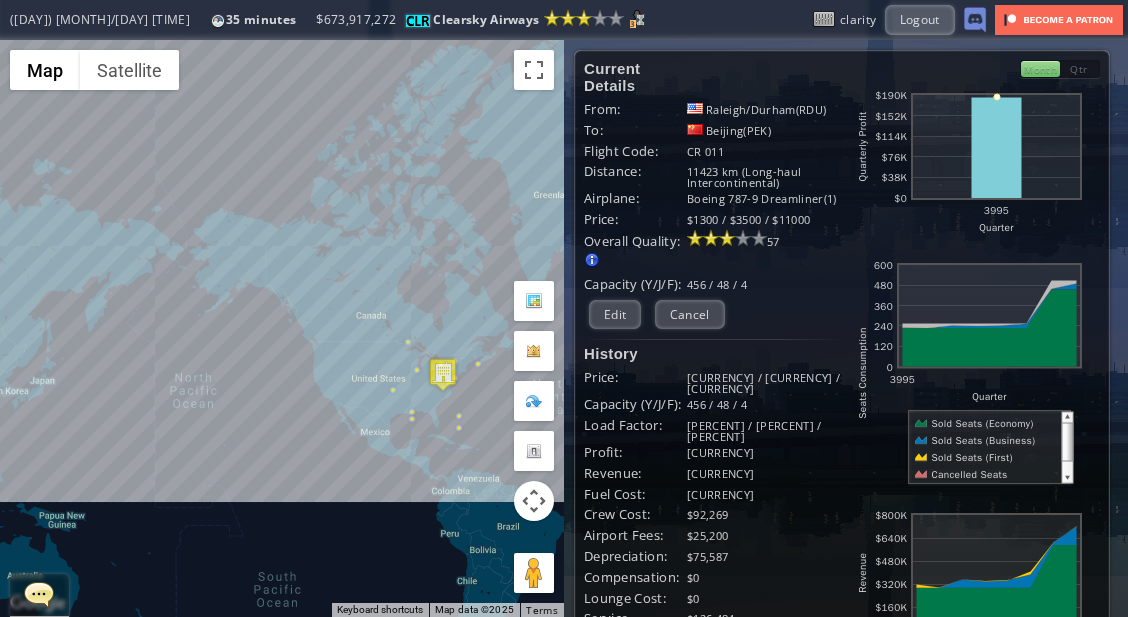 click at bounding box center [443, 374] 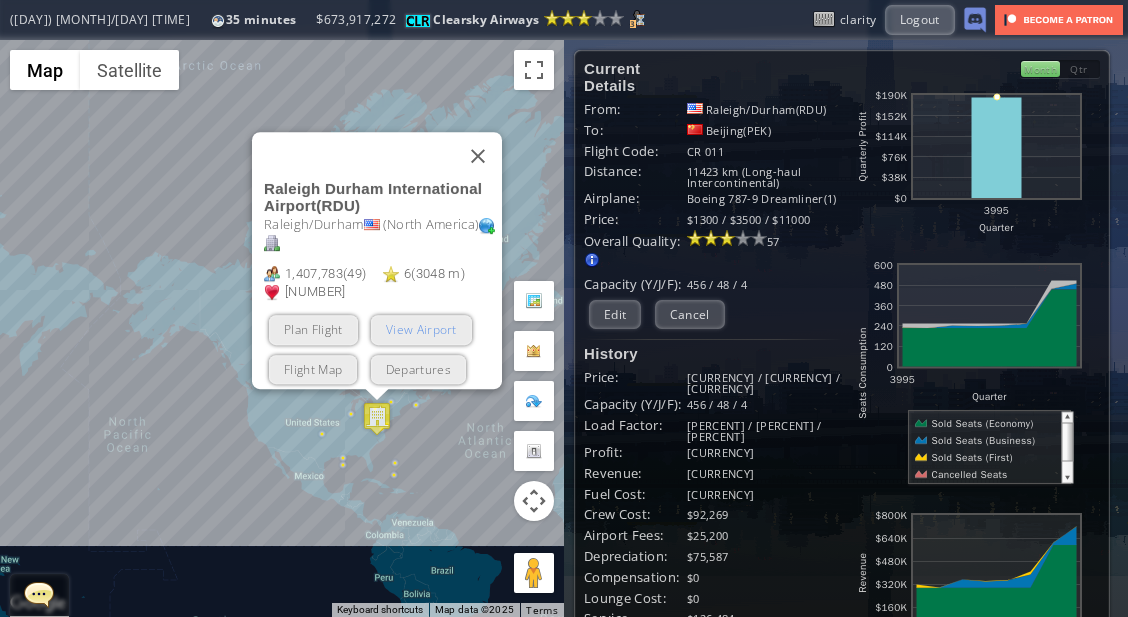 click on "View Airport" at bounding box center (421, 329) 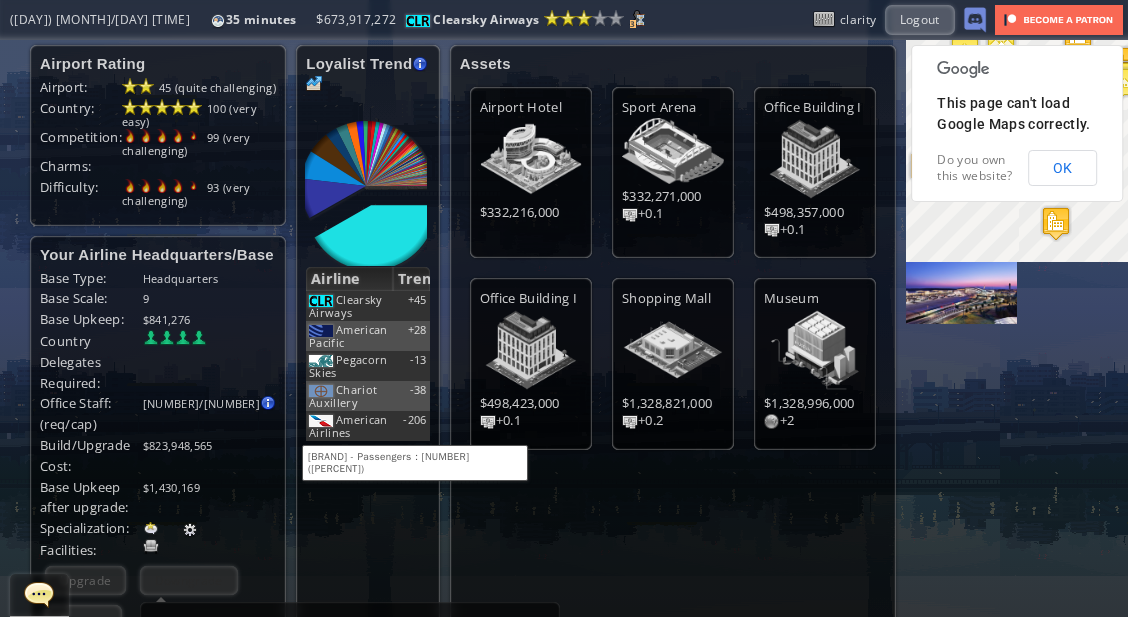 scroll, scrollTop: 851, scrollLeft: 0, axis: vertical 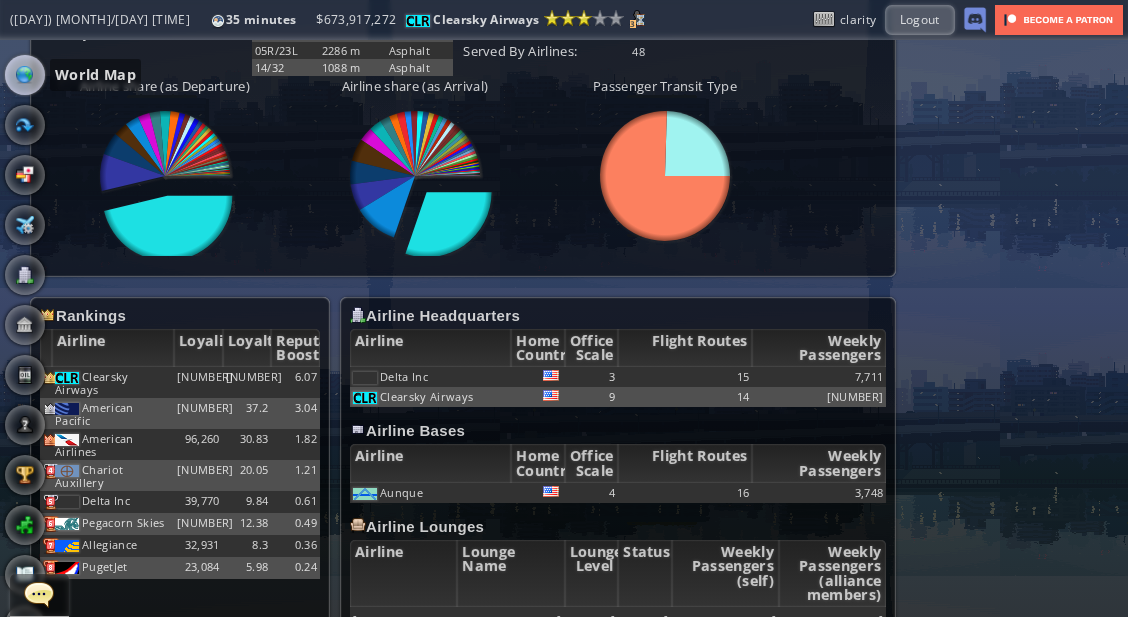 click at bounding box center (25, 75) 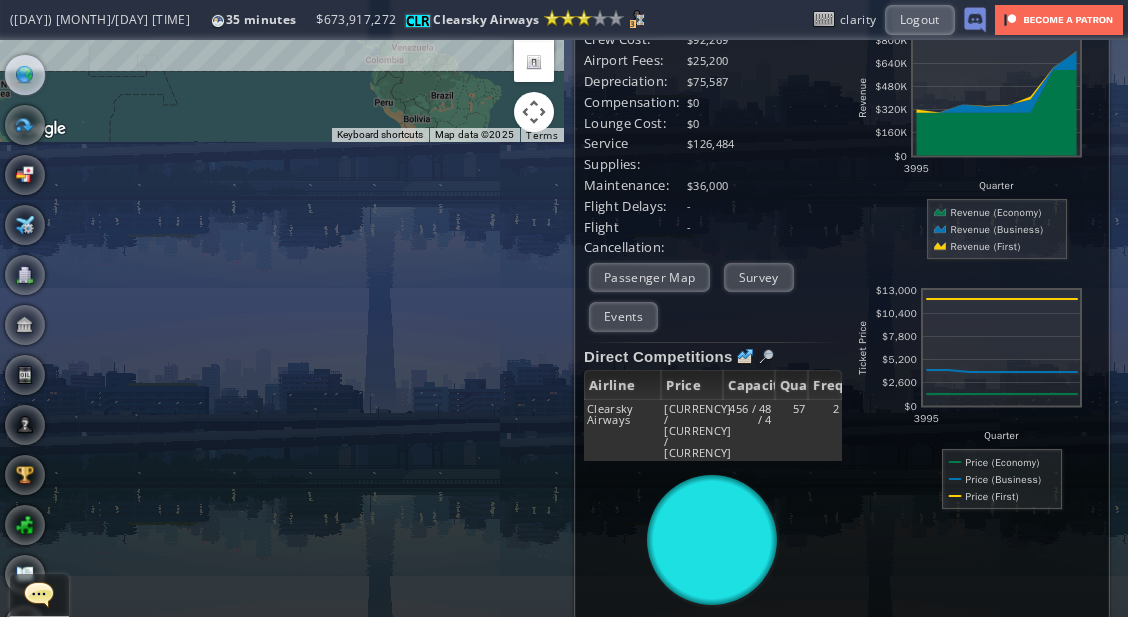 scroll, scrollTop: 0, scrollLeft: 0, axis: both 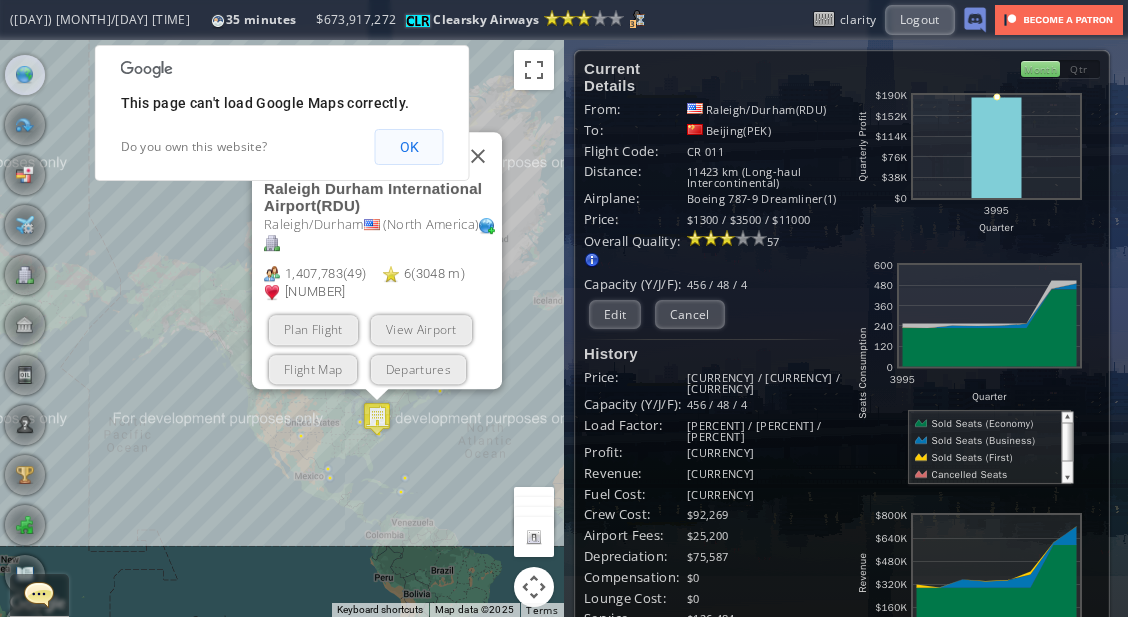 click on "OK" at bounding box center [409, 147] 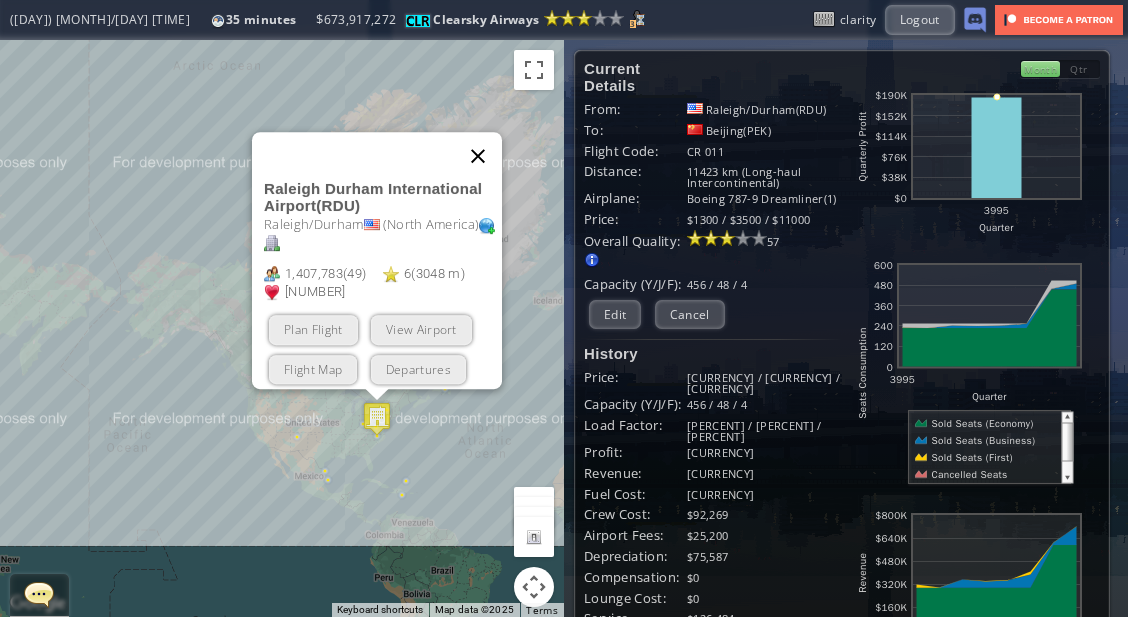 click at bounding box center (478, 156) 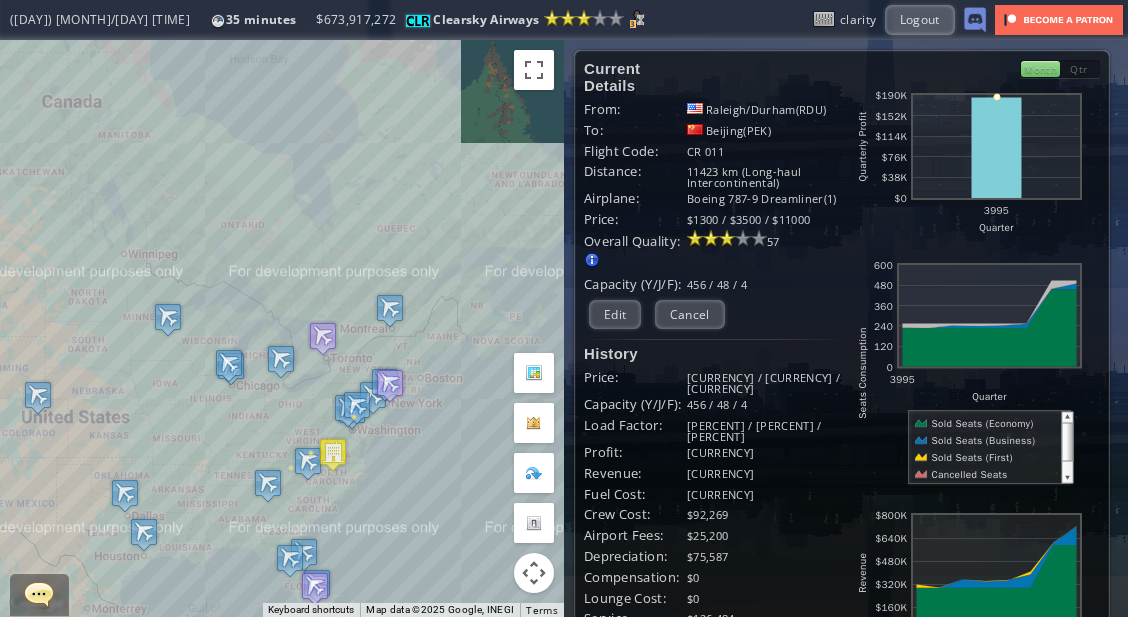 click on "To navigate, press the arrow keys." at bounding box center [282, 328] 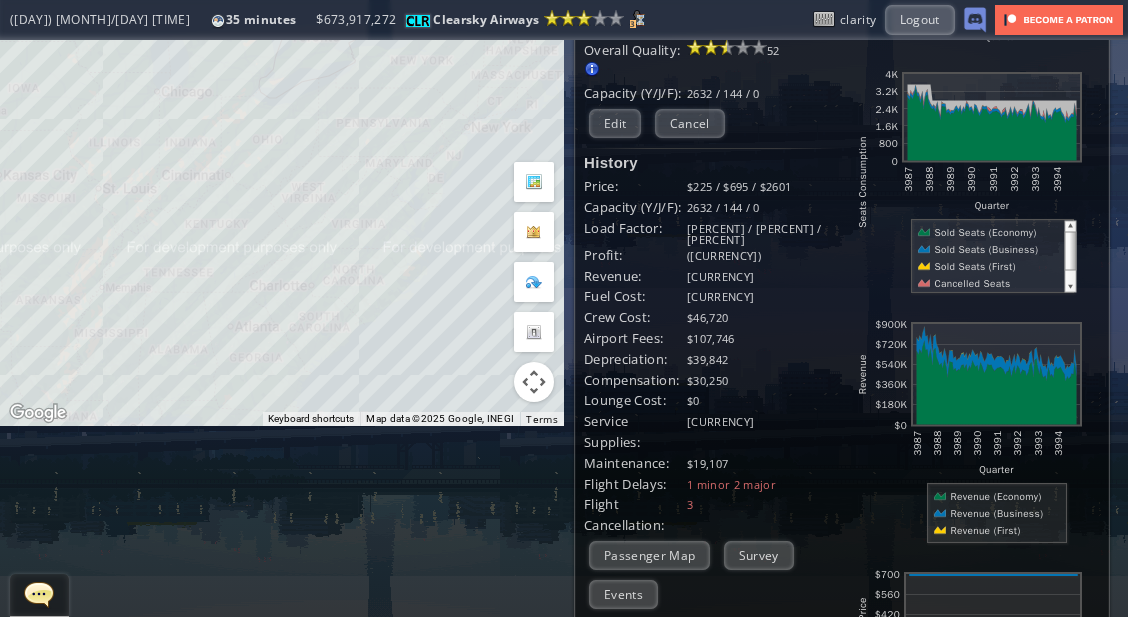 scroll, scrollTop: 0, scrollLeft: 0, axis: both 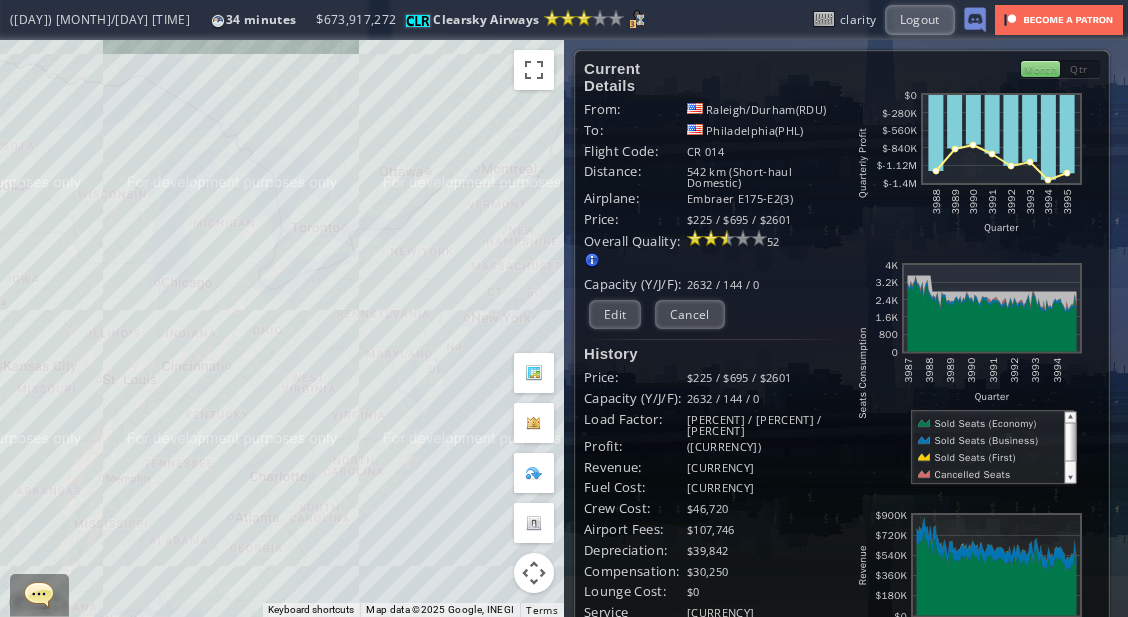 click on "To navigate, press the arrow keys." at bounding box center (282, 328) 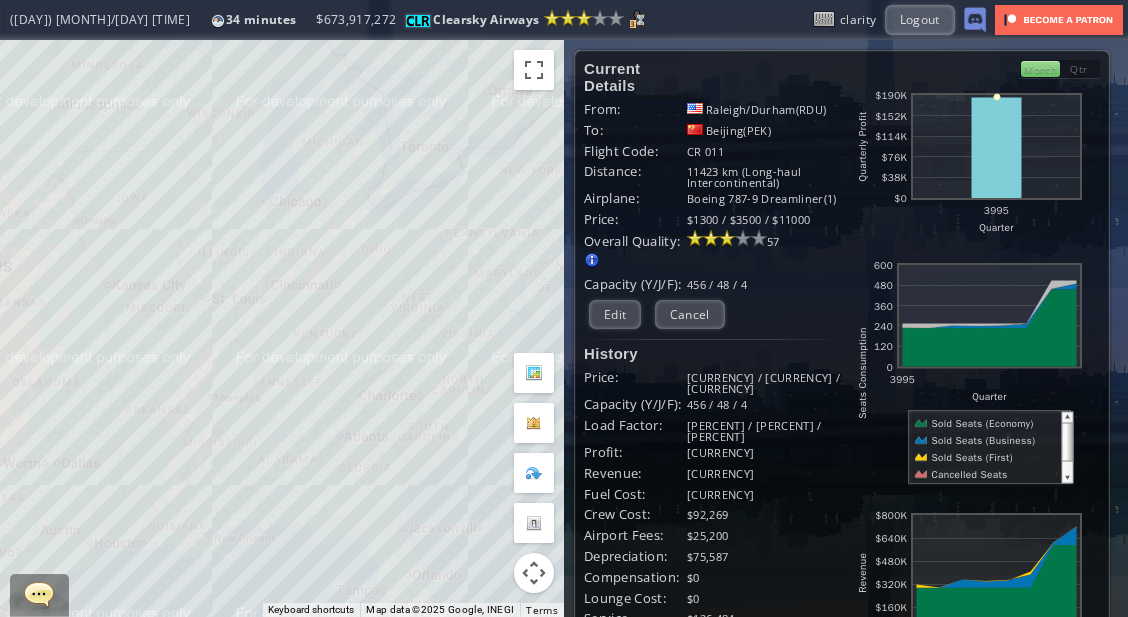 click on "To navigate, press the arrow keys." at bounding box center [282, 328] 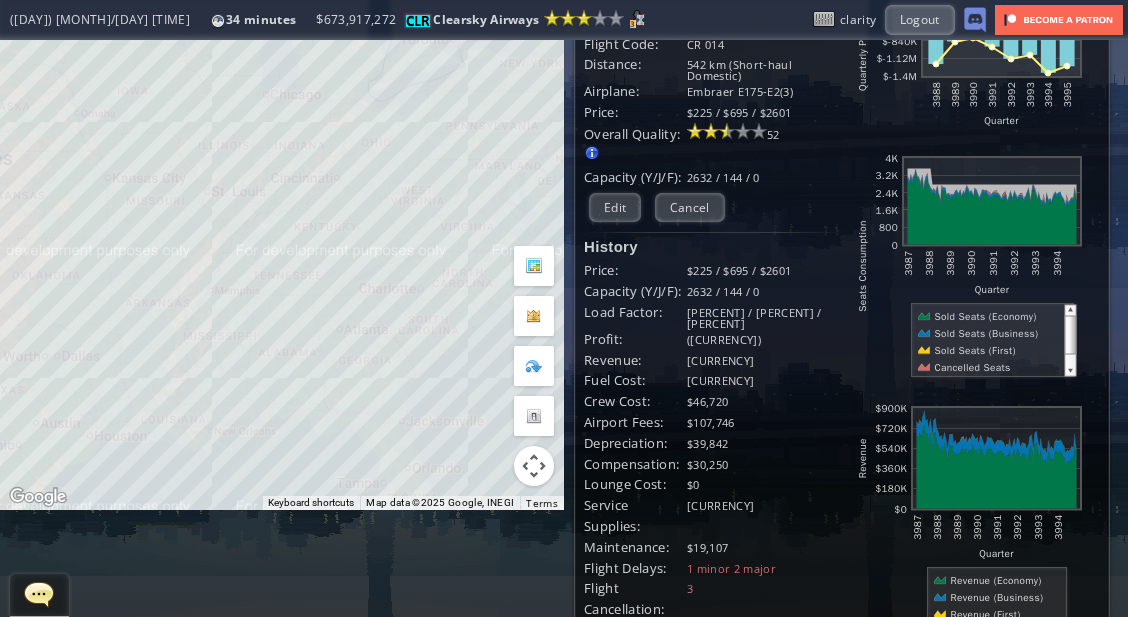 scroll, scrollTop: 108, scrollLeft: 0, axis: vertical 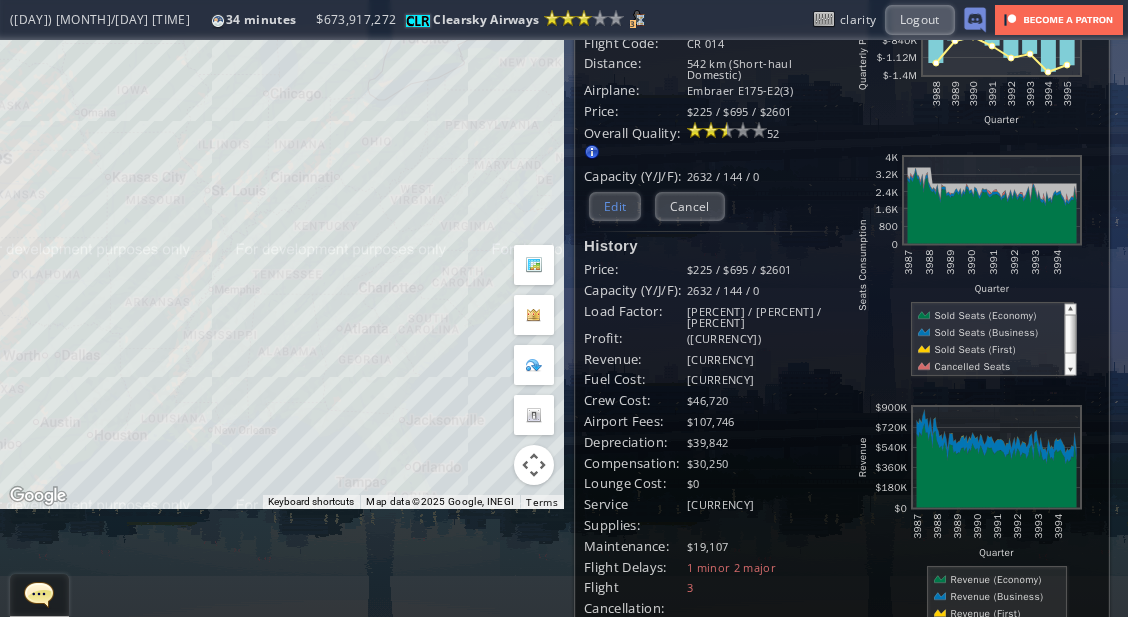 click on "Edit" at bounding box center [615, 206] 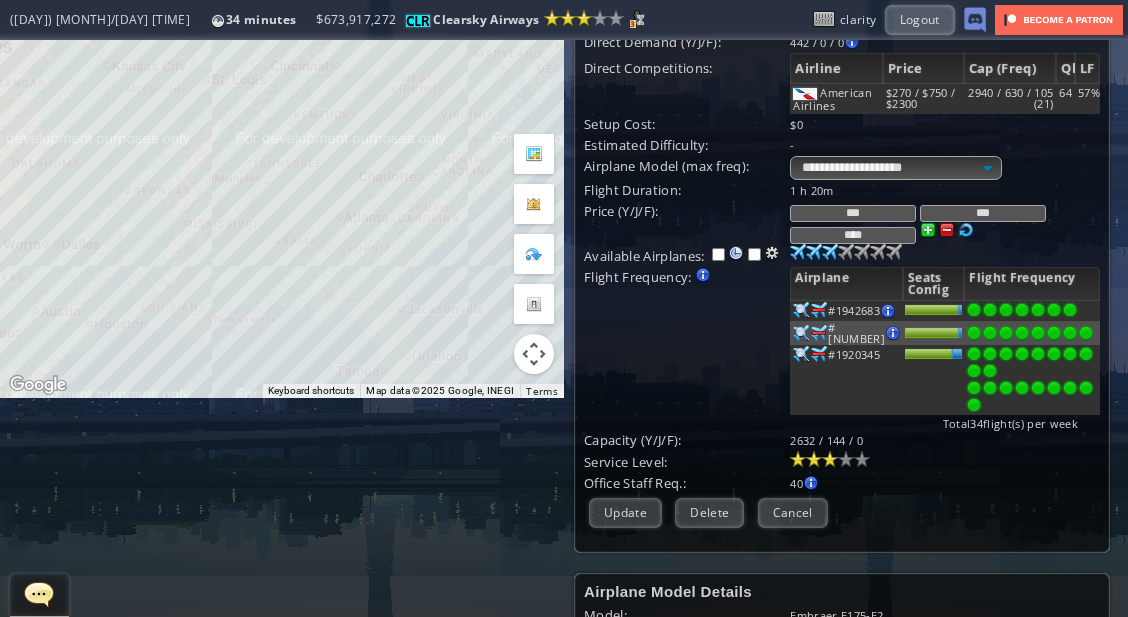 scroll, scrollTop: 221, scrollLeft: 0, axis: vertical 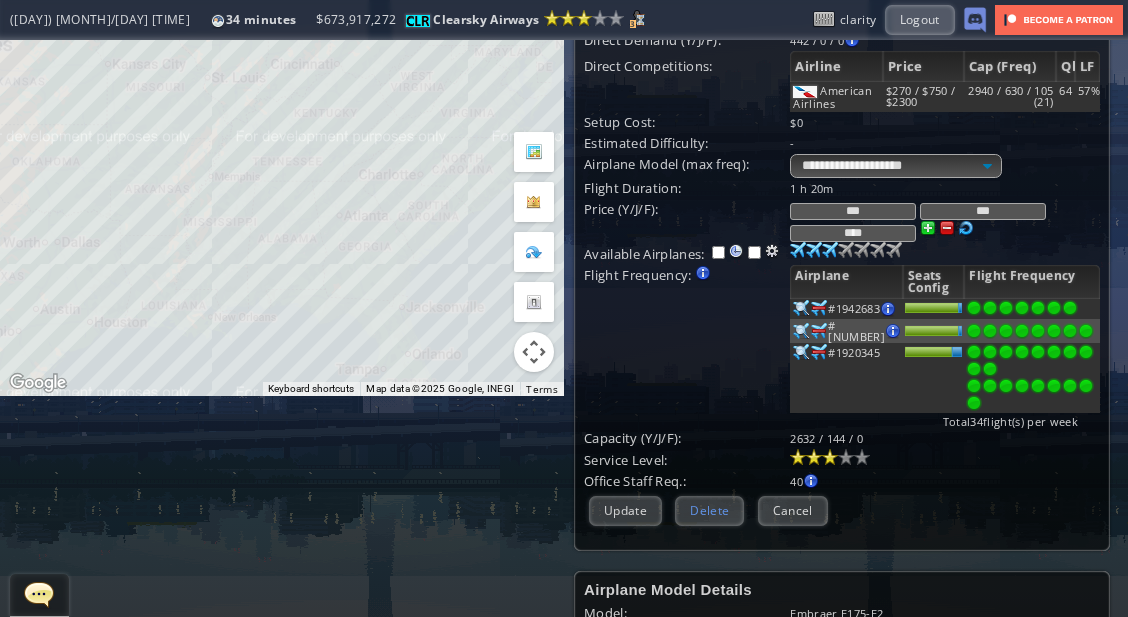 click on "Delete" at bounding box center (709, 510) 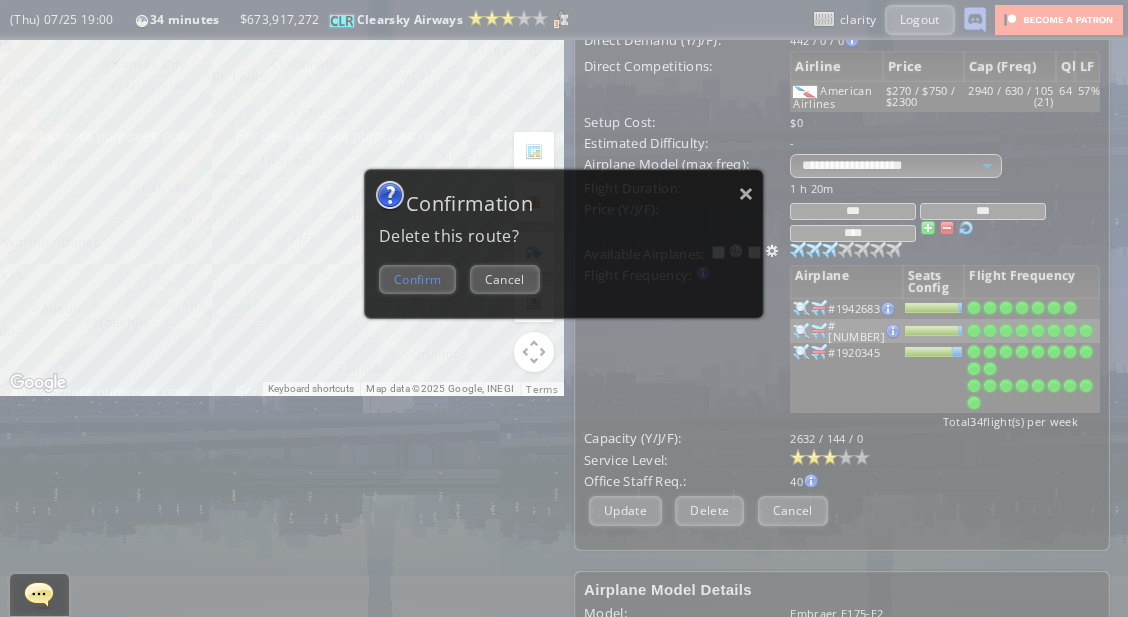 click on "Confirm" at bounding box center (417, 279) 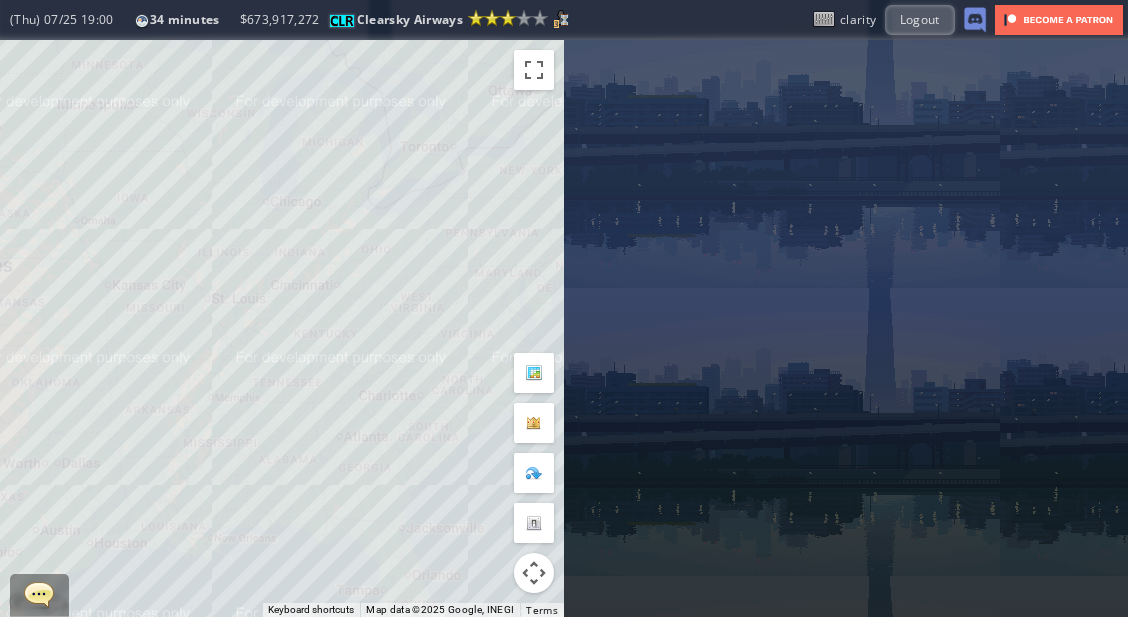 scroll, scrollTop: 0, scrollLeft: 0, axis: both 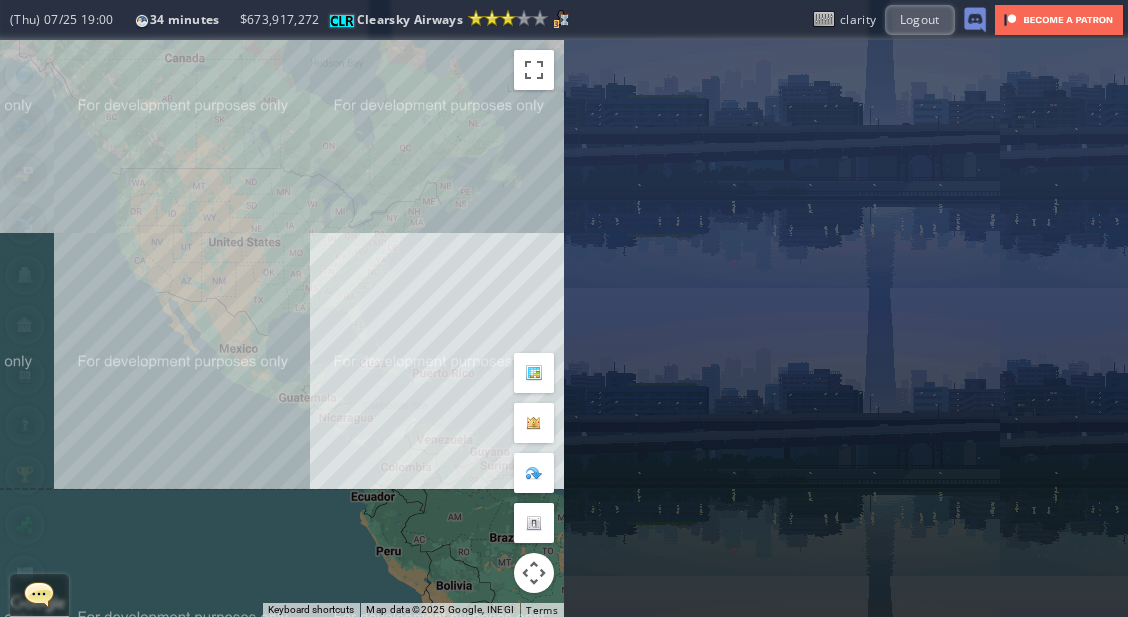 drag, startPoint x: 344, startPoint y: 185, endPoint x: 371, endPoint y: 248, distance: 68.54196 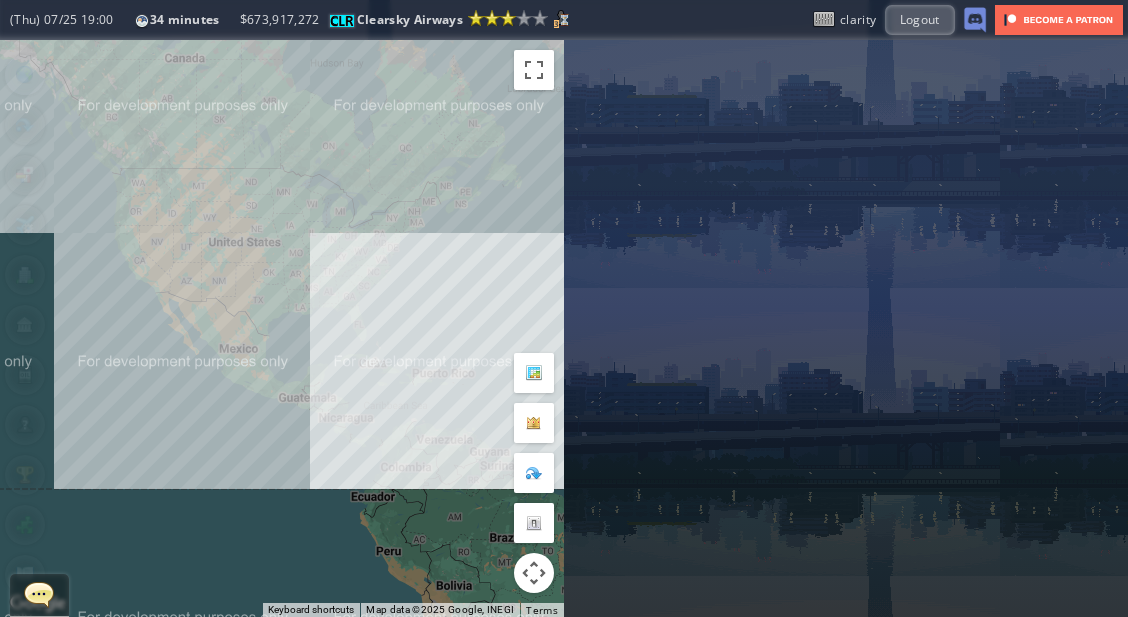 click on "To navigate, press the arrow keys." at bounding box center [282, 328] 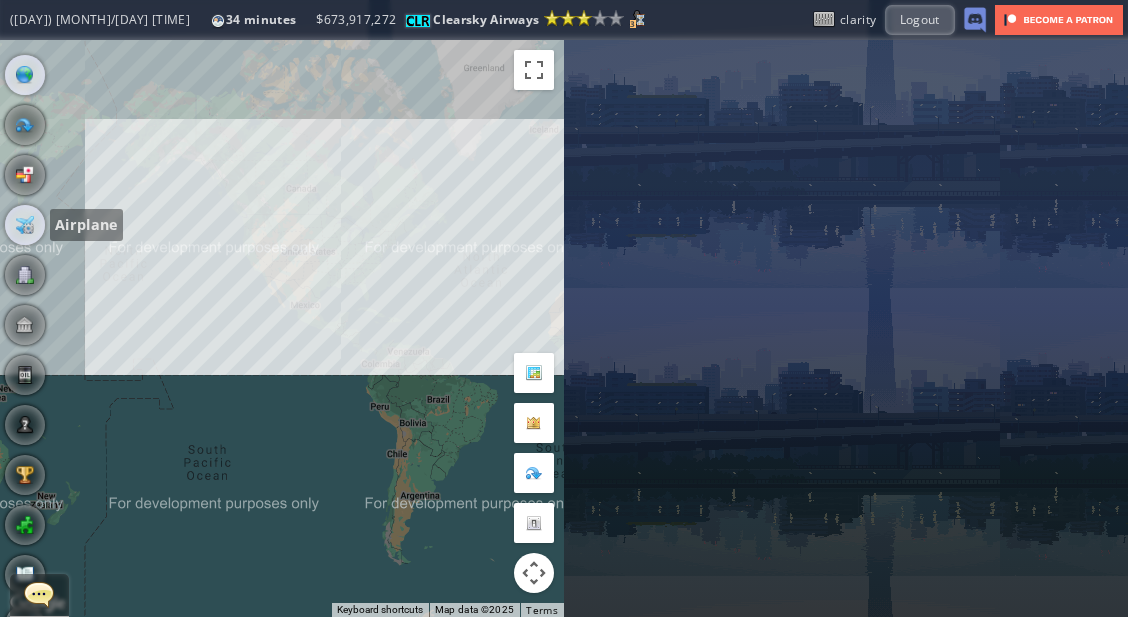 click at bounding box center [25, 225] 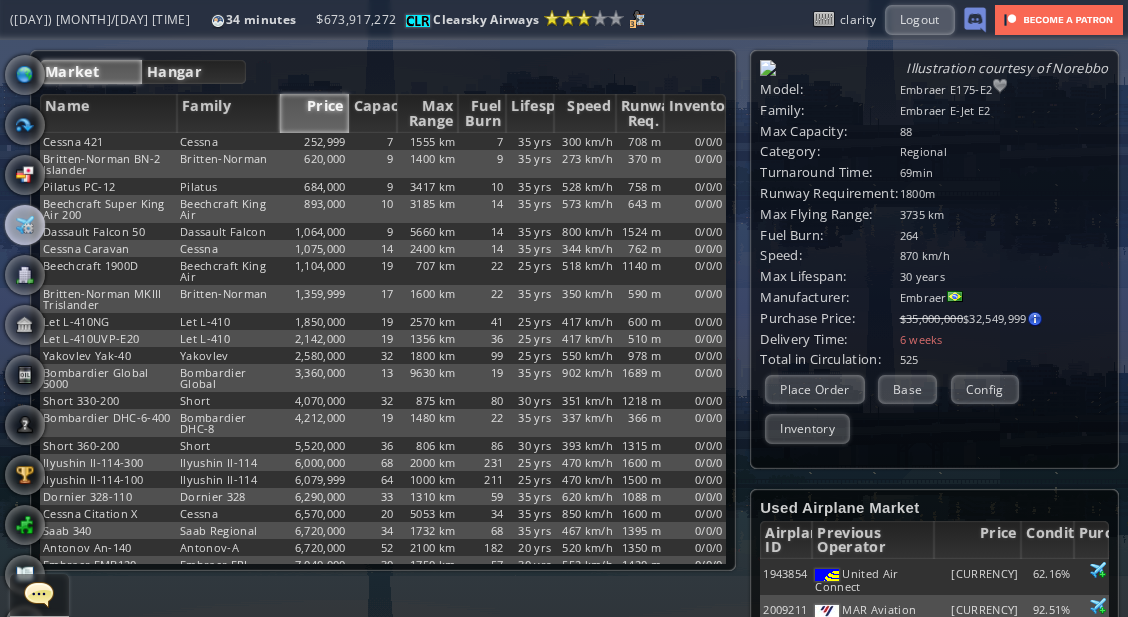 click on "Hangar" at bounding box center [194, 72] 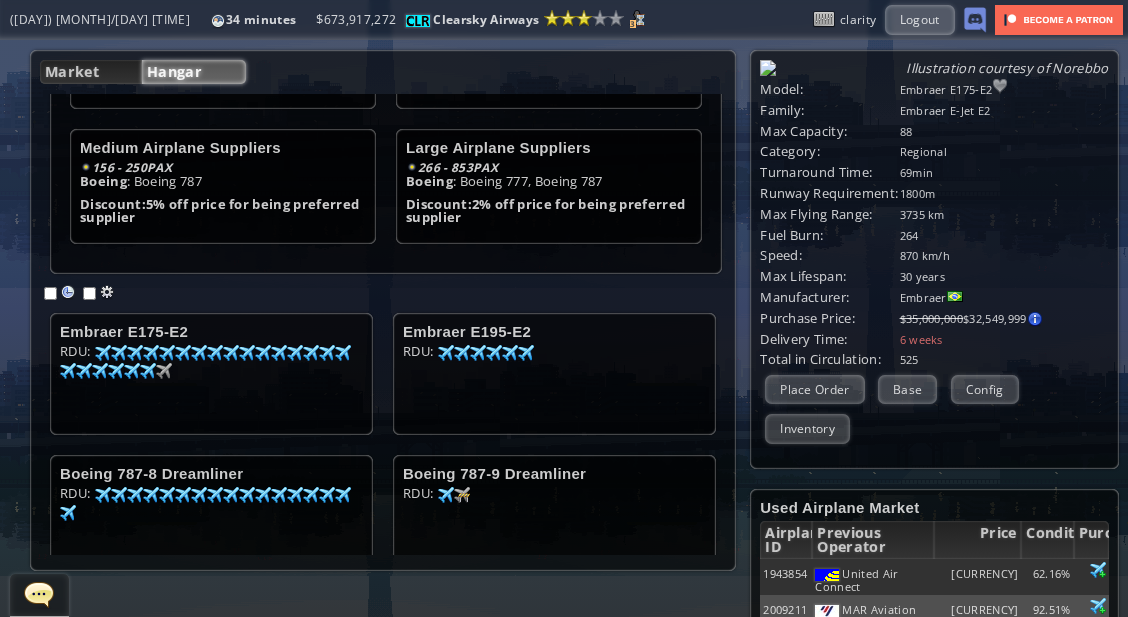 scroll, scrollTop: 168, scrollLeft: 0, axis: vertical 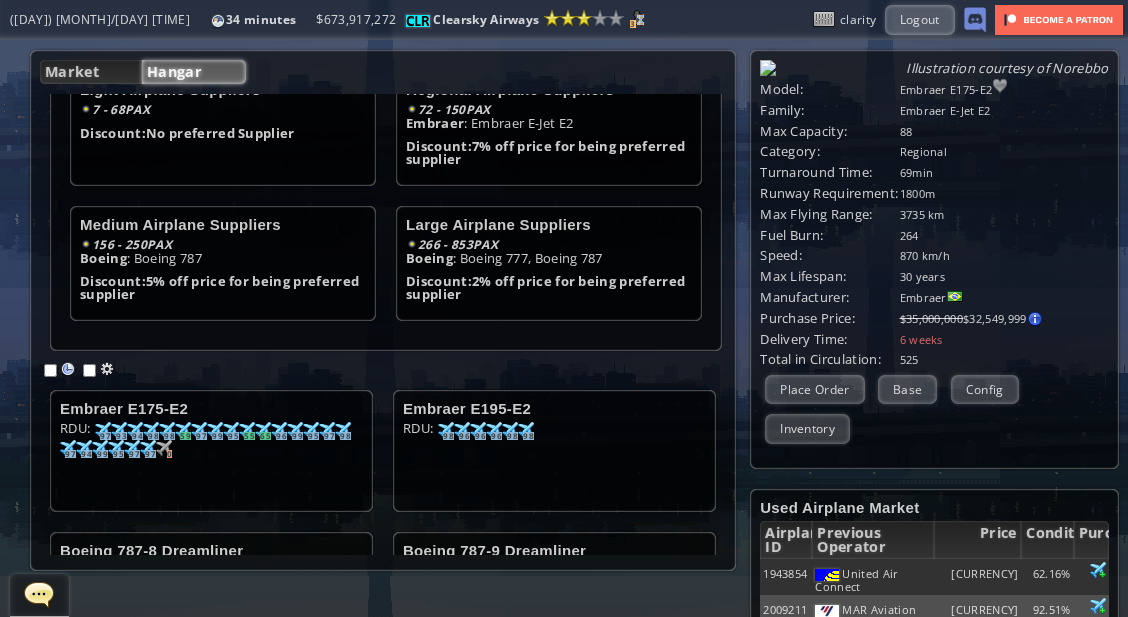 click on "Maintenance Cost Factor
0.80
0.4  +  0.1  *  3  +  0.02  *  5  =  0.80
Airplane Family
Boeing 777 Boeing 787 Embraer E-Jet E2
Airplane Model
Boeing 777-200LR Boeing 787-8 Dreamliner Boeing 787-9 Dreamliner Embraer E175-E2 Embraer E195-E2
Airplane maintenance cost is multiplied by this factor. Maintenance factor =  0.4  +  0.1  * Airplane Family # +  0.02  * Airplane Model #
Preferred Suppliers
Light Airplane Suppliers
7 - 68  PAX
Discount:  No preferred Supplier
Regional Airplane Suppliers
72 - 150  PAX
Embraer  : Embraer E-Jet E2
Discount:
PAX" at bounding box center [383, 324] 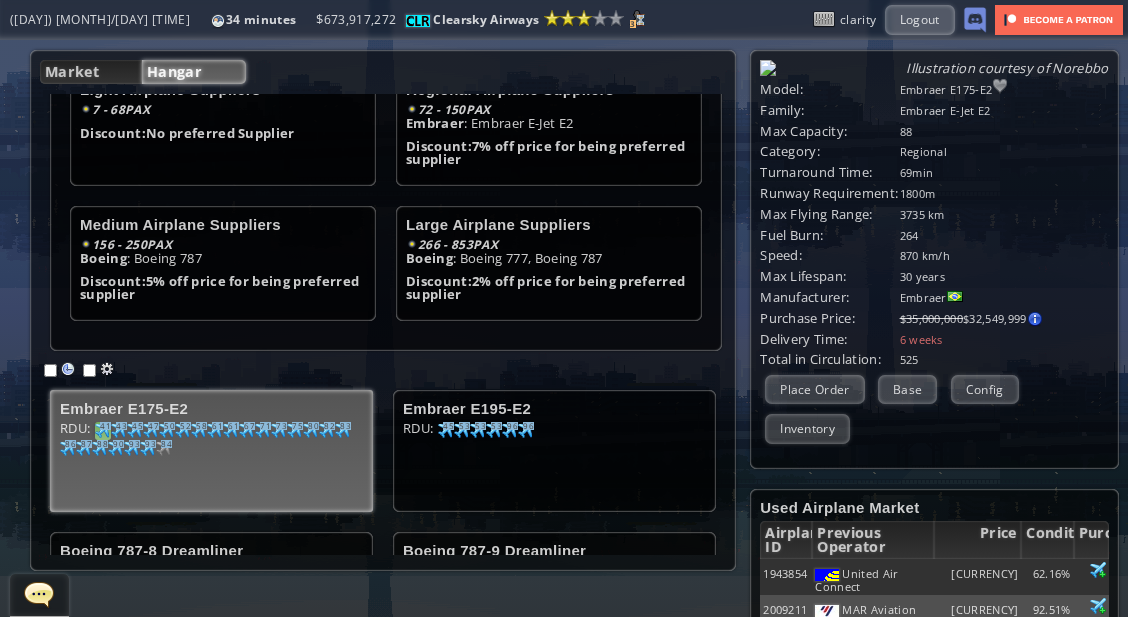 click on "41" at bounding box center (105, 426) 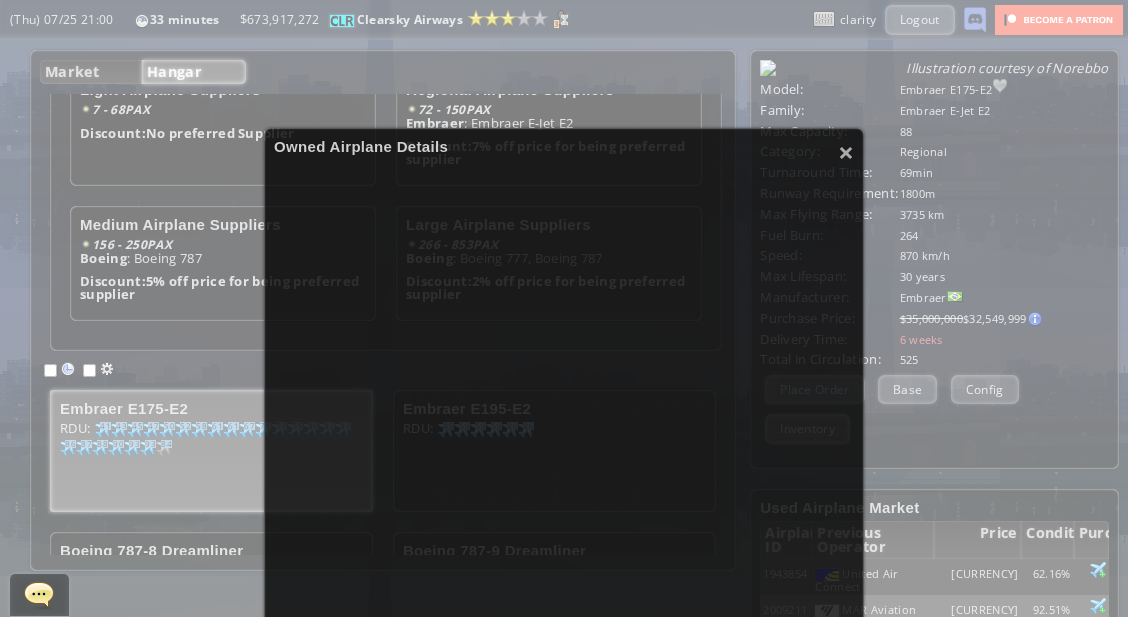 scroll, scrollTop: 0, scrollLeft: 0, axis: both 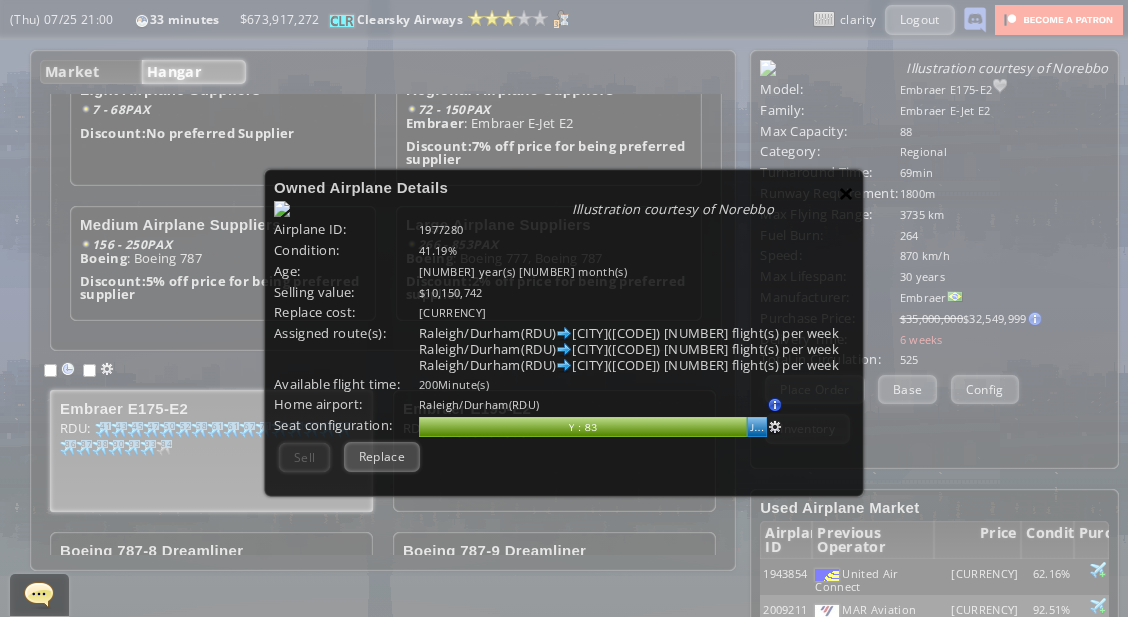 click on "×" at bounding box center [846, 193] 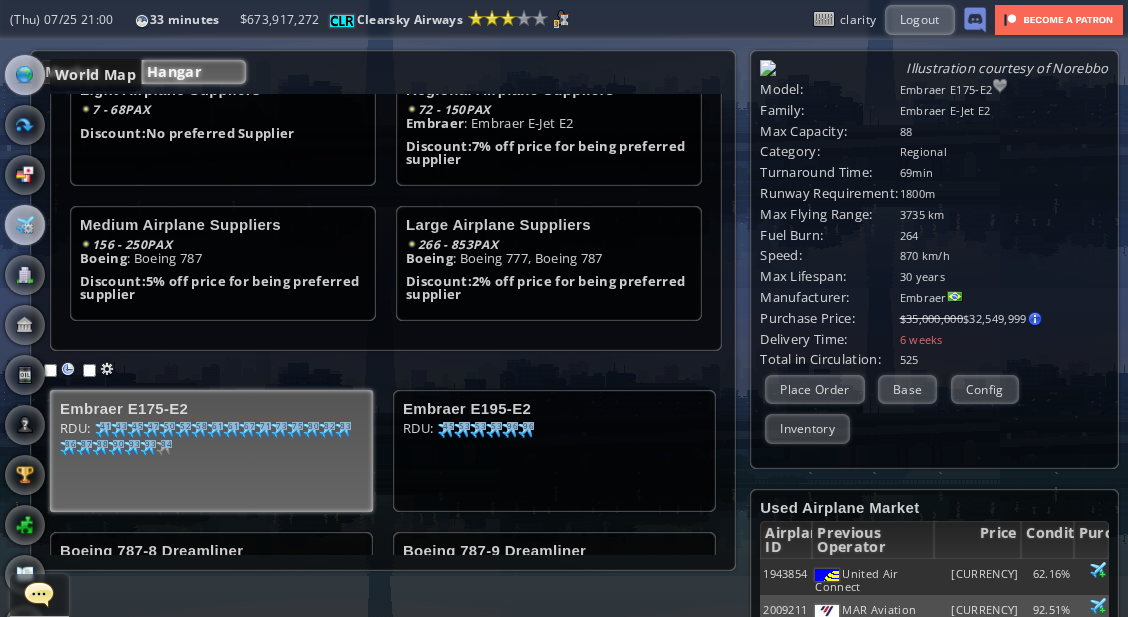 click at bounding box center (25, 75) 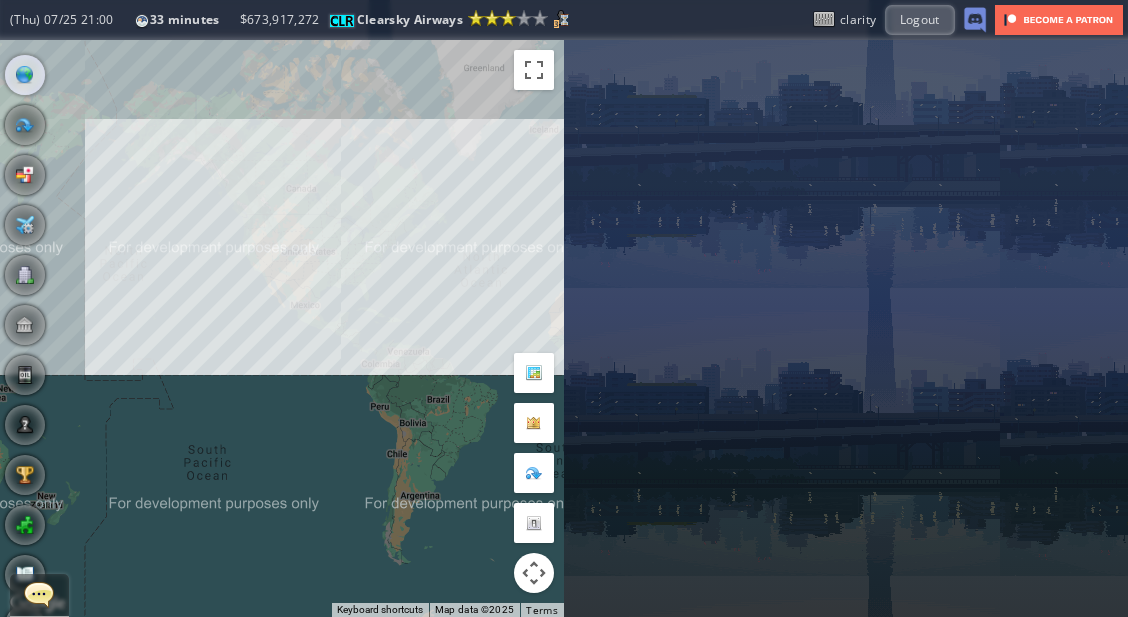 click on "To navigate, press the arrow keys." at bounding box center (282, 328) 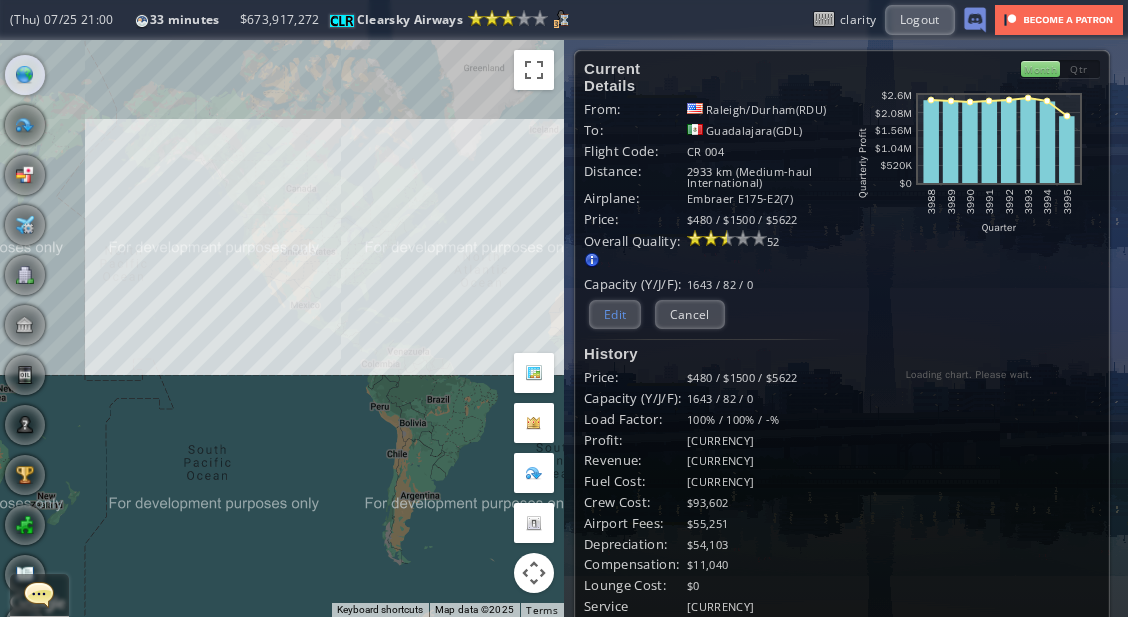 click on "Edit" at bounding box center (615, 314) 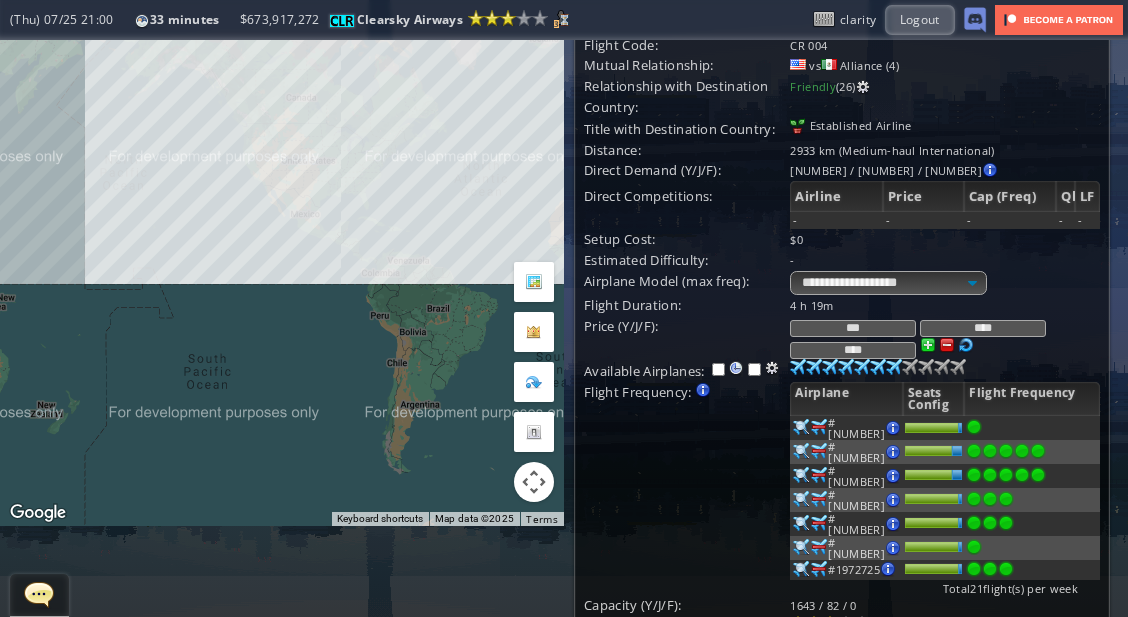 scroll, scrollTop: 92, scrollLeft: 0, axis: vertical 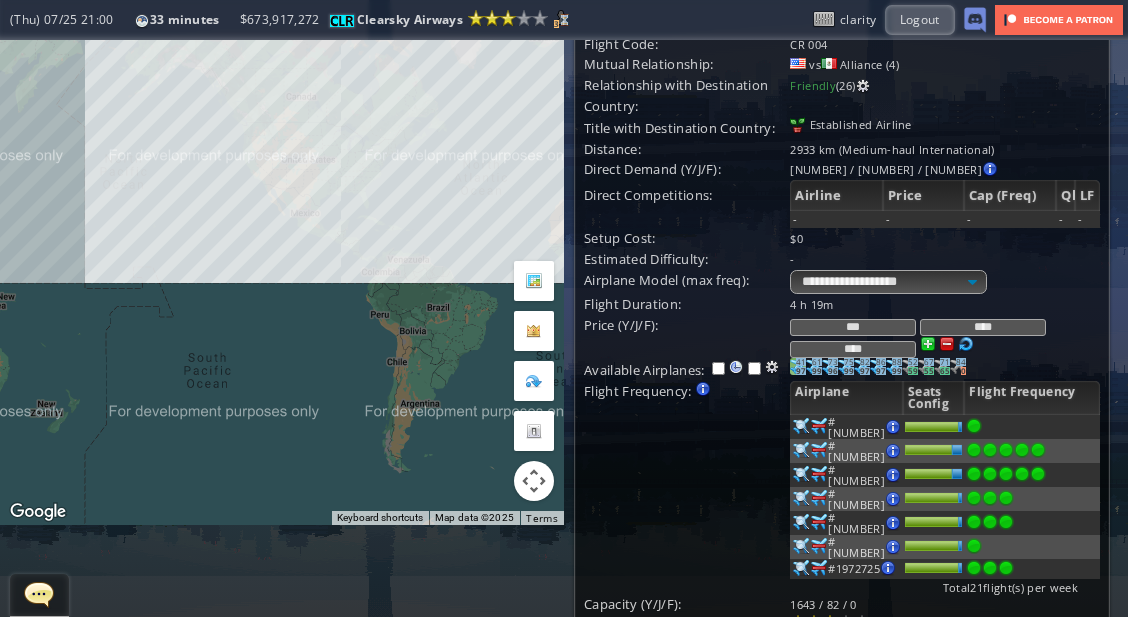 click at bounding box center [798, 366] 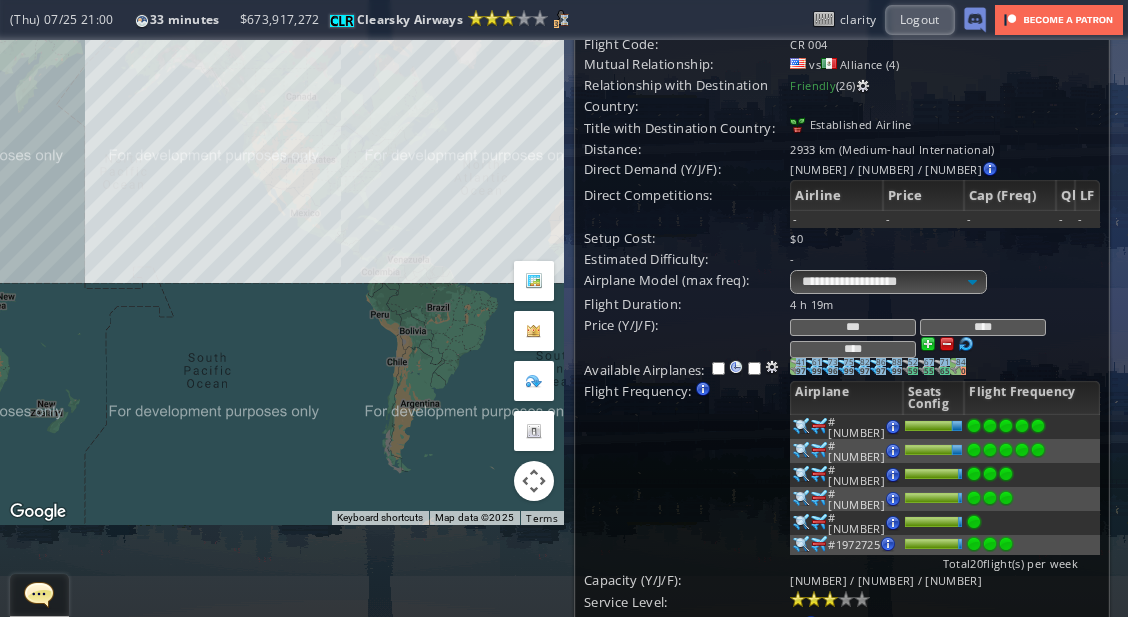 click at bounding box center (798, 366) 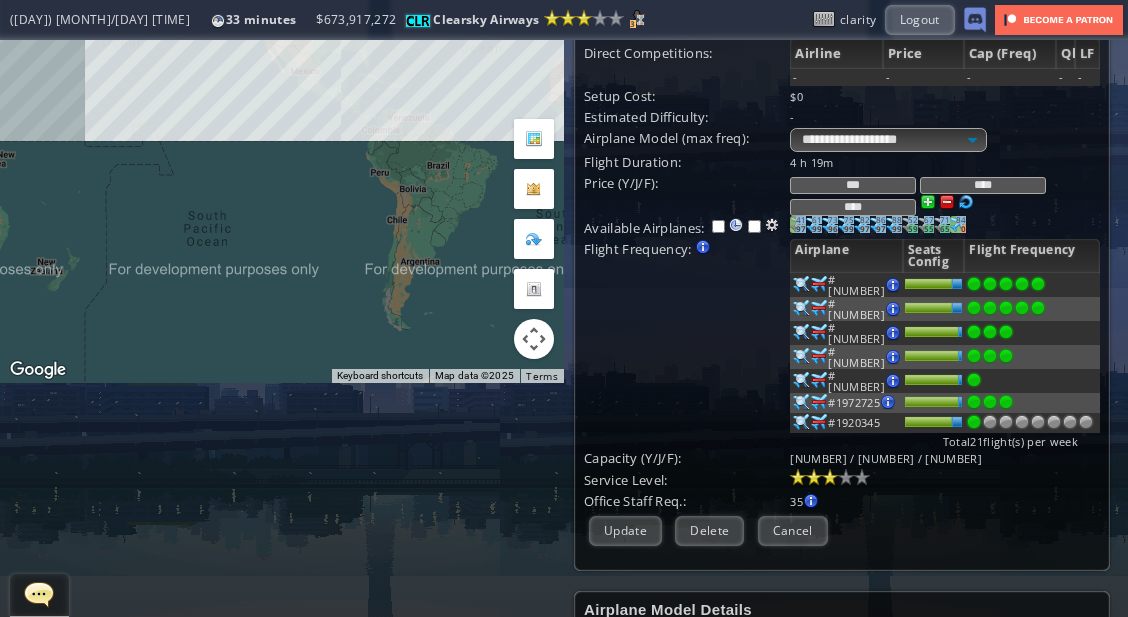 scroll, scrollTop: 264, scrollLeft: 0, axis: vertical 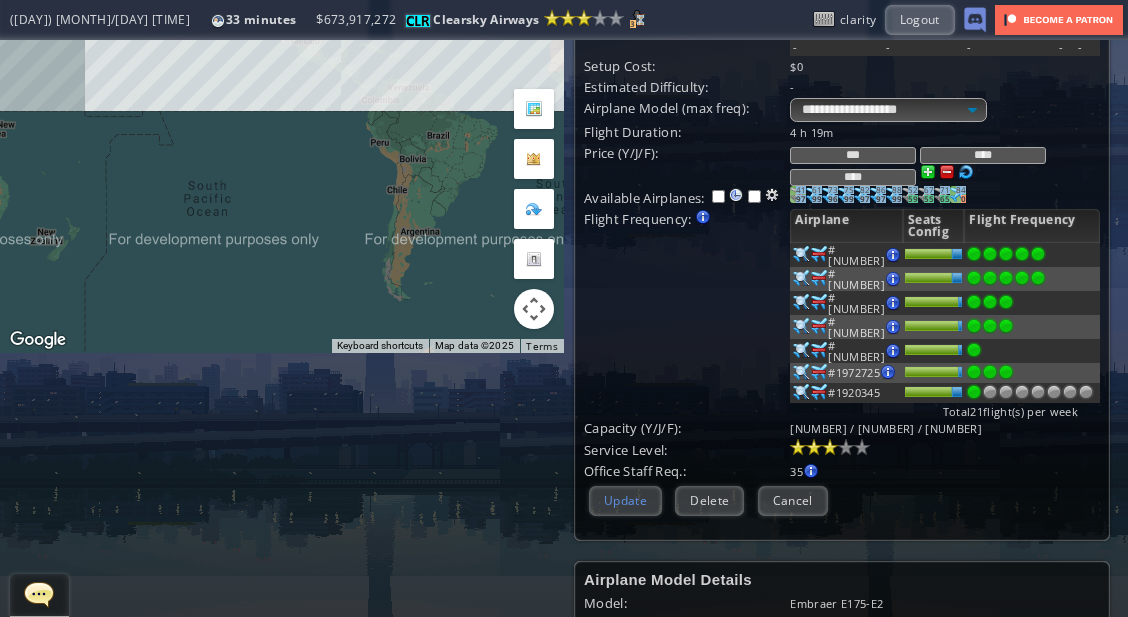 click on "Update" at bounding box center (625, 500) 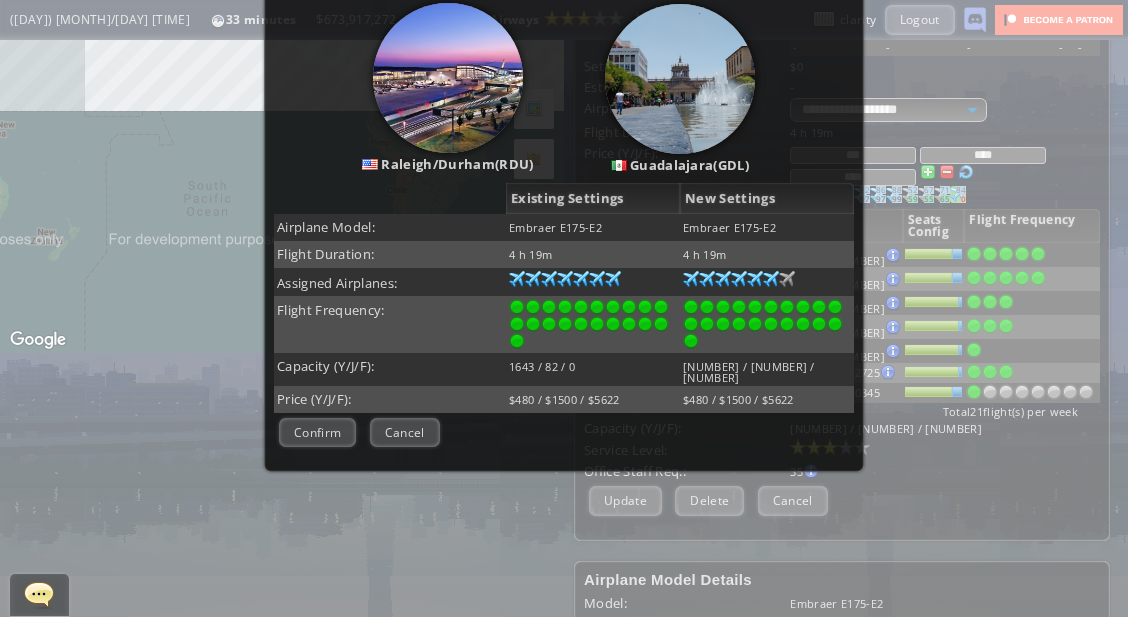 scroll, scrollTop: 218, scrollLeft: 0, axis: vertical 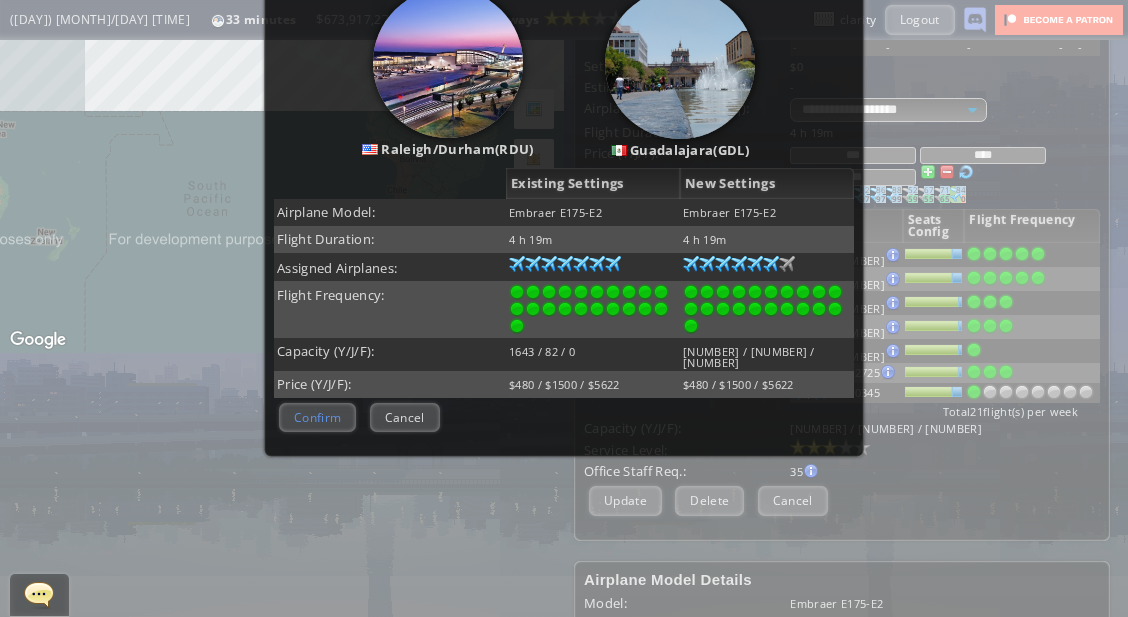 click on "Confirm" at bounding box center [317, 417] 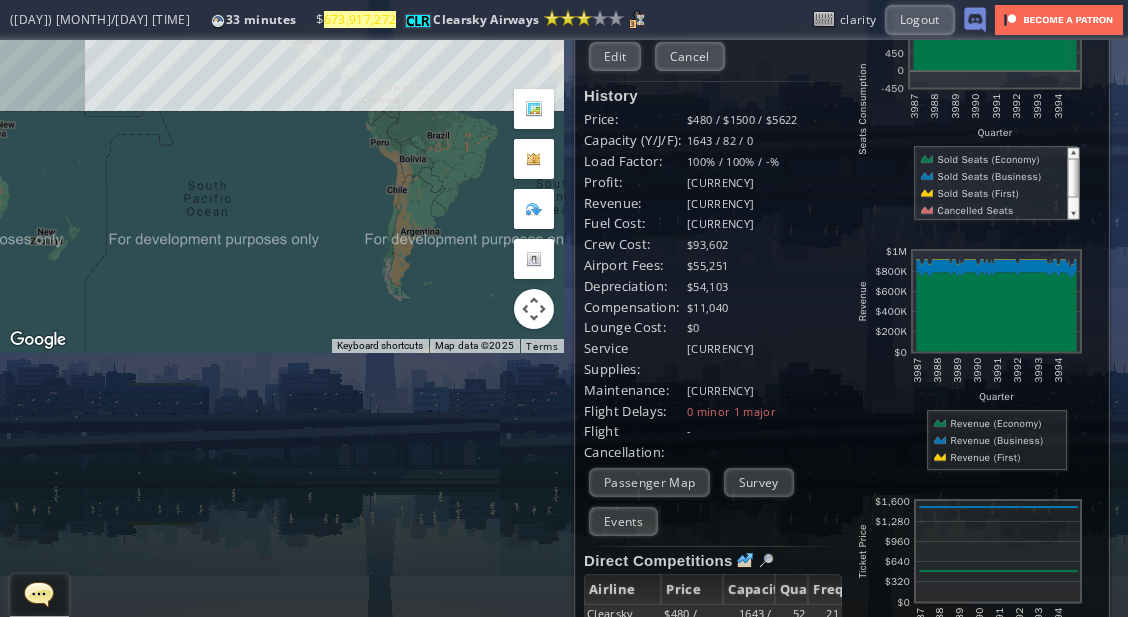 scroll, scrollTop: 21, scrollLeft: 0, axis: vertical 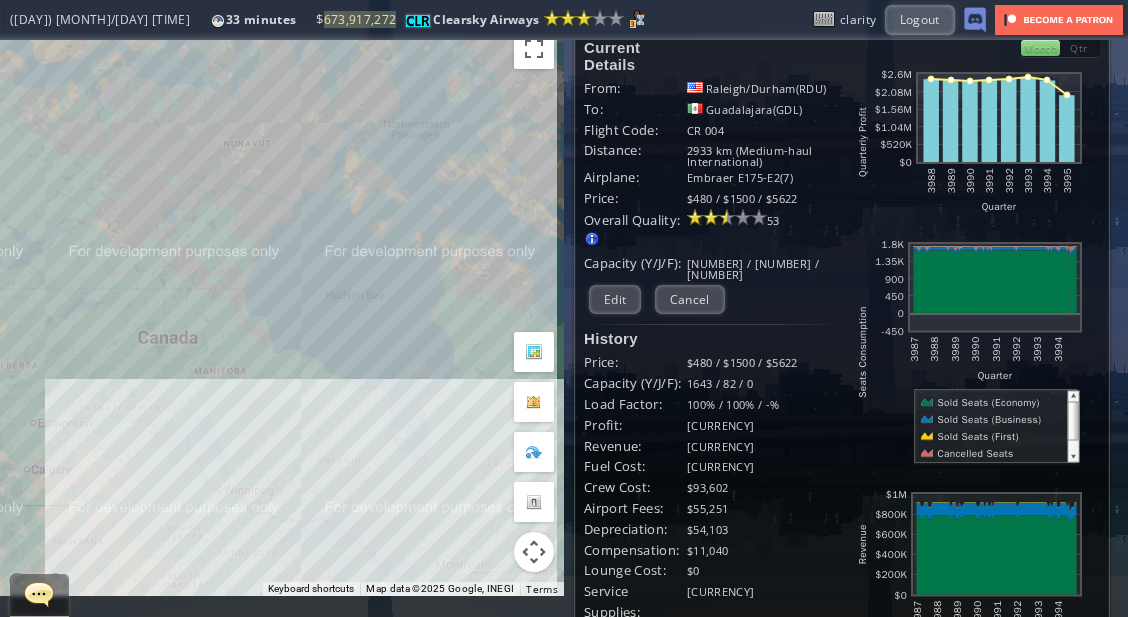 drag, startPoint x: 366, startPoint y: 533, endPoint x: 342, endPoint y: 308, distance: 226.27638 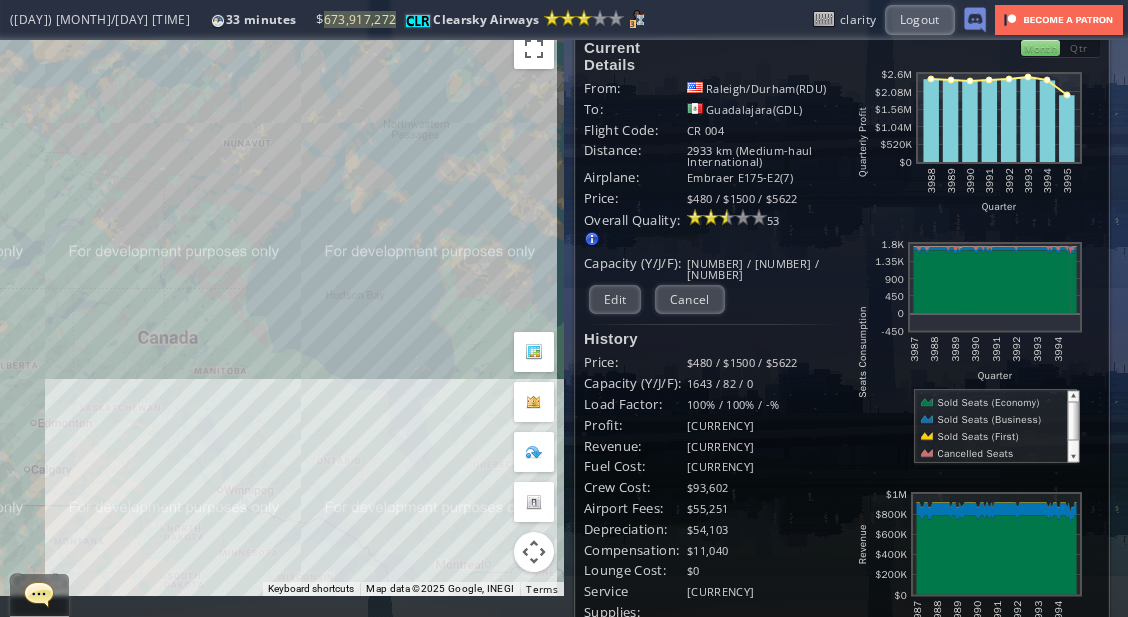 click on "To navigate, press the arrow keys." at bounding box center (282, 307) 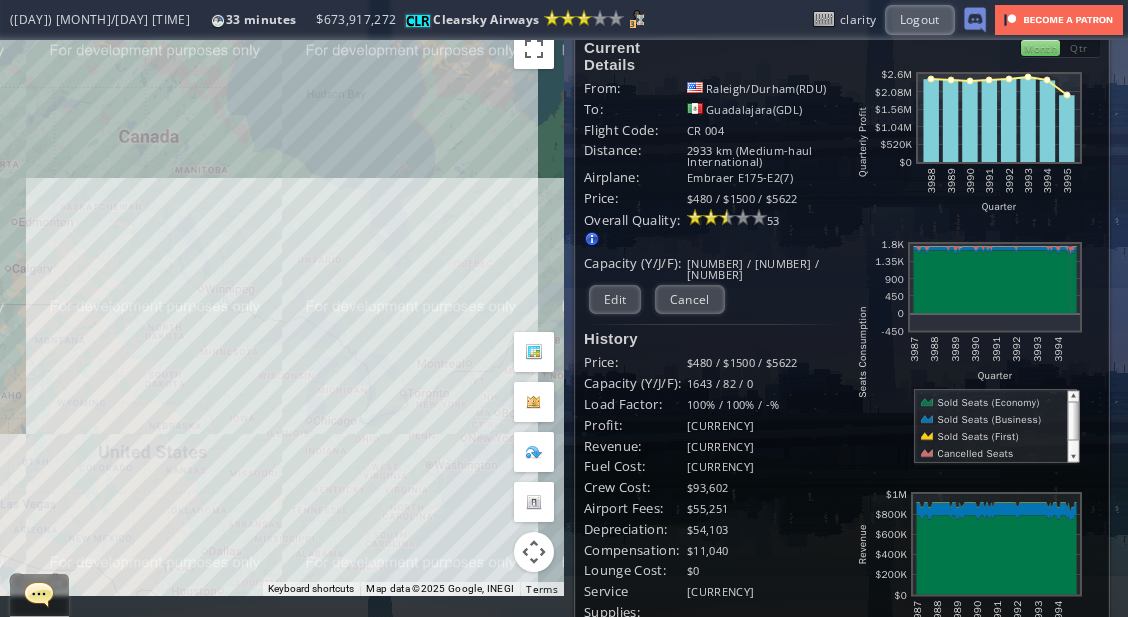 click on "To navigate, press the arrow keys." at bounding box center (282, 307) 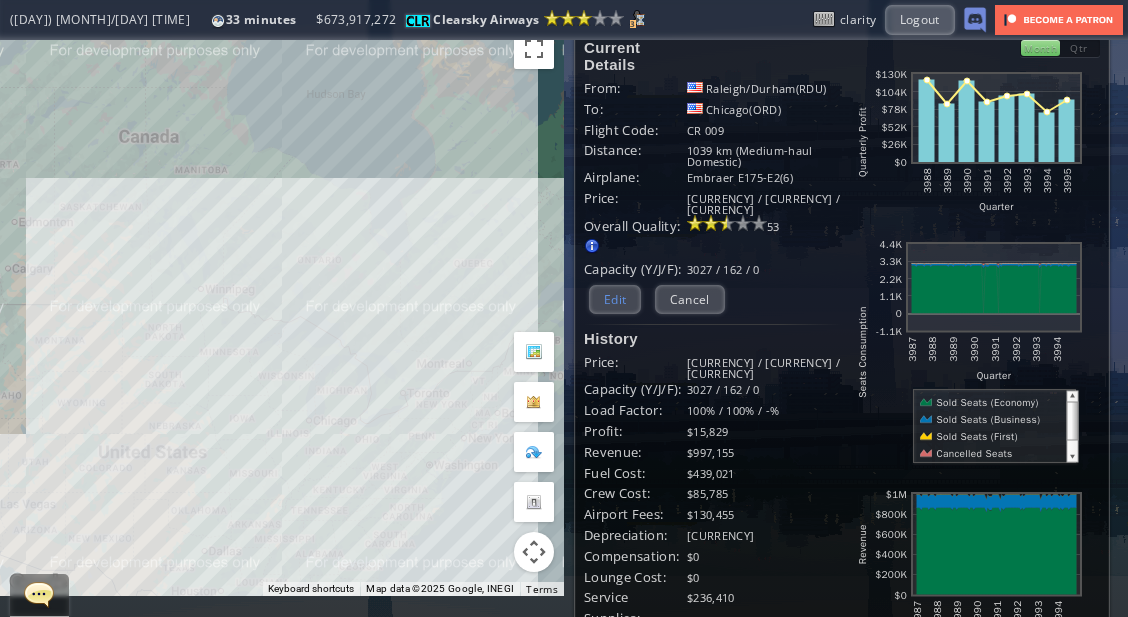 click on "Edit" at bounding box center (615, 299) 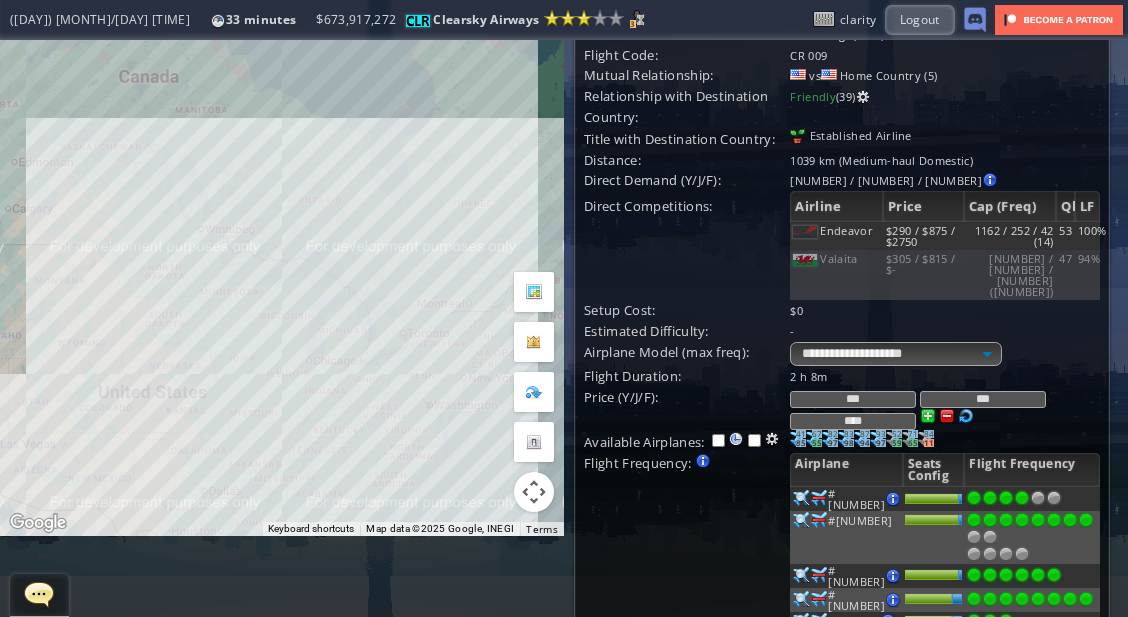 scroll, scrollTop: 83, scrollLeft: 0, axis: vertical 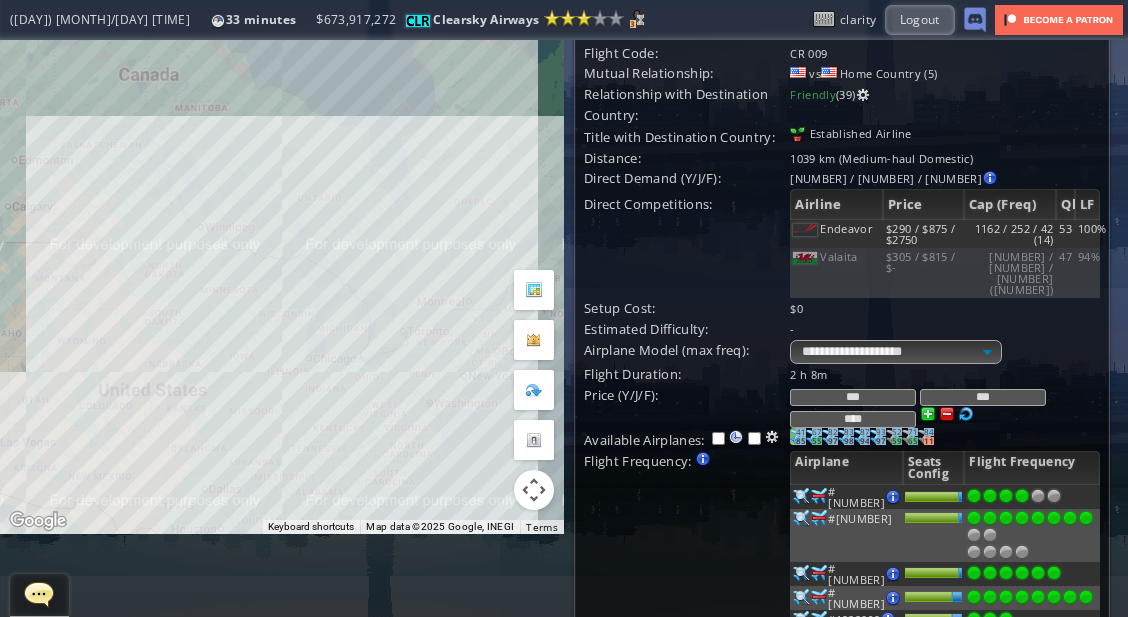 click at bounding box center (798, 436) 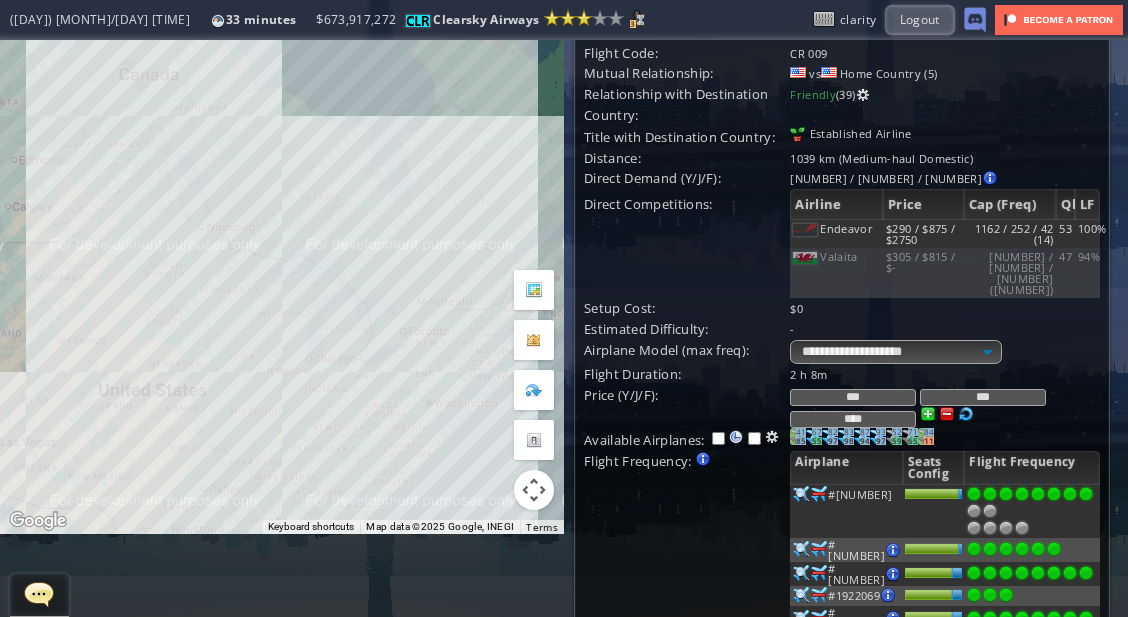 click on "11" at bounding box center (801, 441) 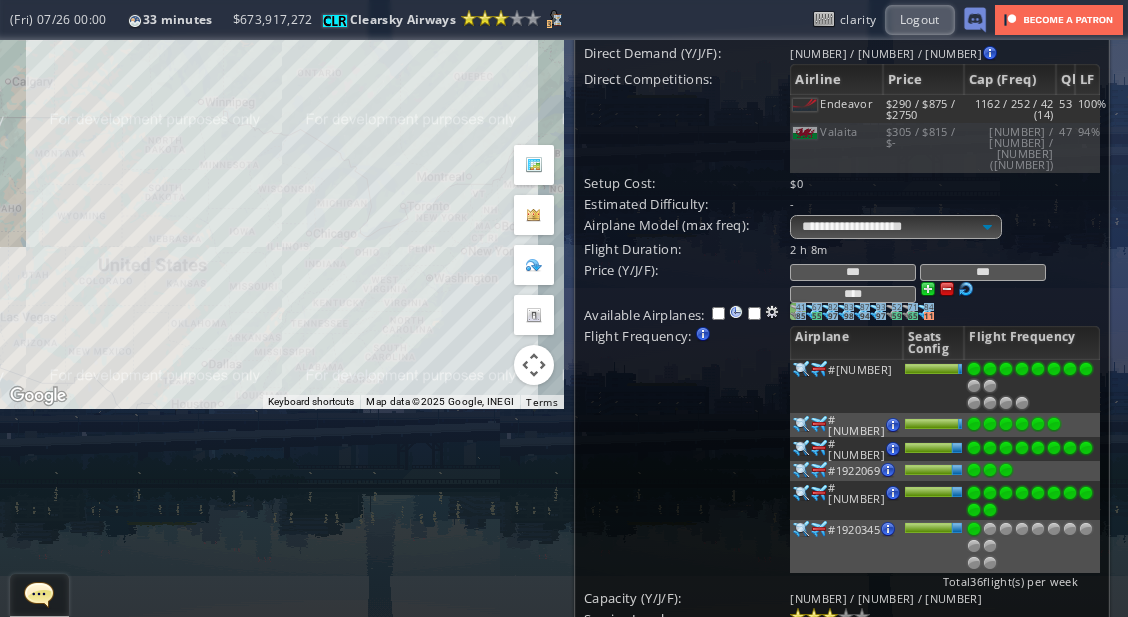 scroll, scrollTop: 209, scrollLeft: 0, axis: vertical 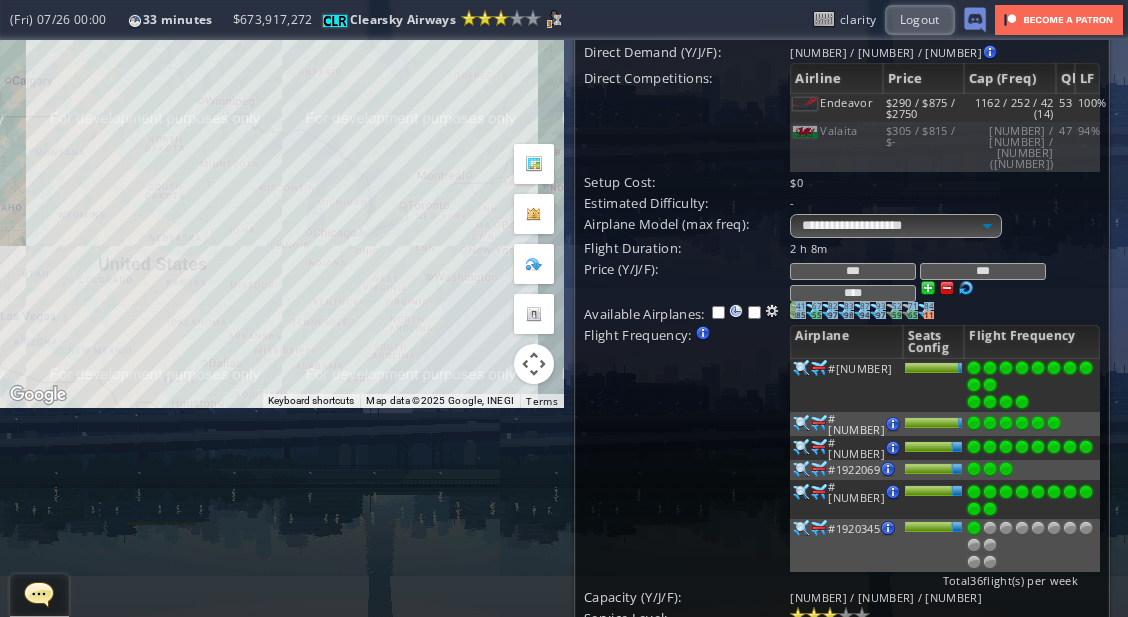 click at bounding box center [1022, 402] 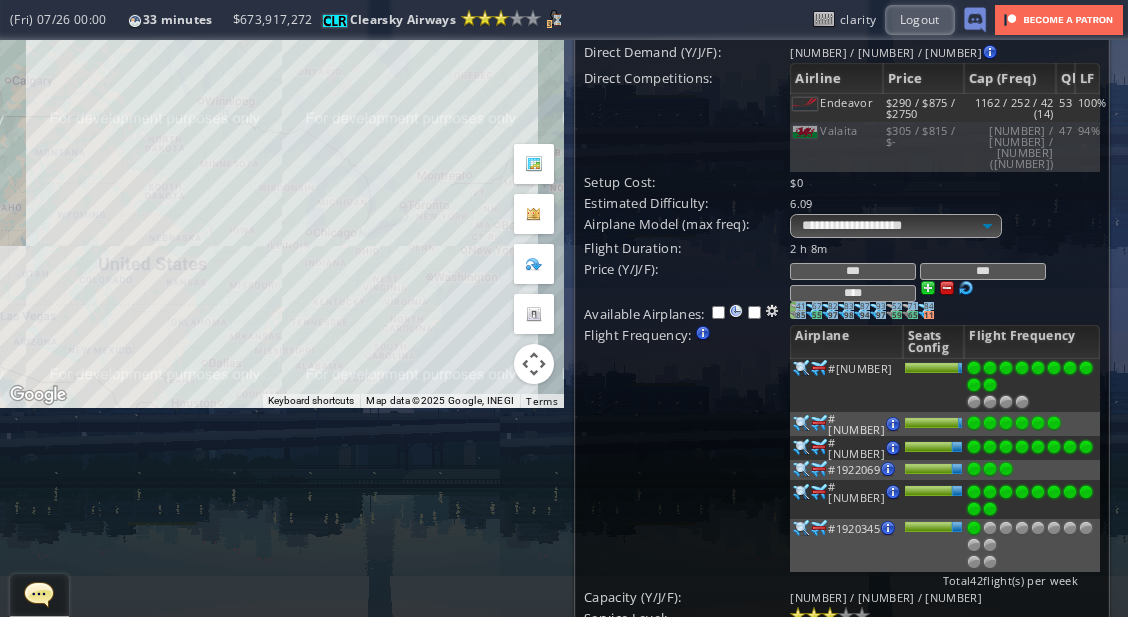click at bounding box center (990, 385) 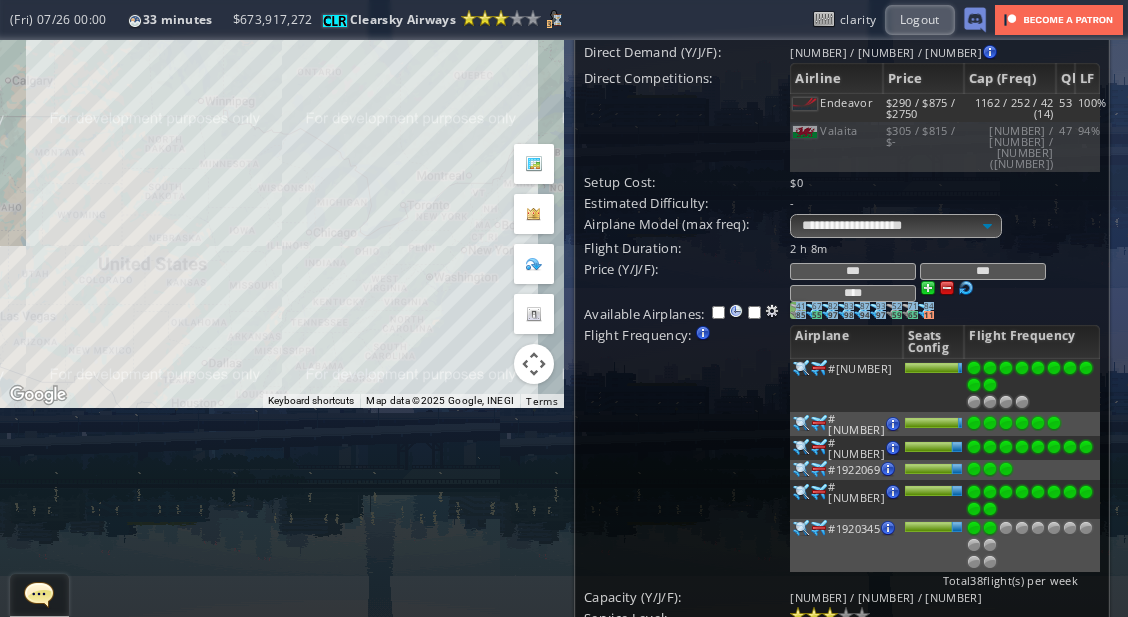 click at bounding box center (990, 368) 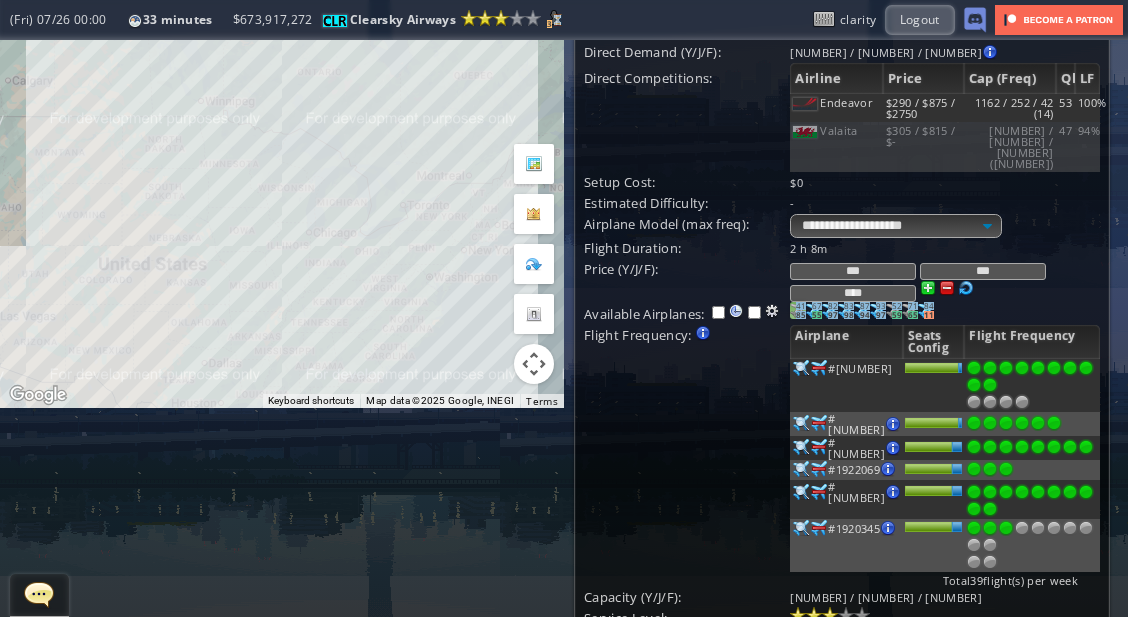 click at bounding box center (1006, 368) 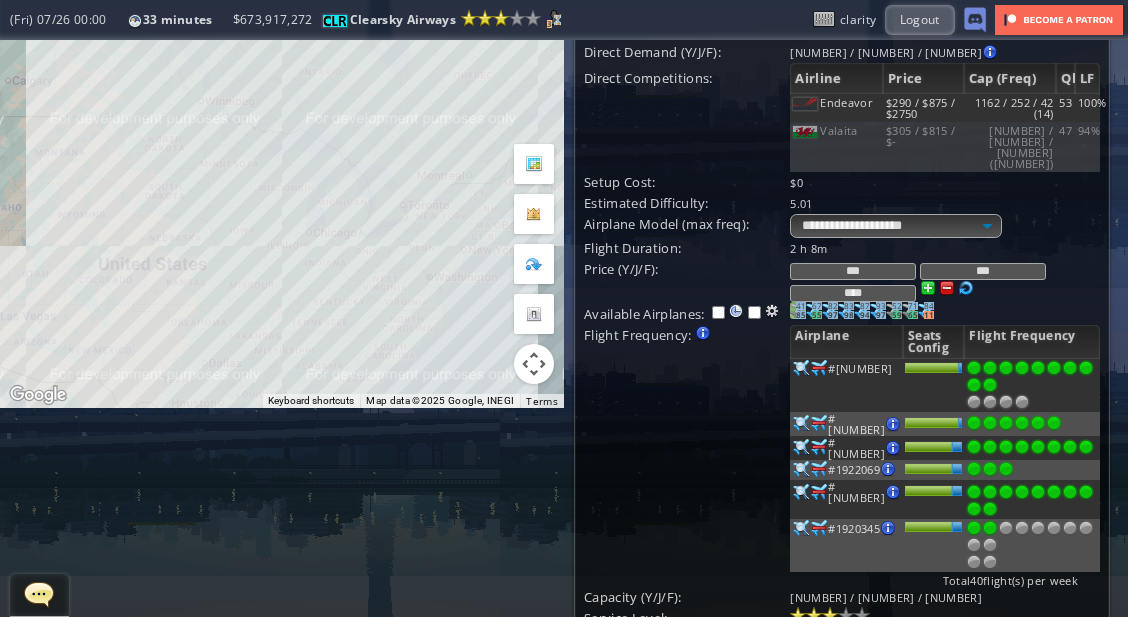 click at bounding box center [990, 368] 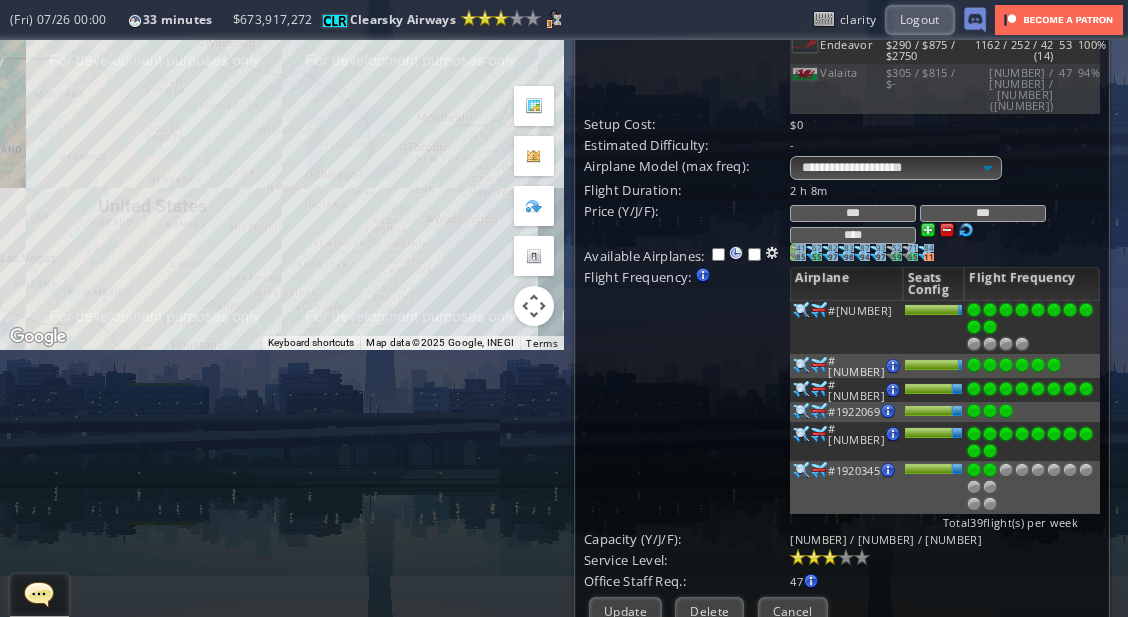 scroll, scrollTop: 313, scrollLeft: 0, axis: vertical 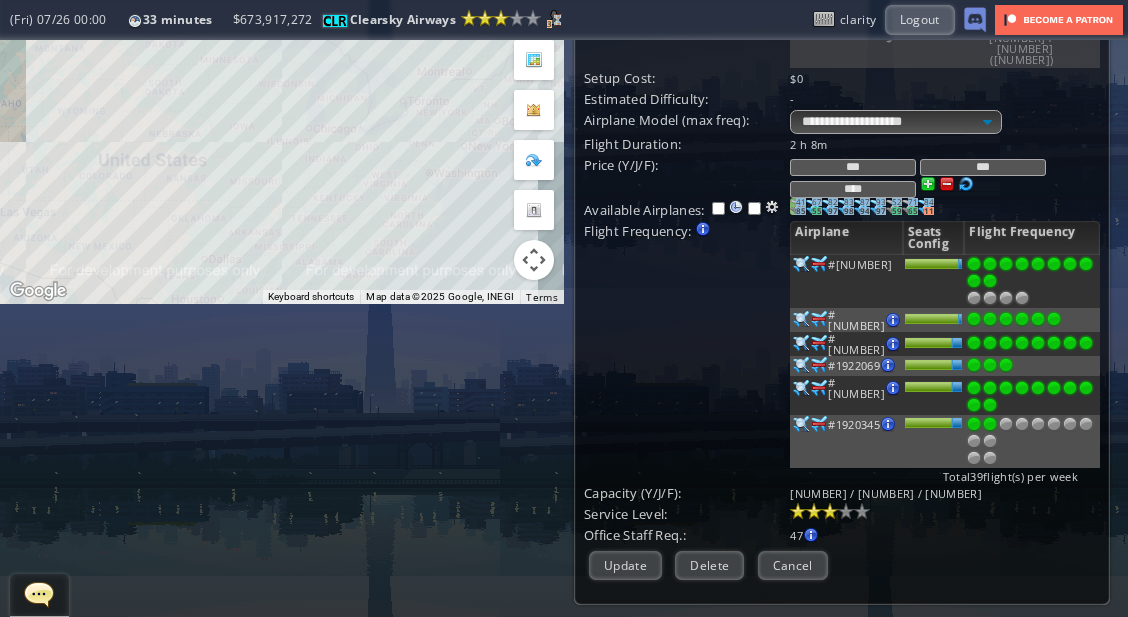 click on "Plan Route Details
From:
Raleigh/Durham(RDU)
To:
Chicago(ORD)
Flight Code:
CR 009
Mutual Relationship:
vs  Home Country (5)
Relationship with Destination Country:
Friendly (39)
Title with Destination Country:
Established Airline
Distance:
1039 km (Medium-haul Domestic)
Direct Demand (Y/J/F):
711 / 290 / 64
Raleigh/Durham(RDU)
Business PAX :  82 / 10 / 0" at bounding box center [842, 166] 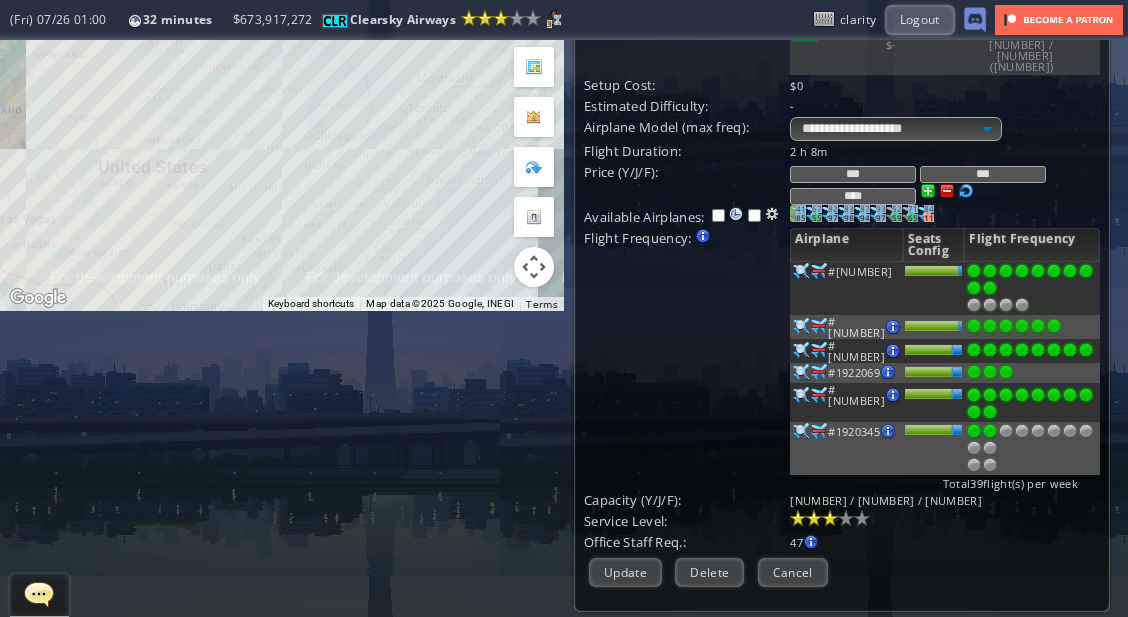 scroll, scrollTop: 307, scrollLeft: 0, axis: vertical 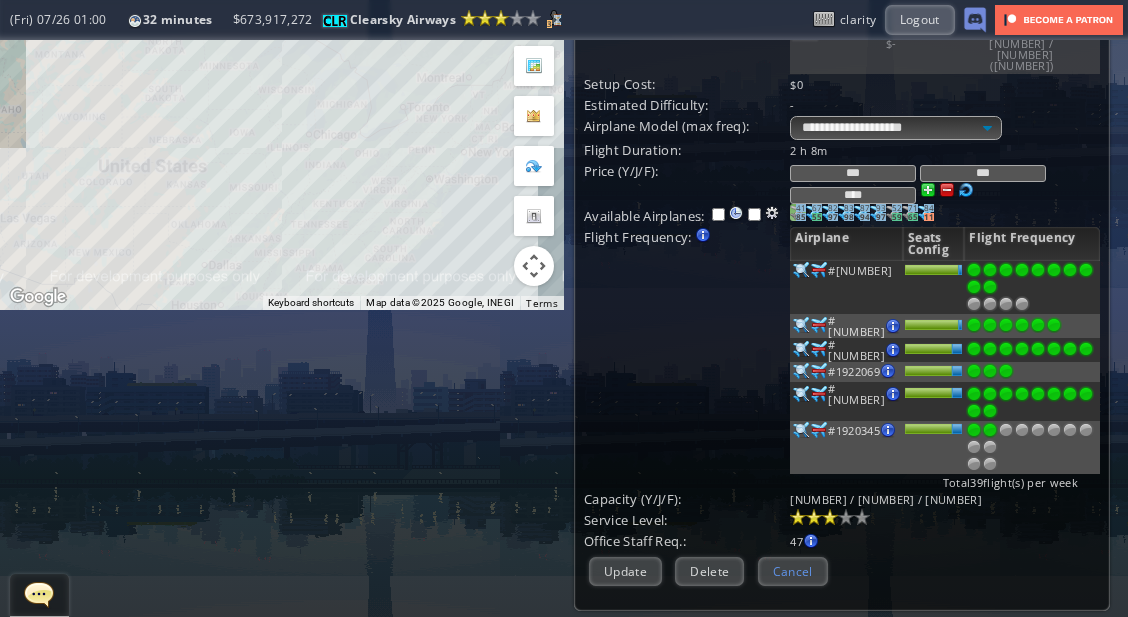 click on "Cancel" at bounding box center [793, 571] 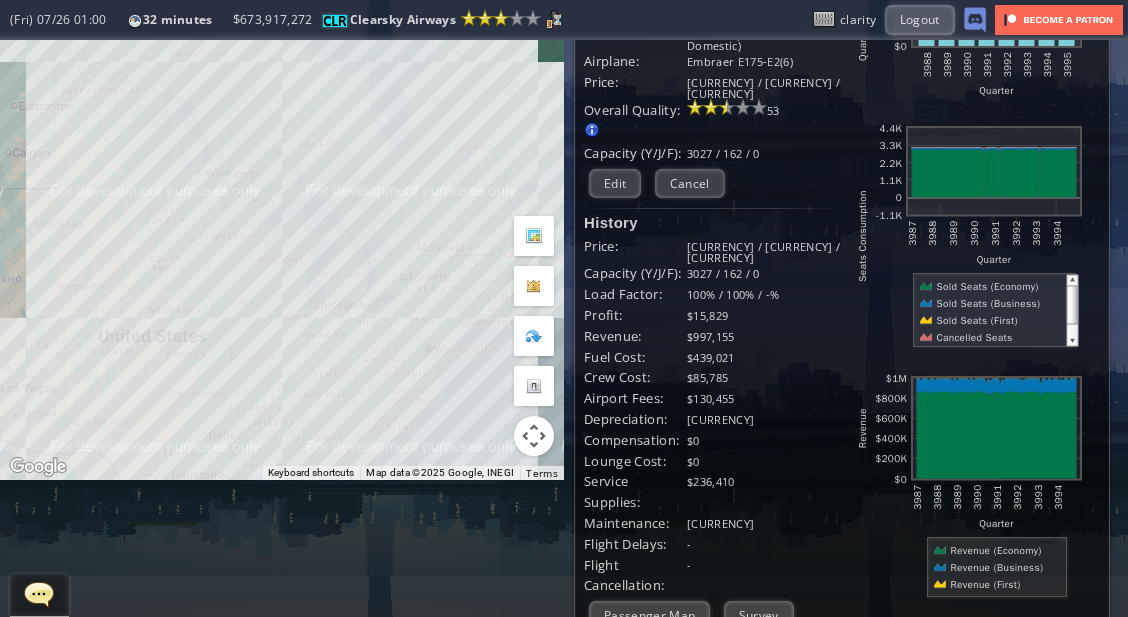 scroll, scrollTop: 126, scrollLeft: 0, axis: vertical 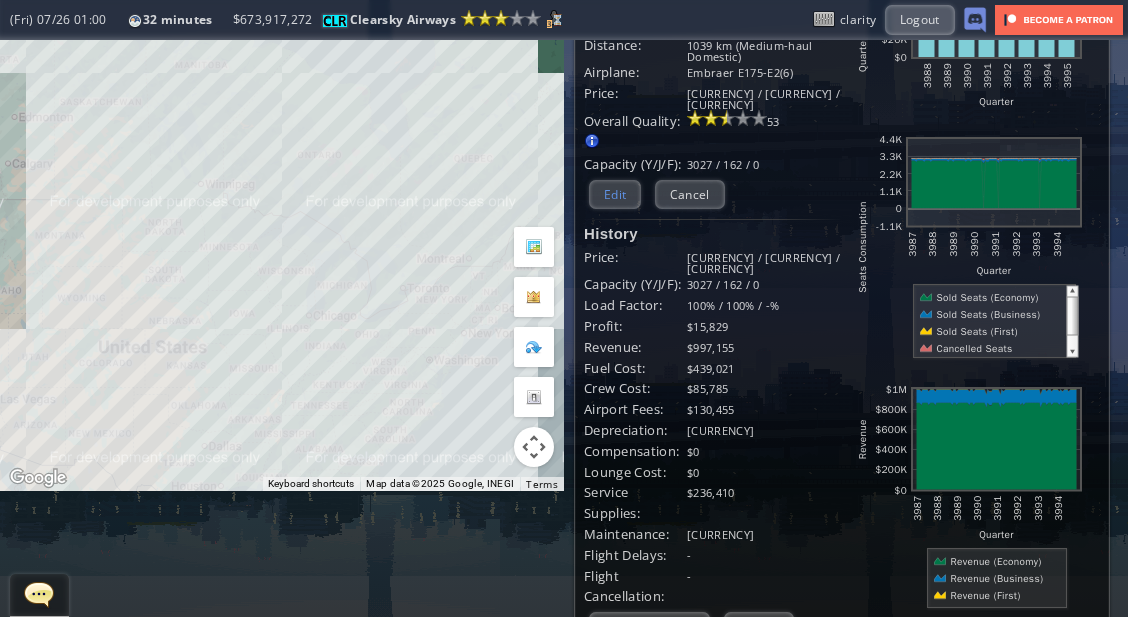 click on "Edit" at bounding box center (615, 194) 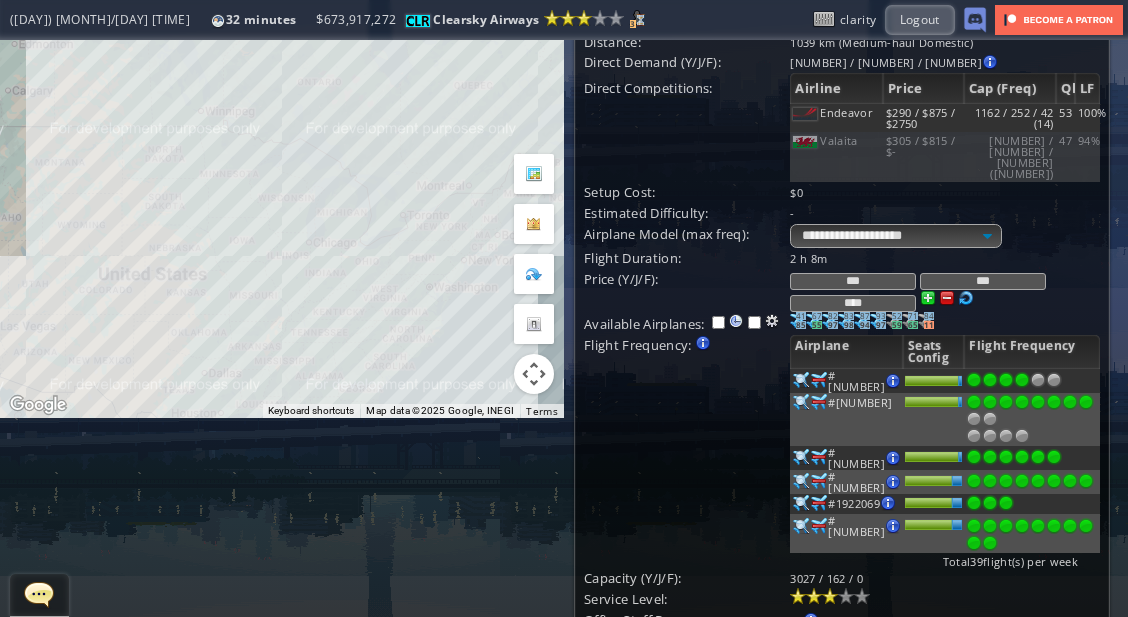 scroll, scrollTop: 202, scrollLeft: 0, axis: vertical 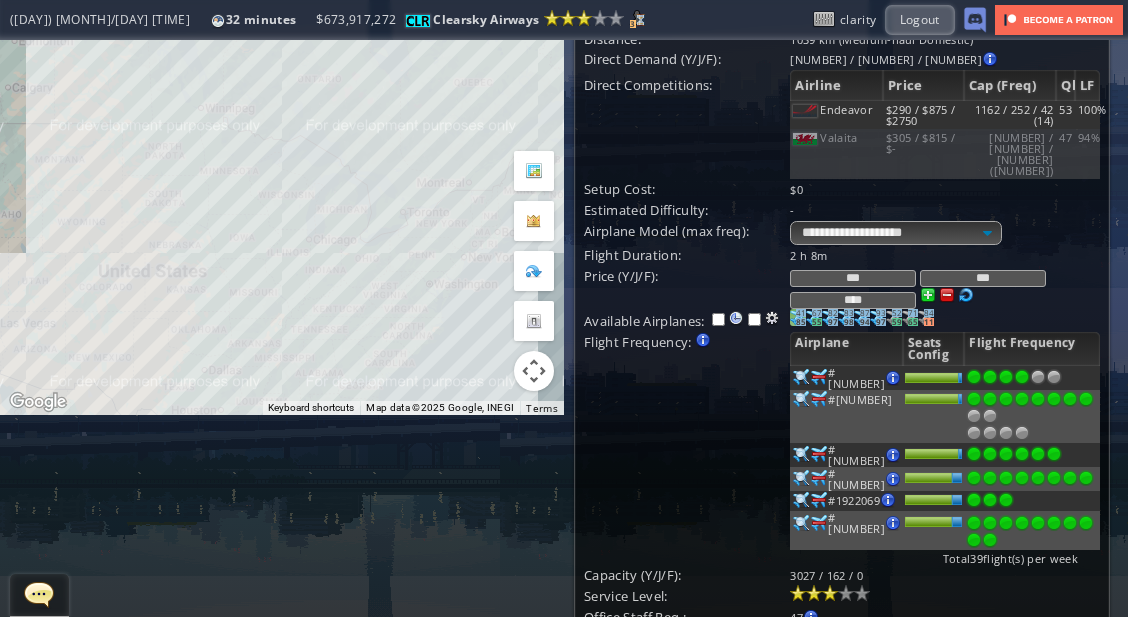 click on "85 41" at bounding box center [798, 317] 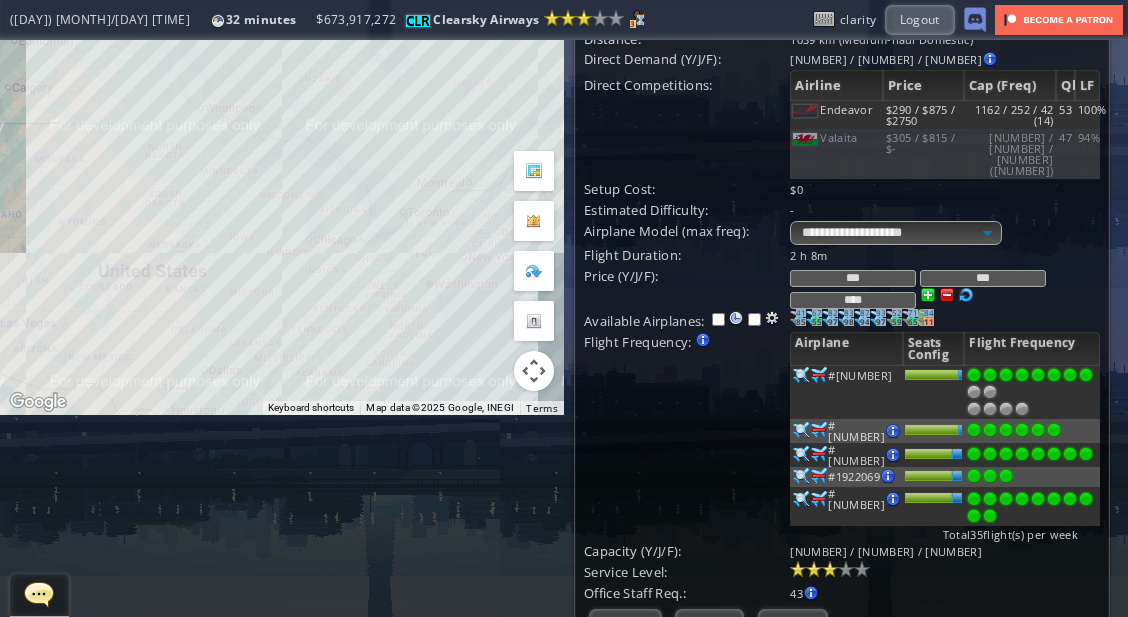 click on "84" at bounding box center [801, 313] 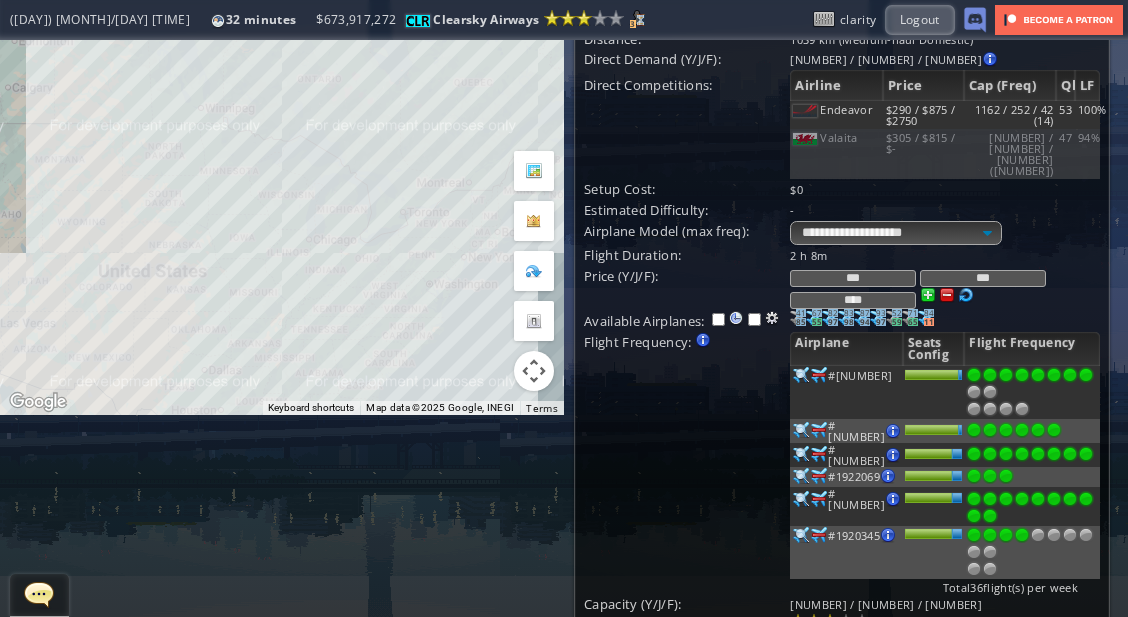 click at bounding box center (1022, 375) 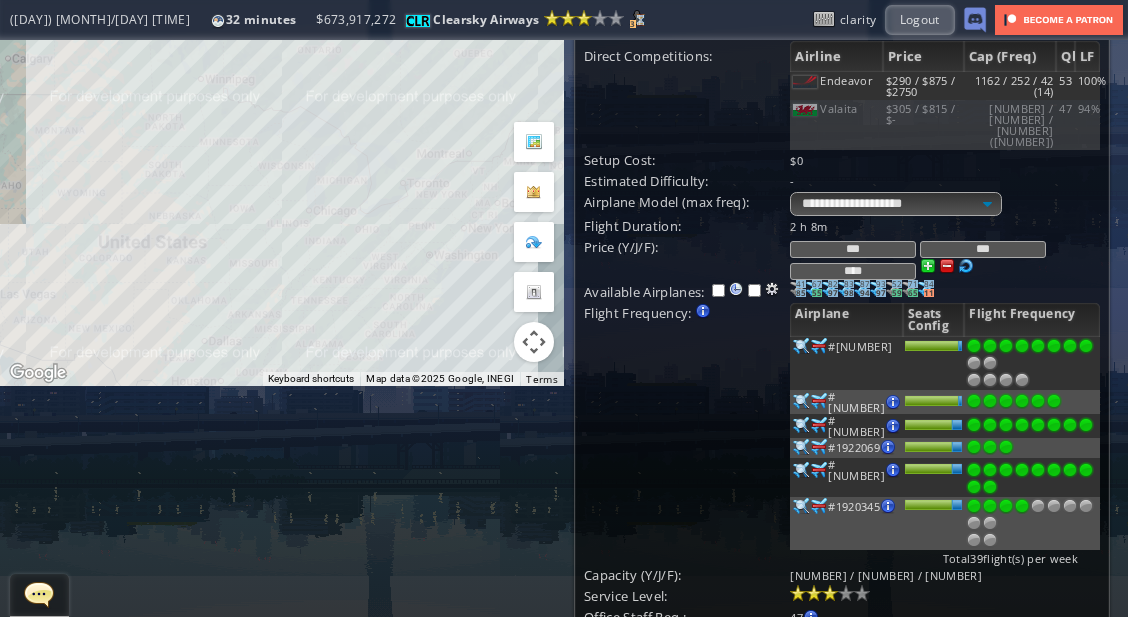 scroll, scrollTop: 236, scrollLeft: 0, axis: vertical 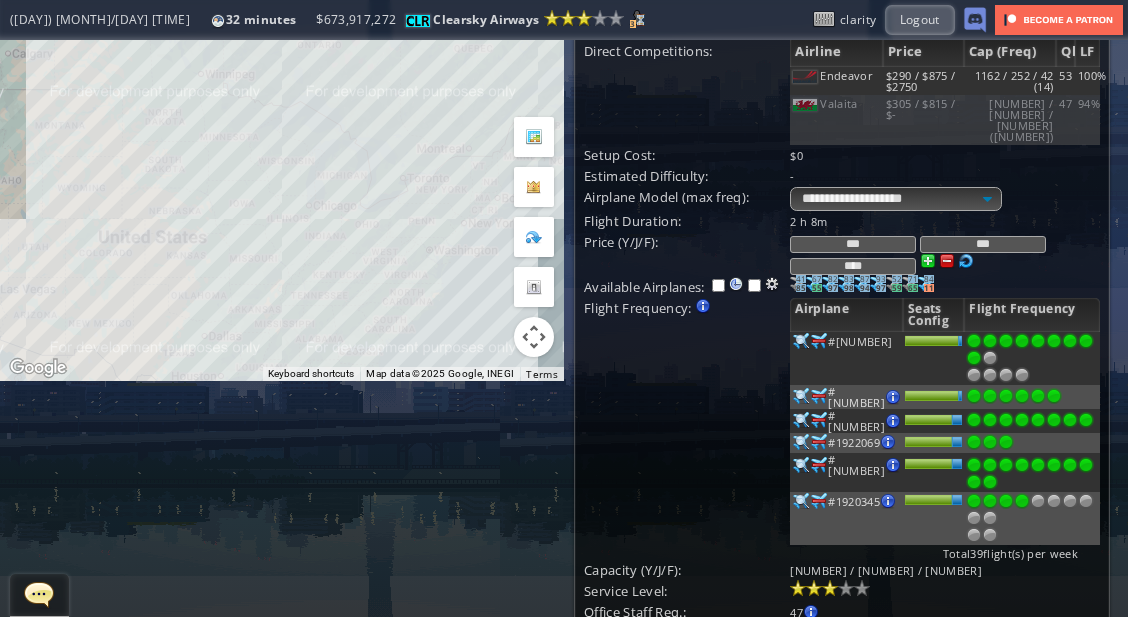click at bounding box center (974, 358) 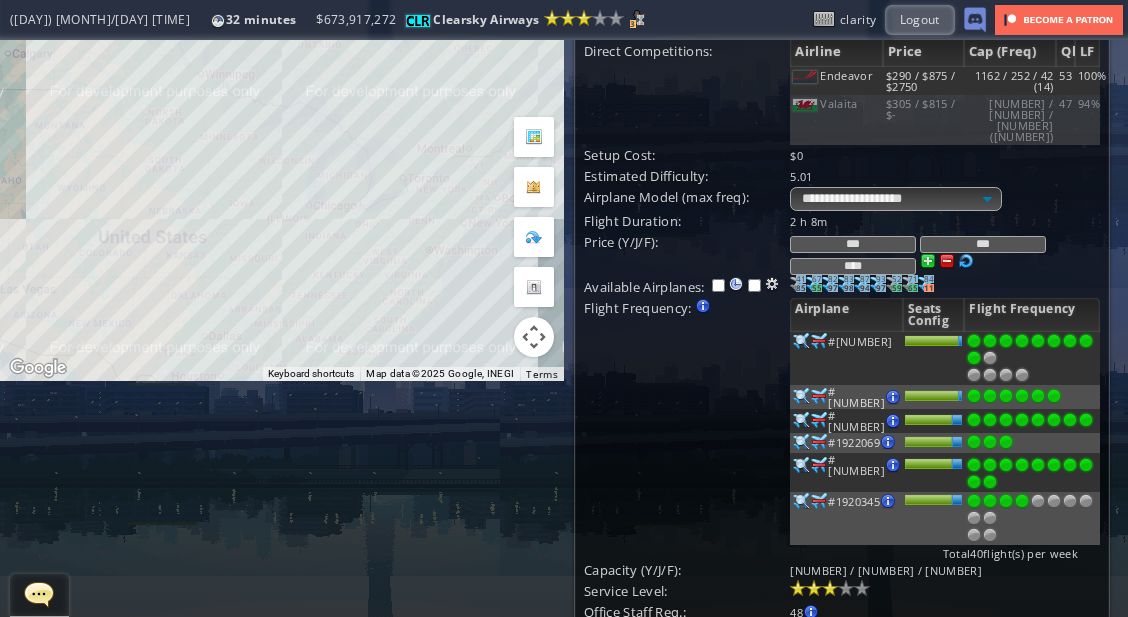 click at bounding box center [974, 358] 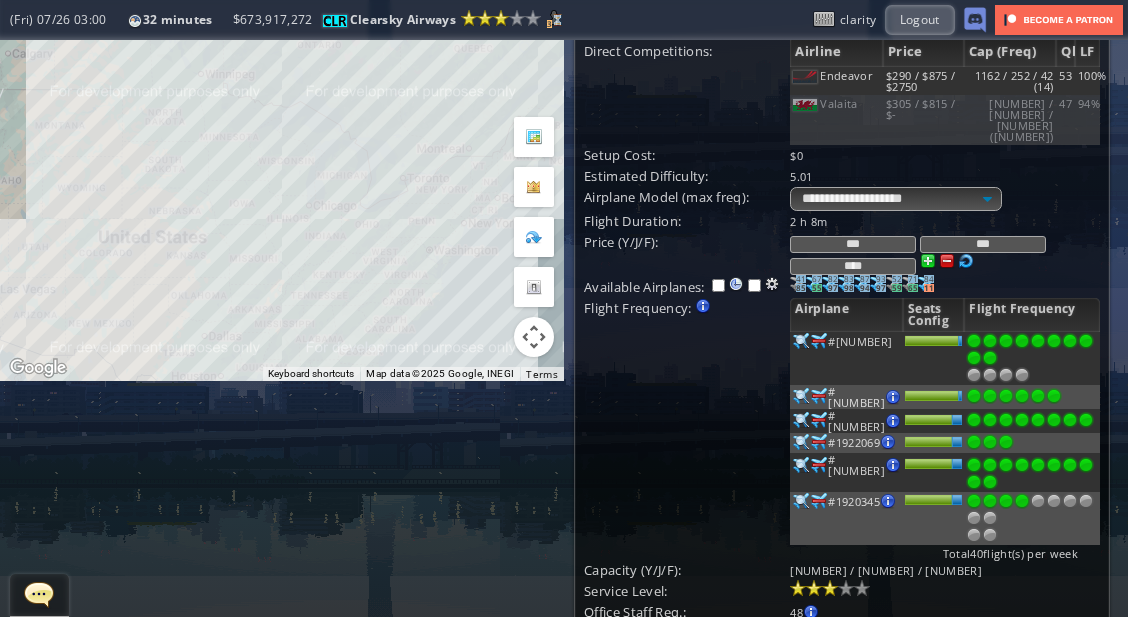 click at bounding box center (990, 358) 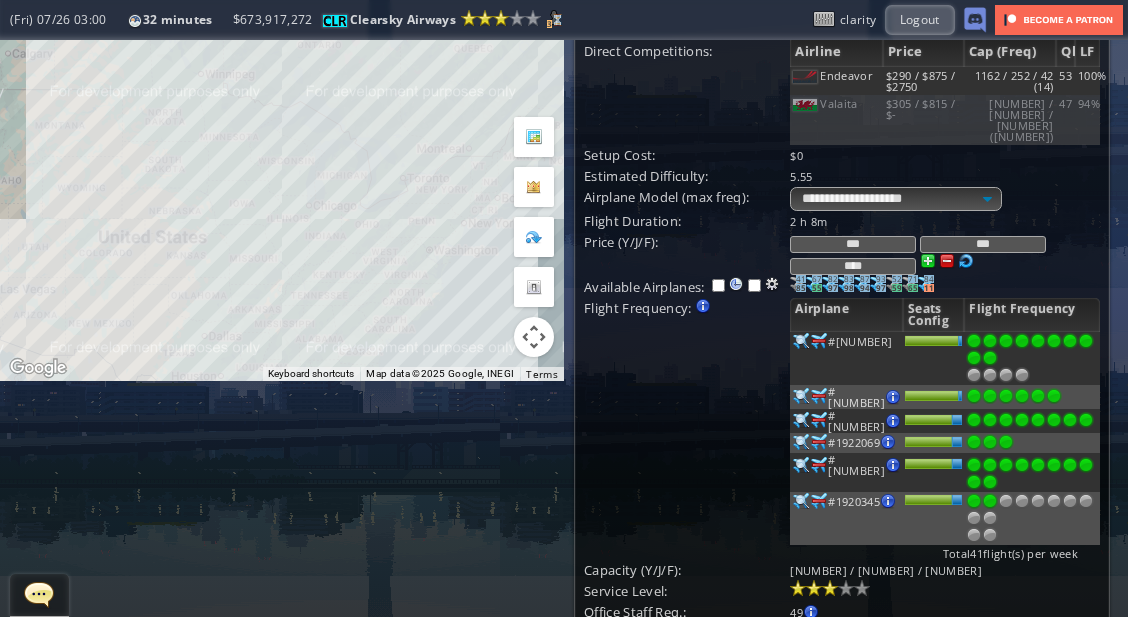 click at bounding box center (990, 341) 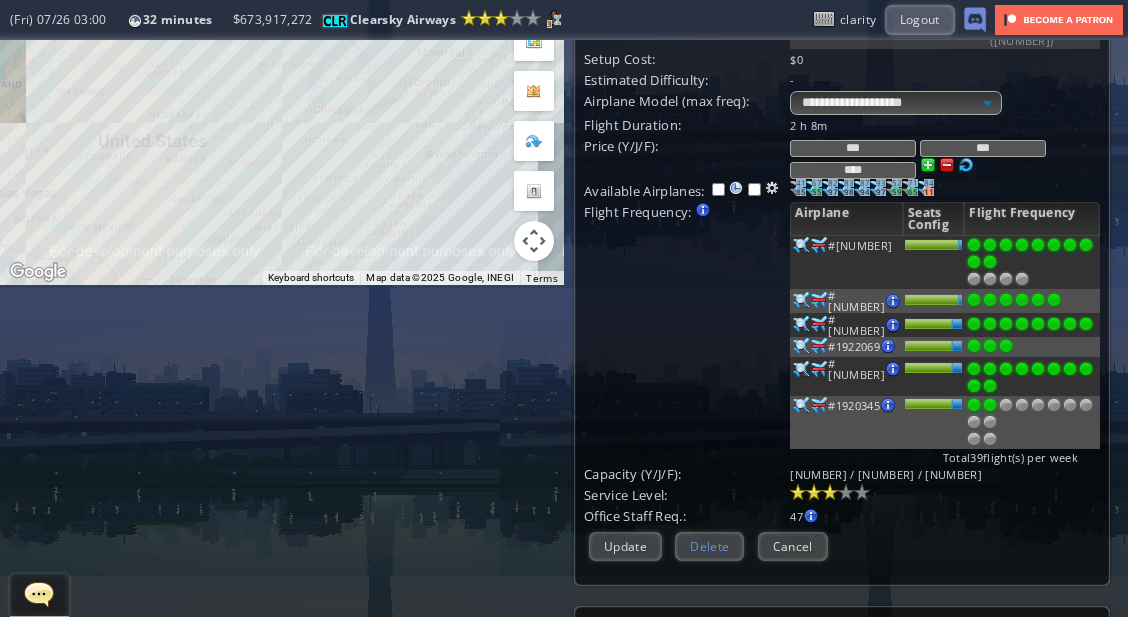 scroll, scrollTop: 334, scrollLeft: 0, axis: vertical 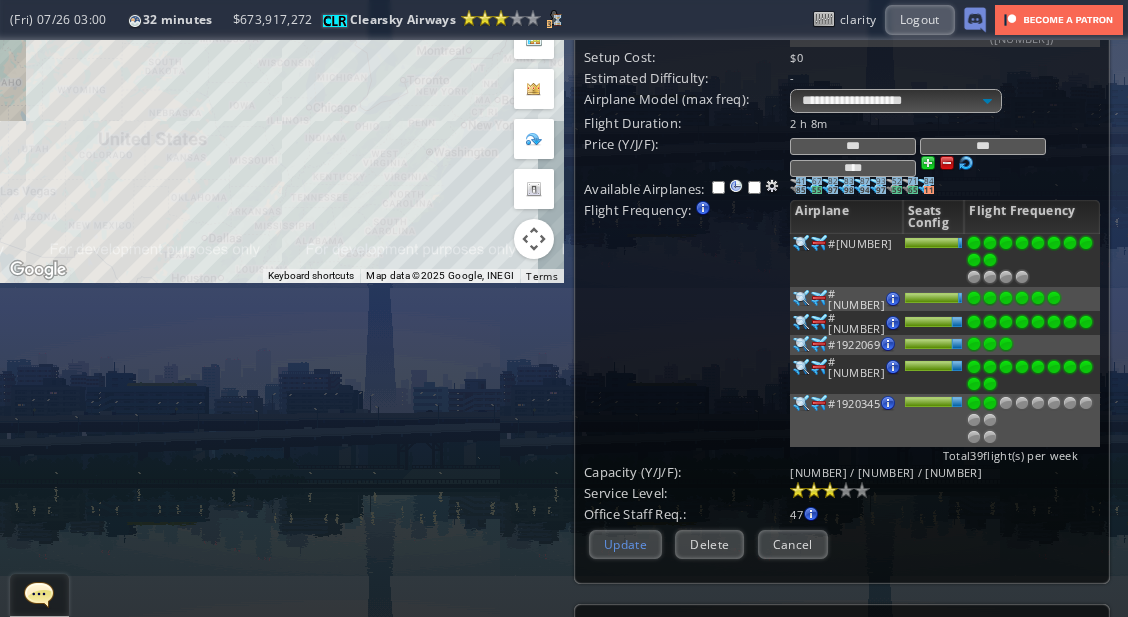 click on "Update" at bounding box center [625, 544] 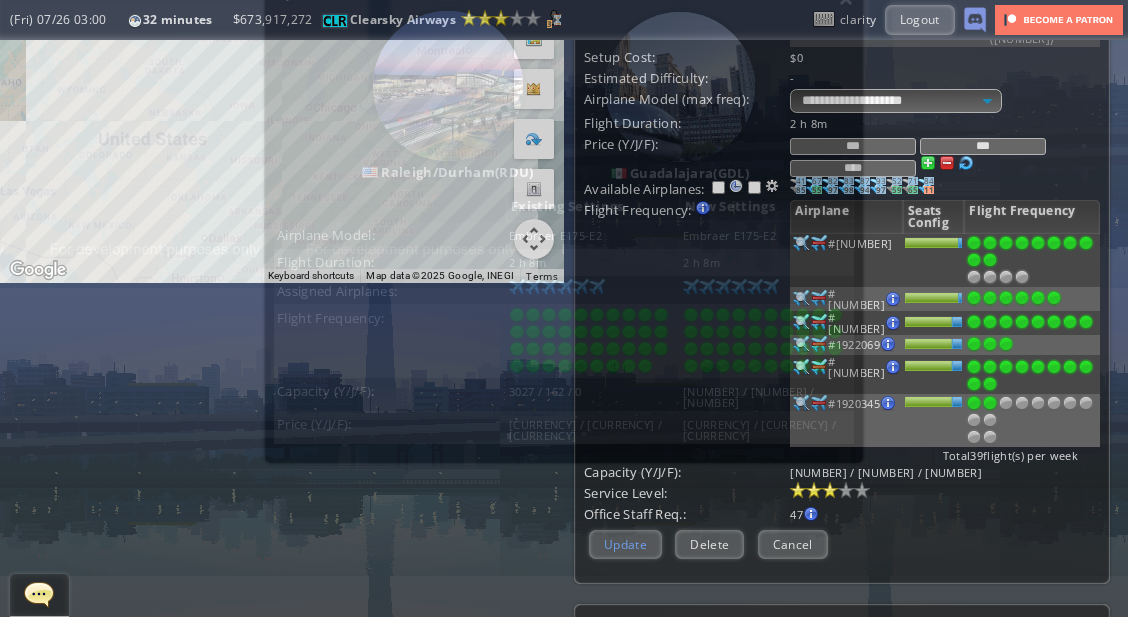 scroll, scrollTop: 235, scrollLeft: 0, axis: vertical 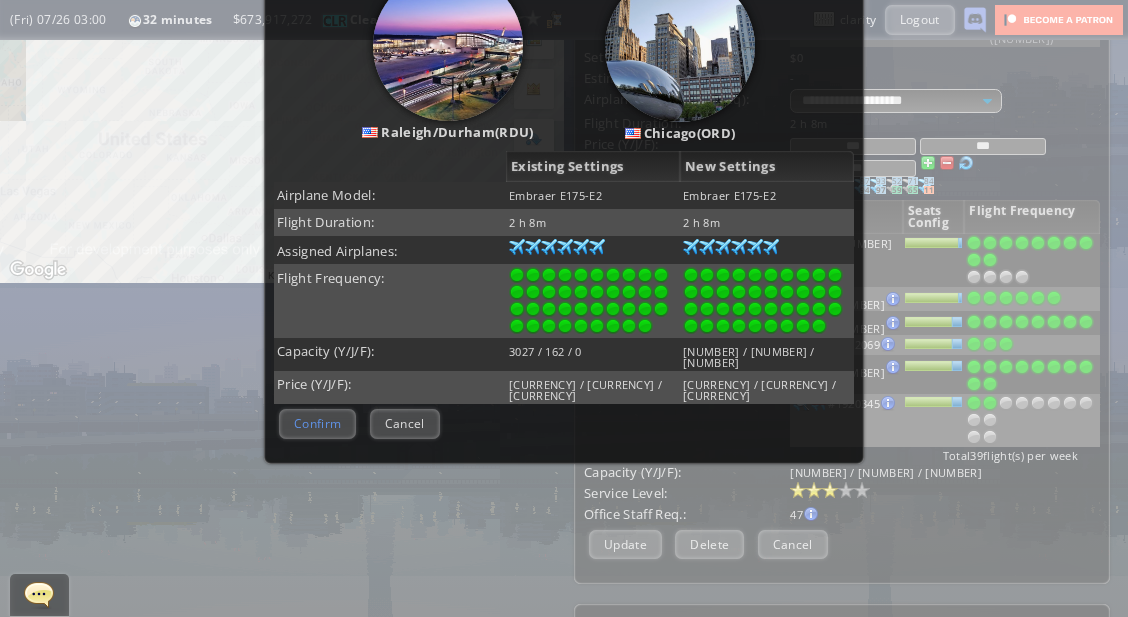 click on "Confirm" at bounding box center (317, 423) 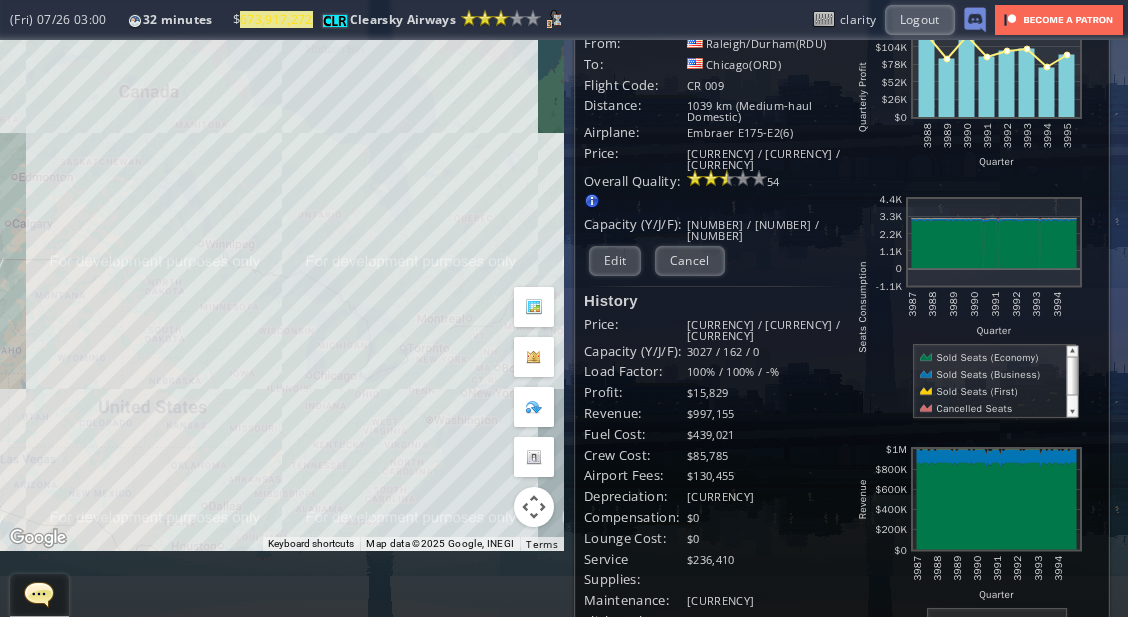 scroll, scrollTop: 42, scrollLeft: 0, axis: vertical 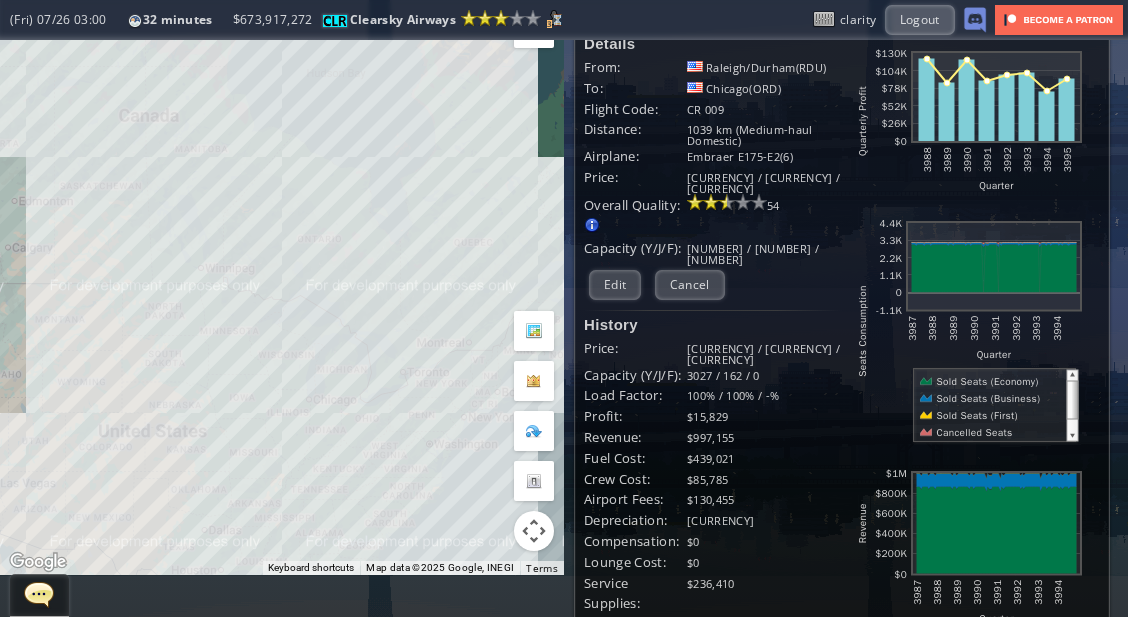 click on "To navigate, press the arrow keys." at bounding box center (282, 286) 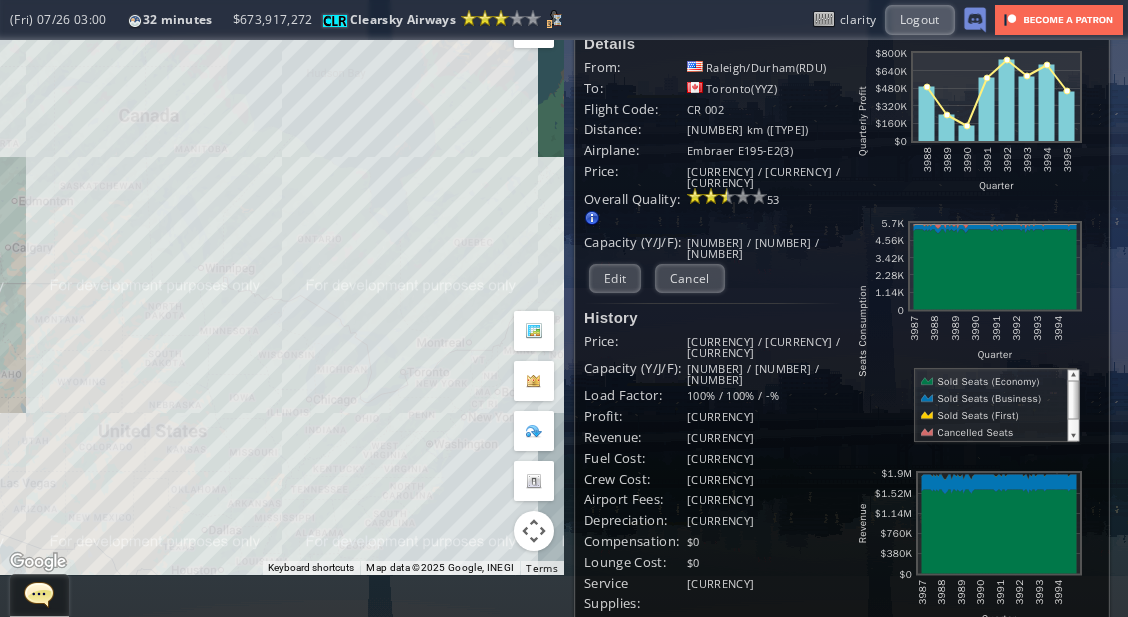 click on "Capacity (Y/J/F):" at bounding box center [635, 67] 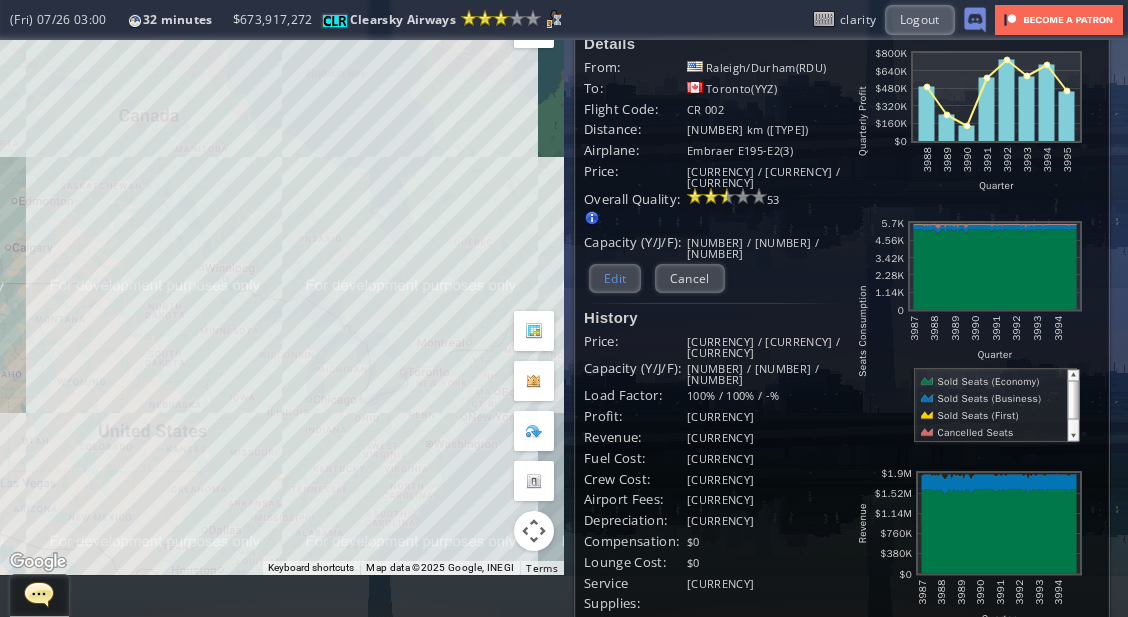 click on "Edit" at bounding box center [615, 278] 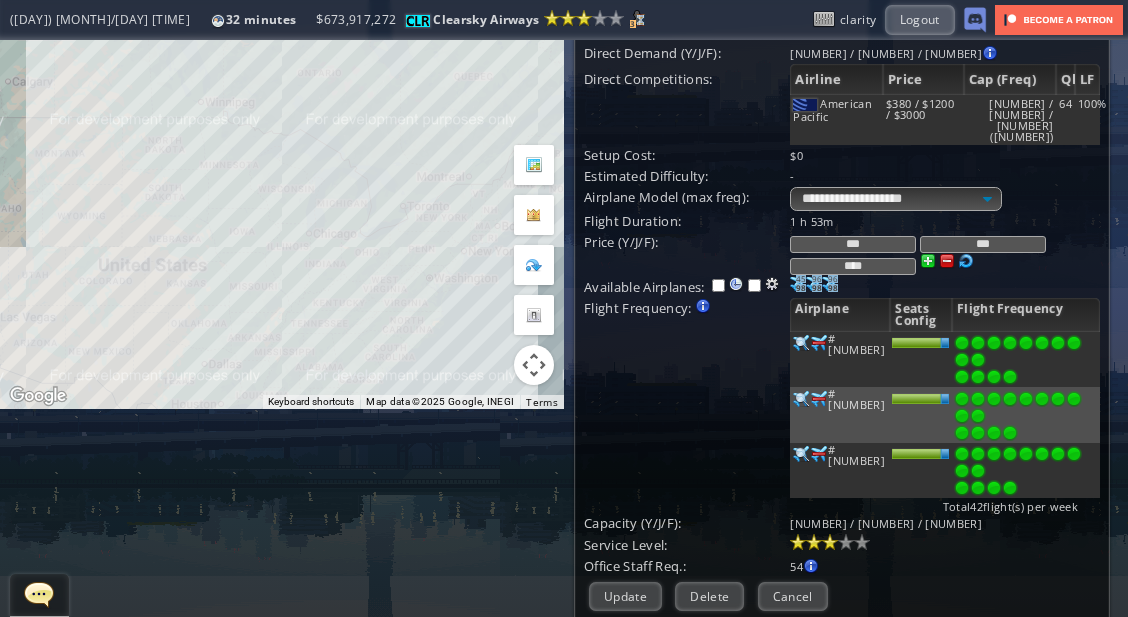 scroll, scrollTop: 212, scrollLeft: 0, axis: vertical 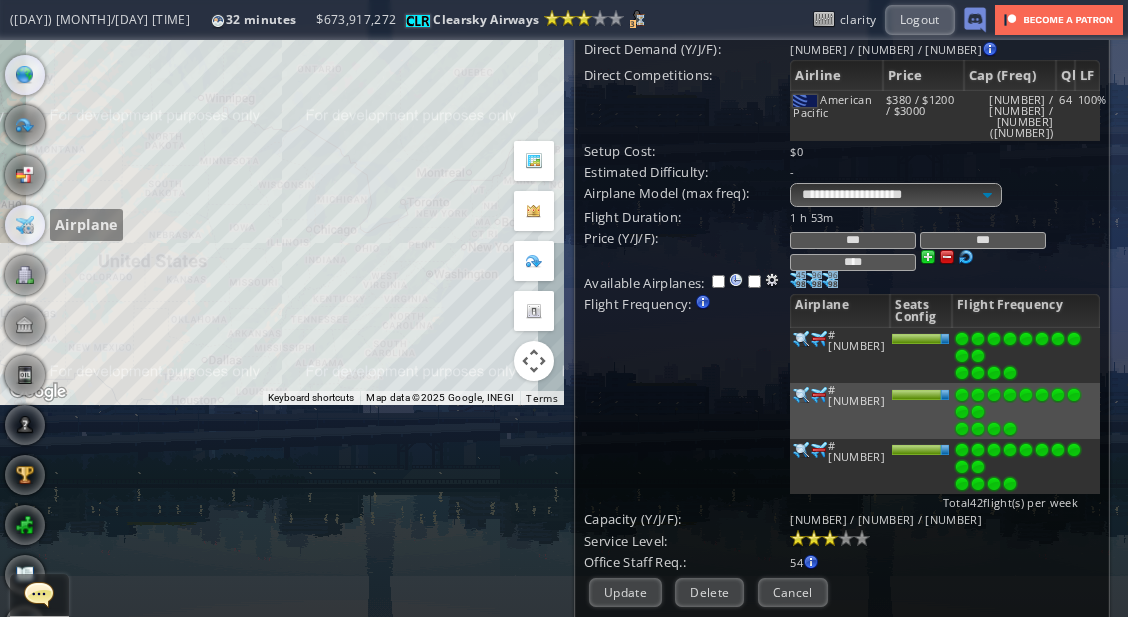 click at bounding box center (25, 225) 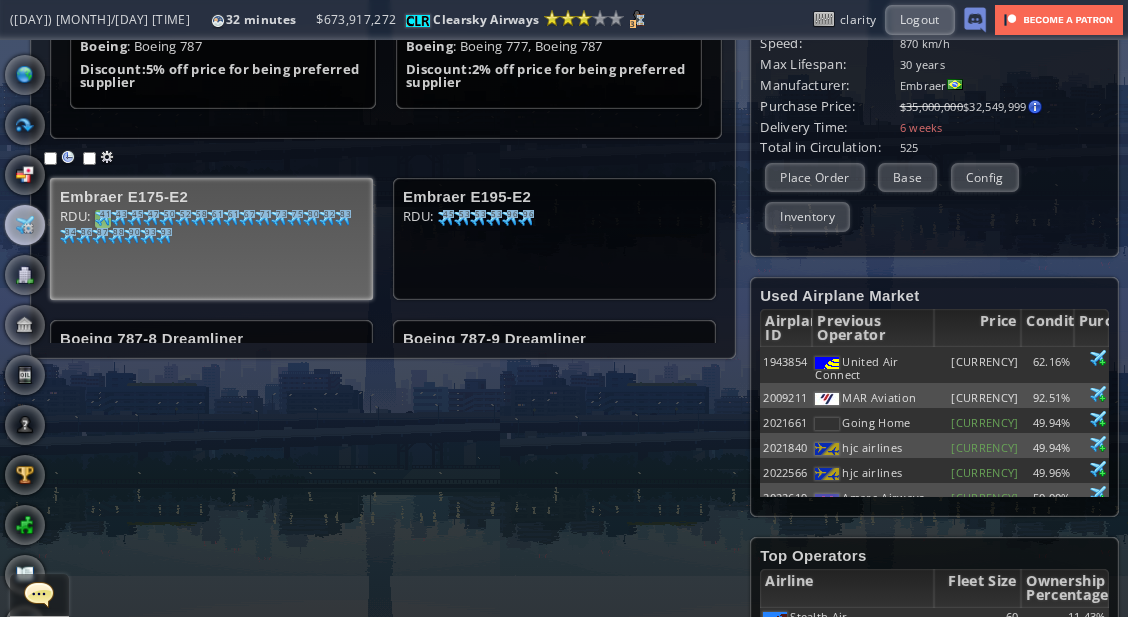 click on "41" at bounding box center [105, 214] 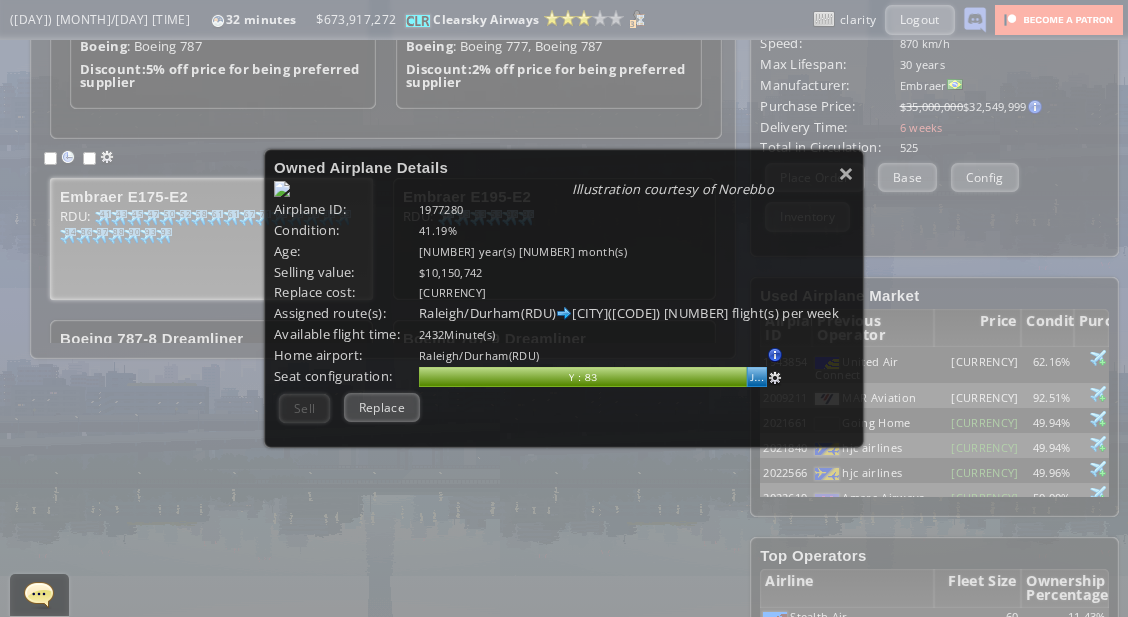 scroll, scrollTop: 19, scrollLeft: 0, axis: vertical 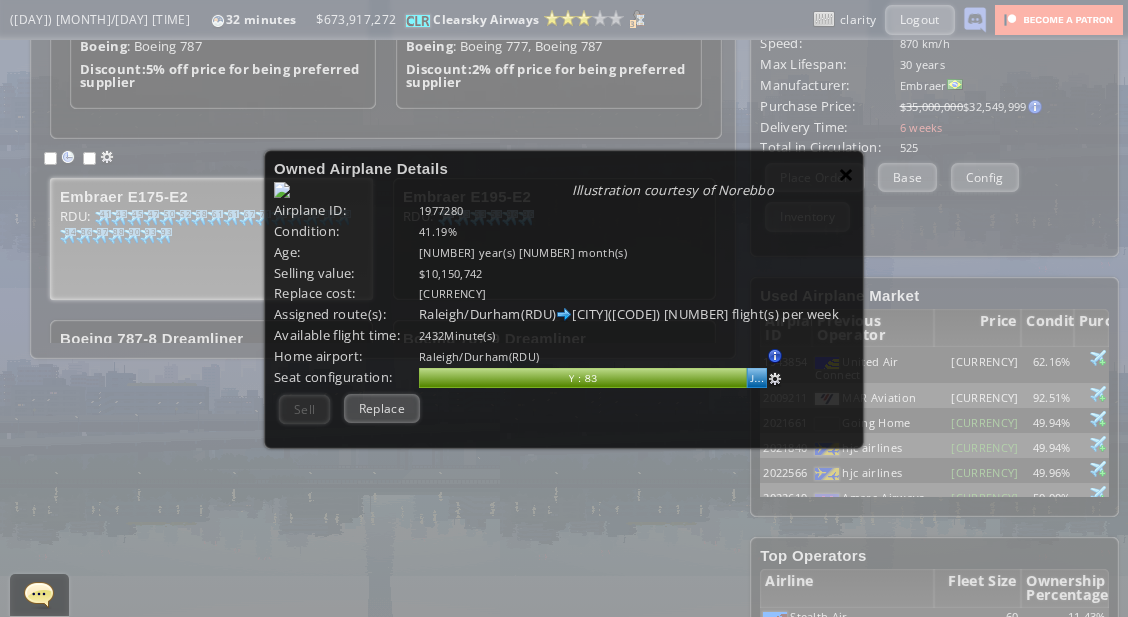 click on "×" at bounding box center [846, 174] 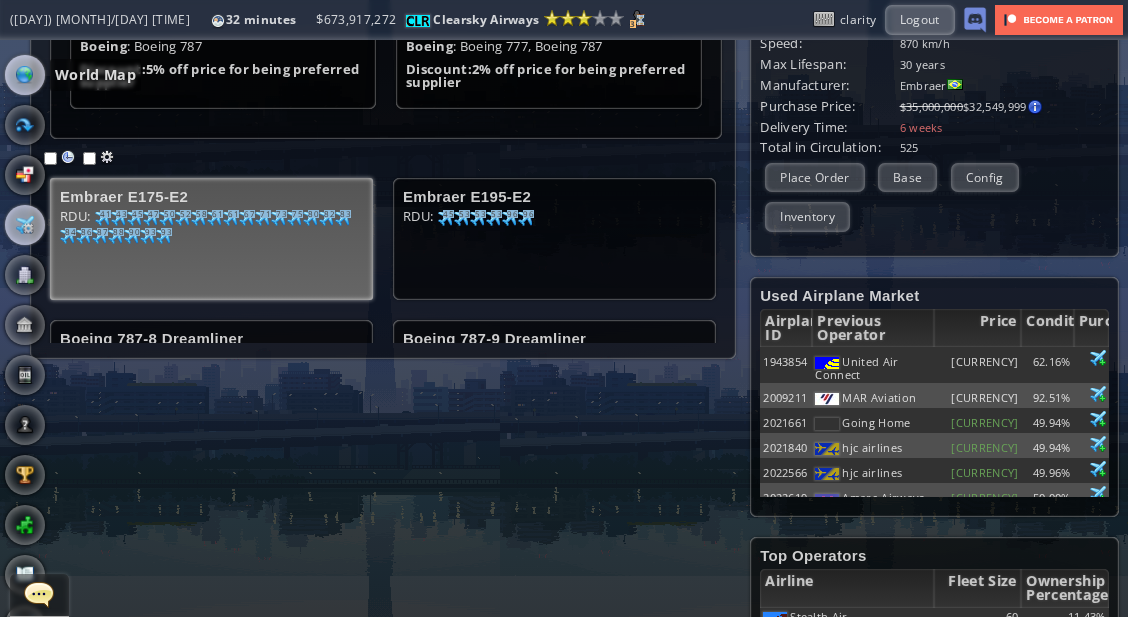 click at bounding box center (25, 75) 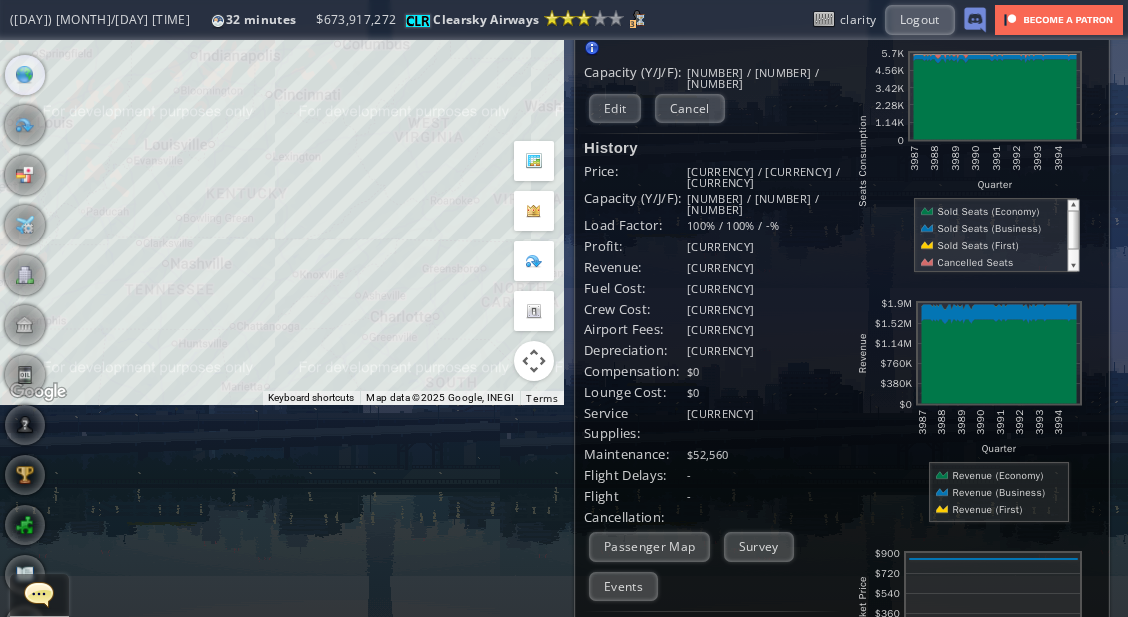 click on "To navigate, press the arrow keys." at bounding box center [282, 116] 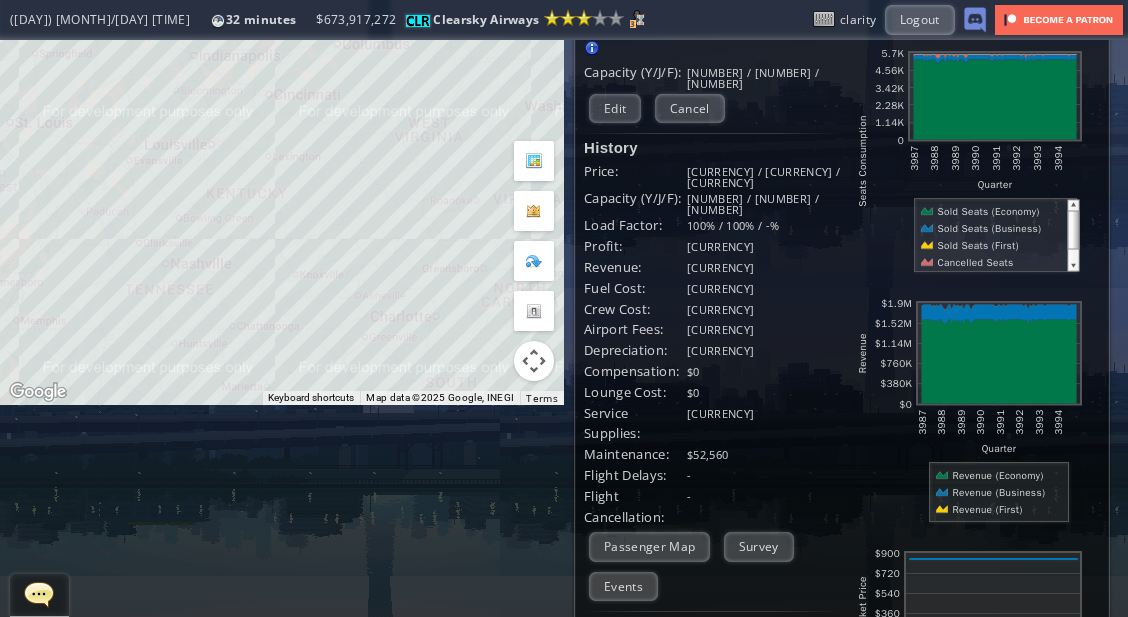 click on "To navigate, press the arrow keys." at bounding box center [282, 116] 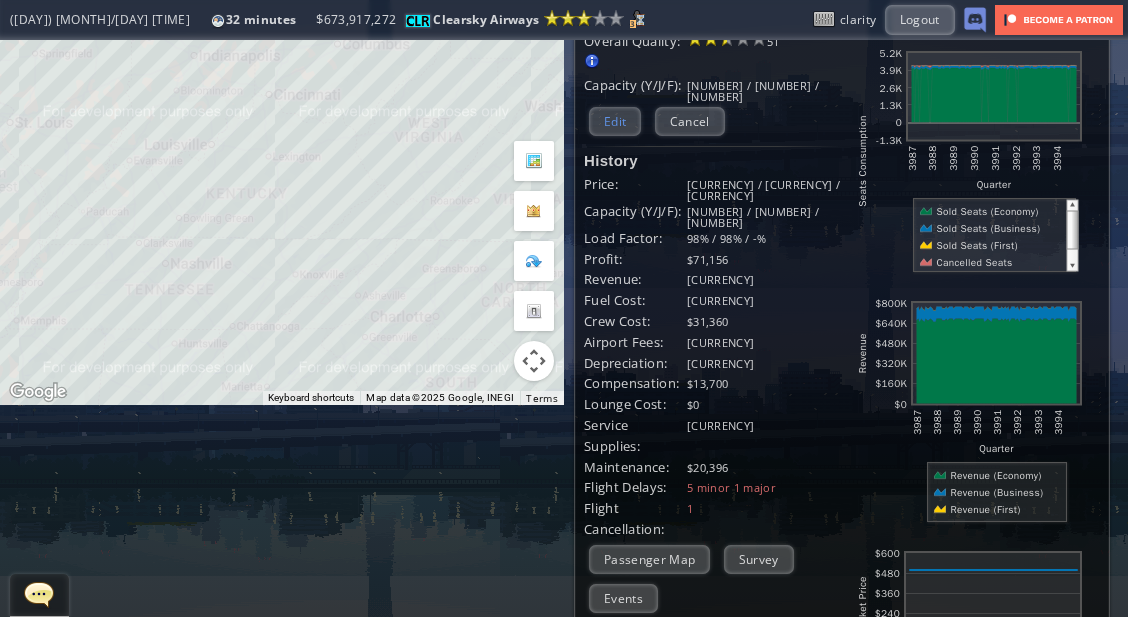 click on "Edit" at bounding box center [615, 121] 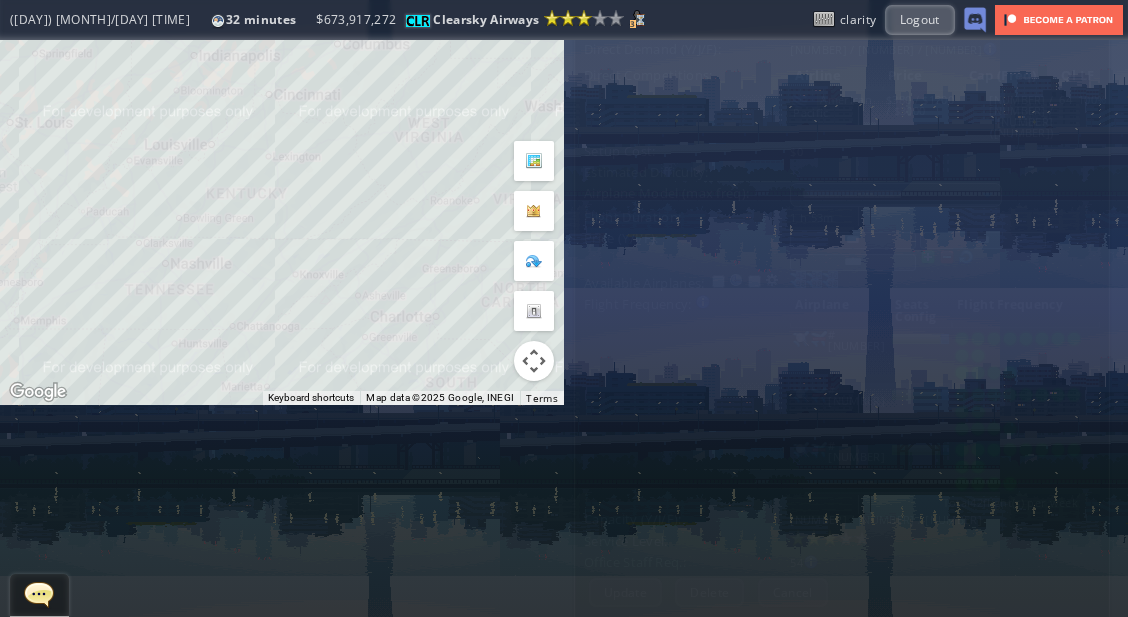 scroll, scrollTop: 0, scrollLeft: 0, axis: both 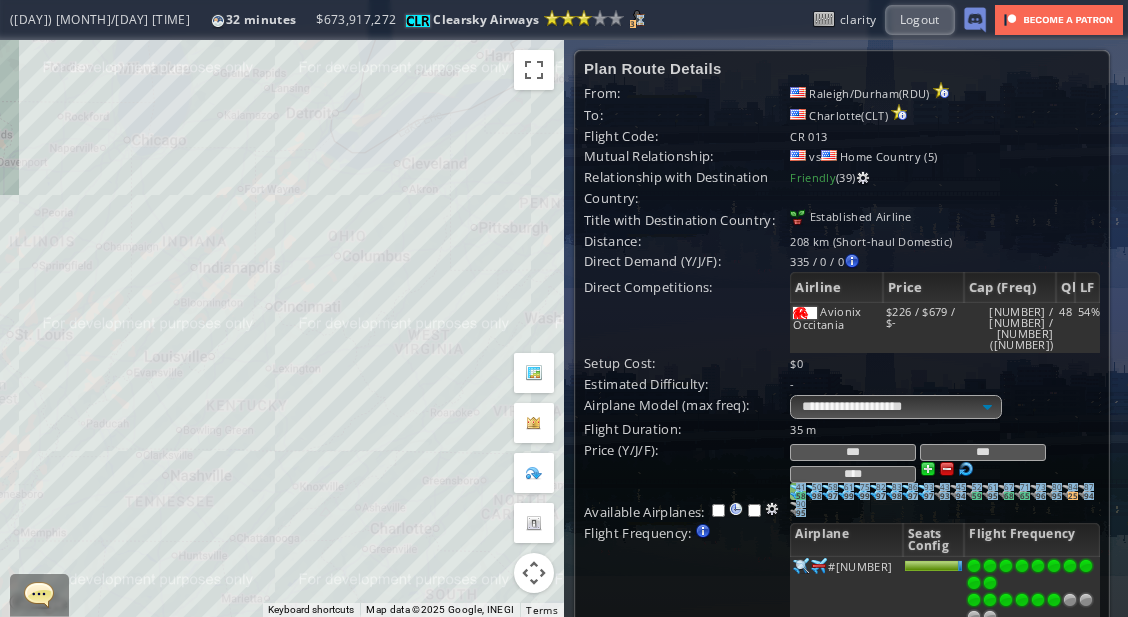 click on "58" at bounding box center (801, 496) 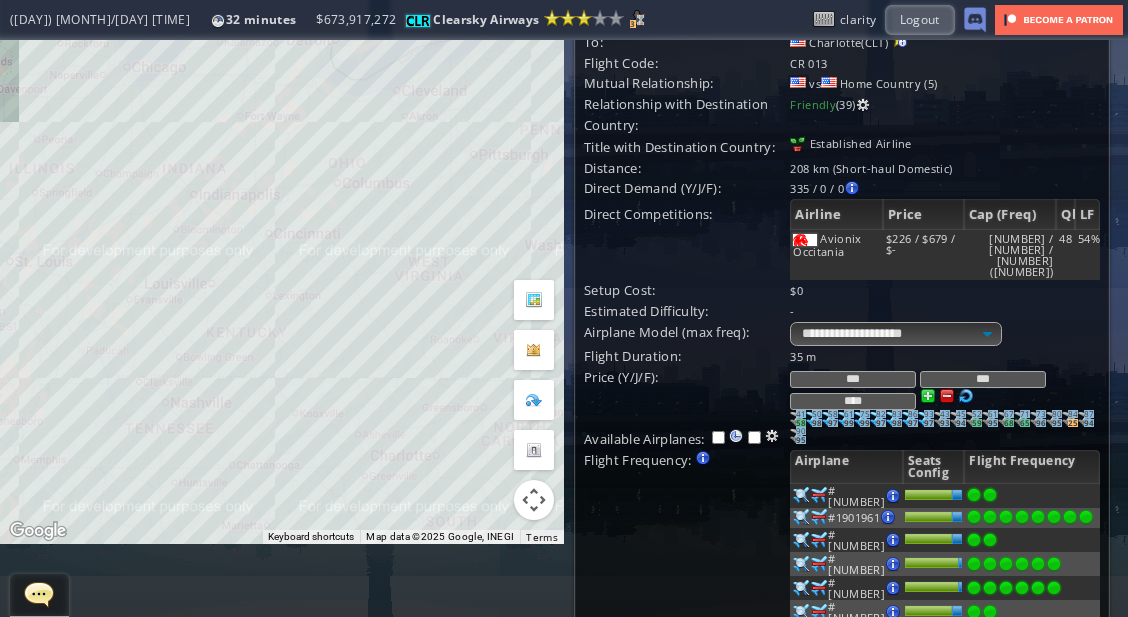scroll, scrollTop: 79, scrollLeft: 0, axis: vertical 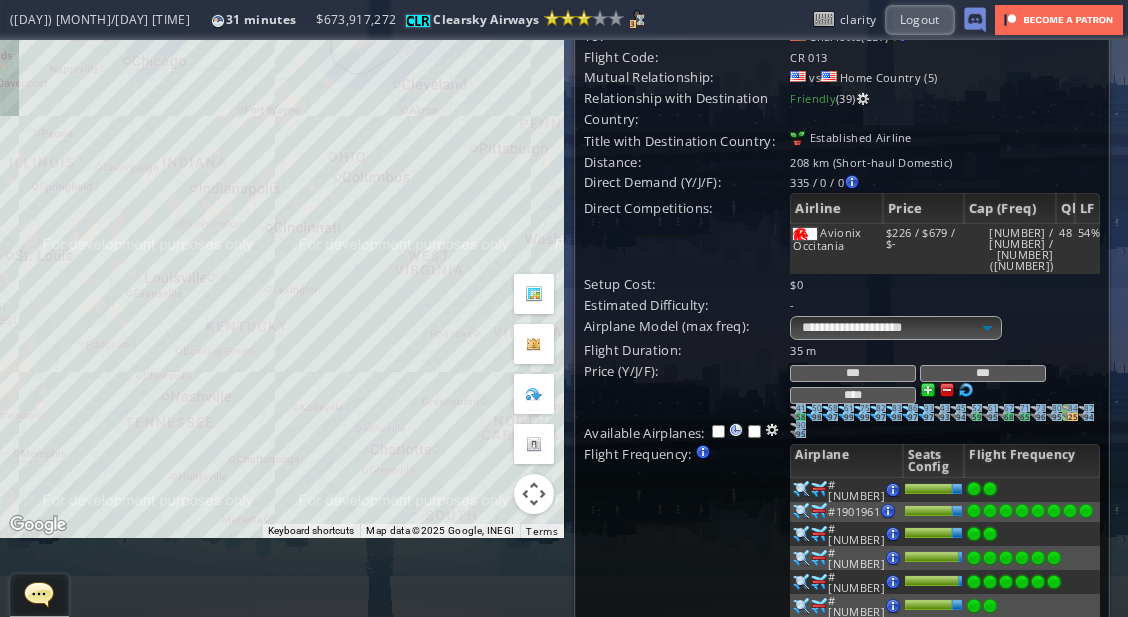 click at bounding box center (798, 412) 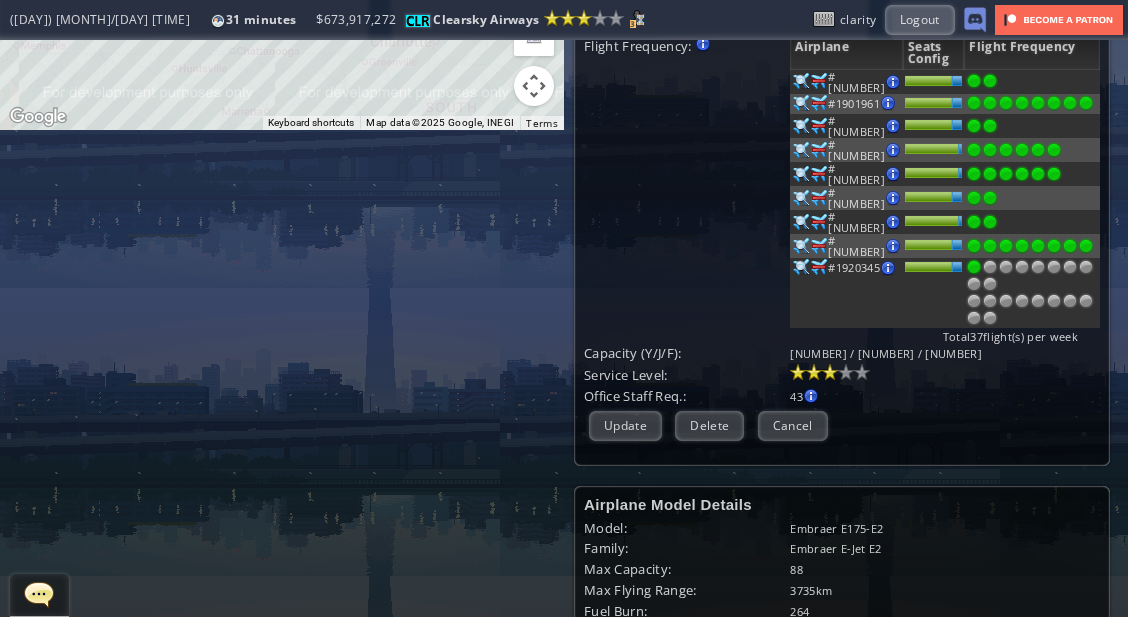 scroll, scrollTop: 491, scrollLeft: 0, axis: vertical 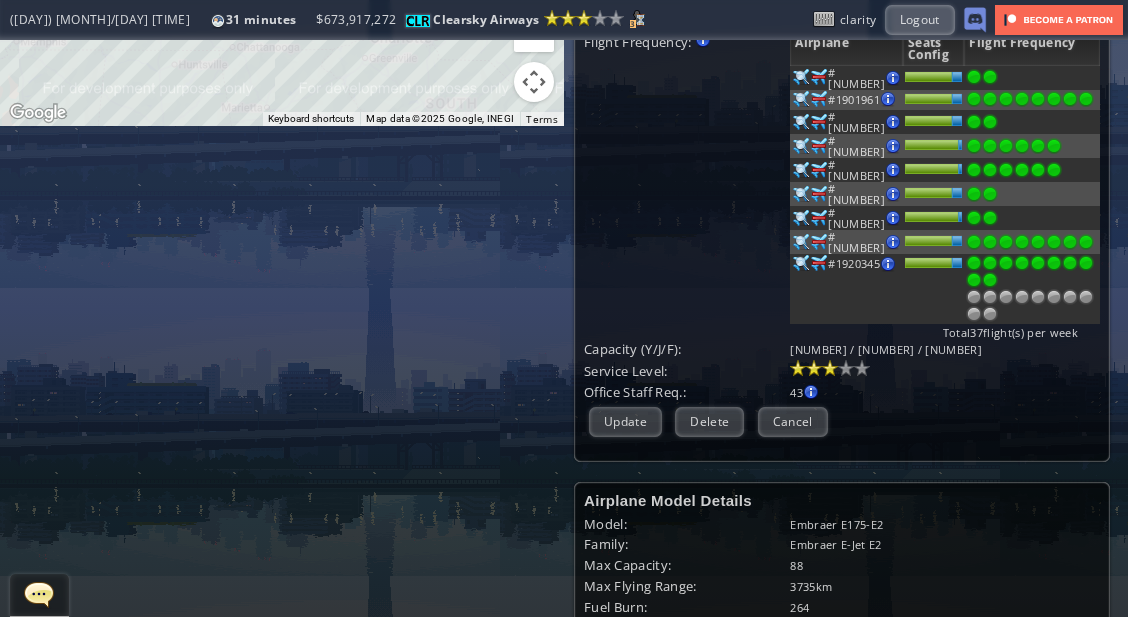 click at bounding box center [990, 280] 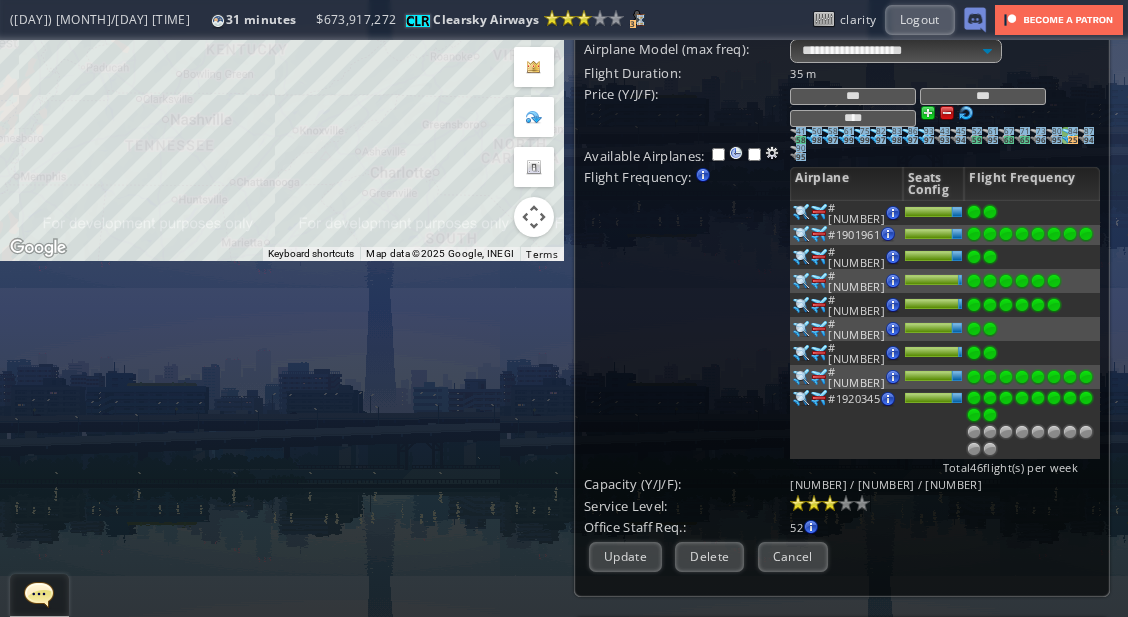 scroll, scrollTop: 371, scrollLeft: 0, axis: vertical 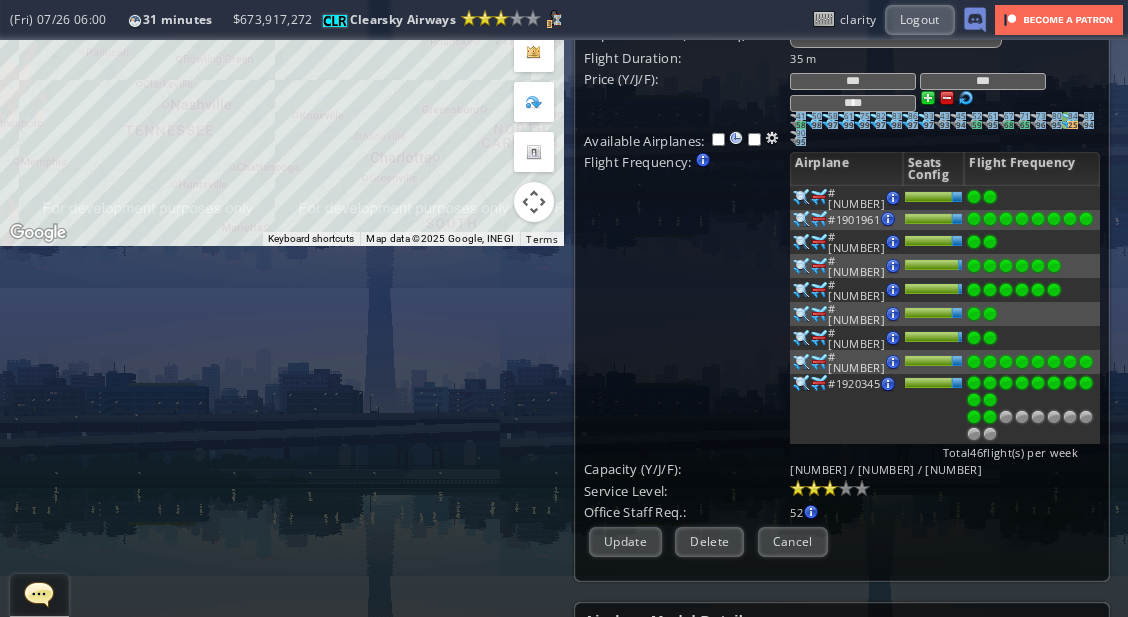 click at bounding box center [990, 417] 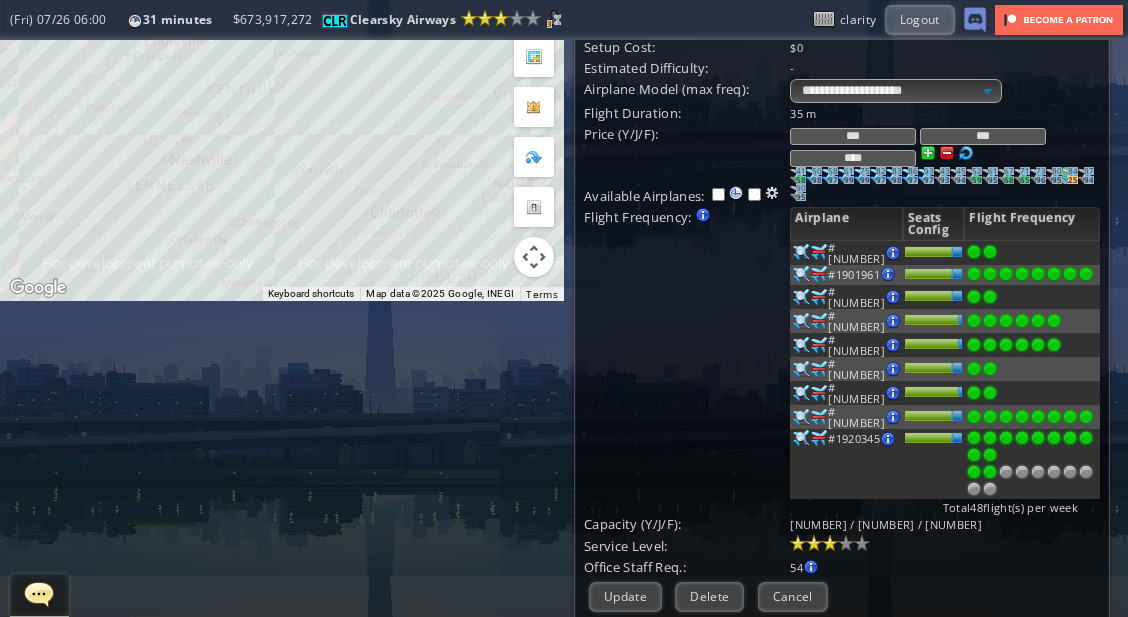 scroll, scrollTop: 305, scrollLeft: 0, axis: vertical 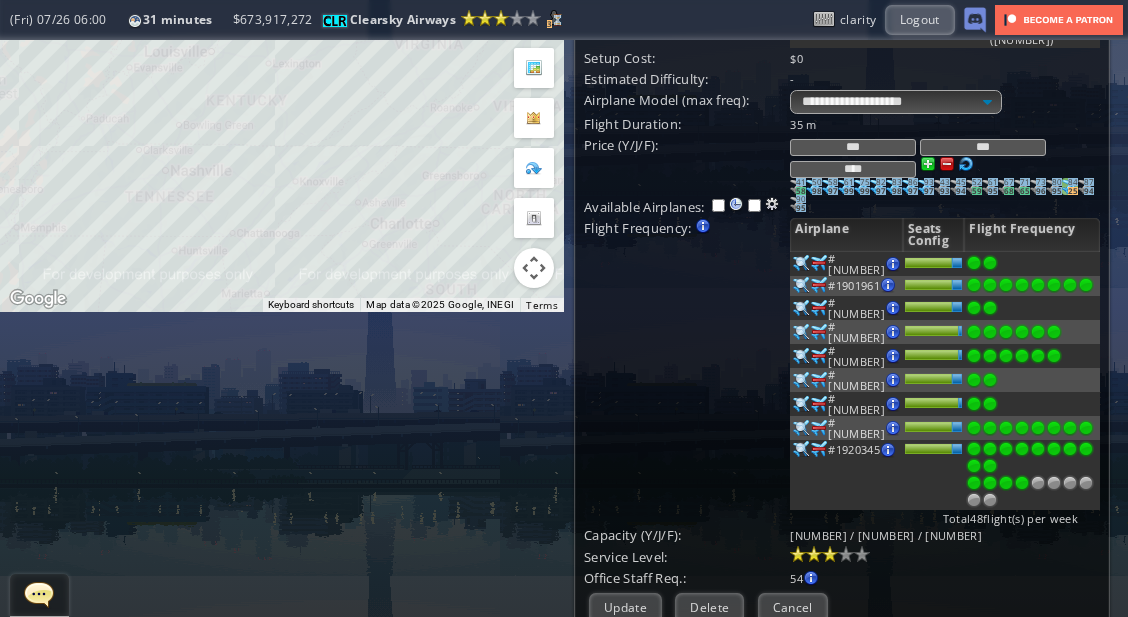 click at bounding box center (1022, 483) 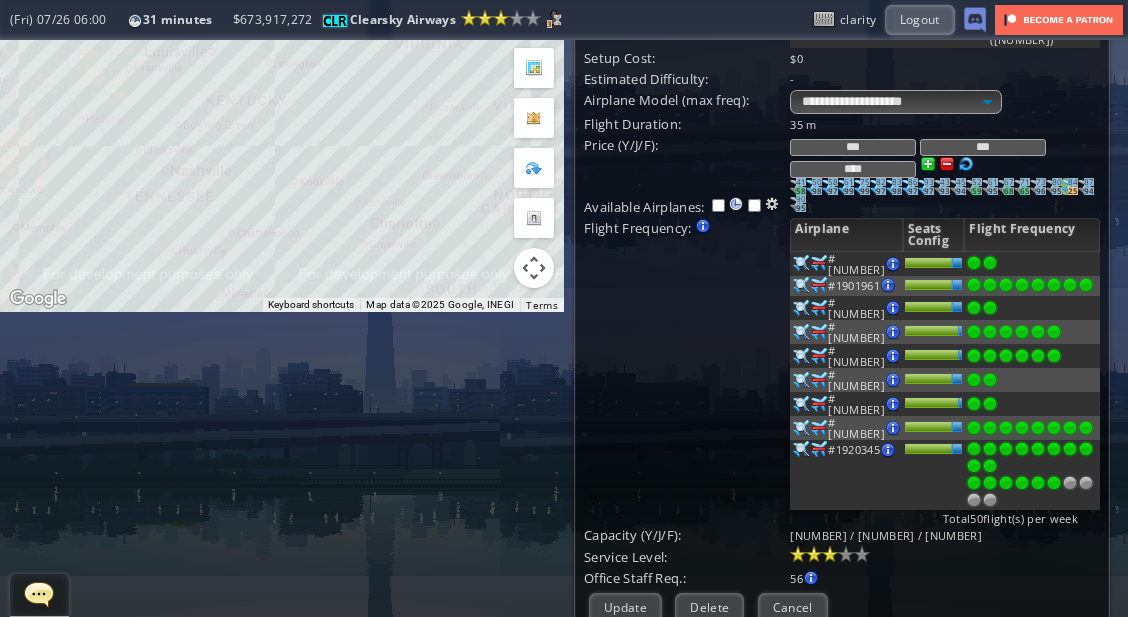 click at bounding box center [1054, 483] 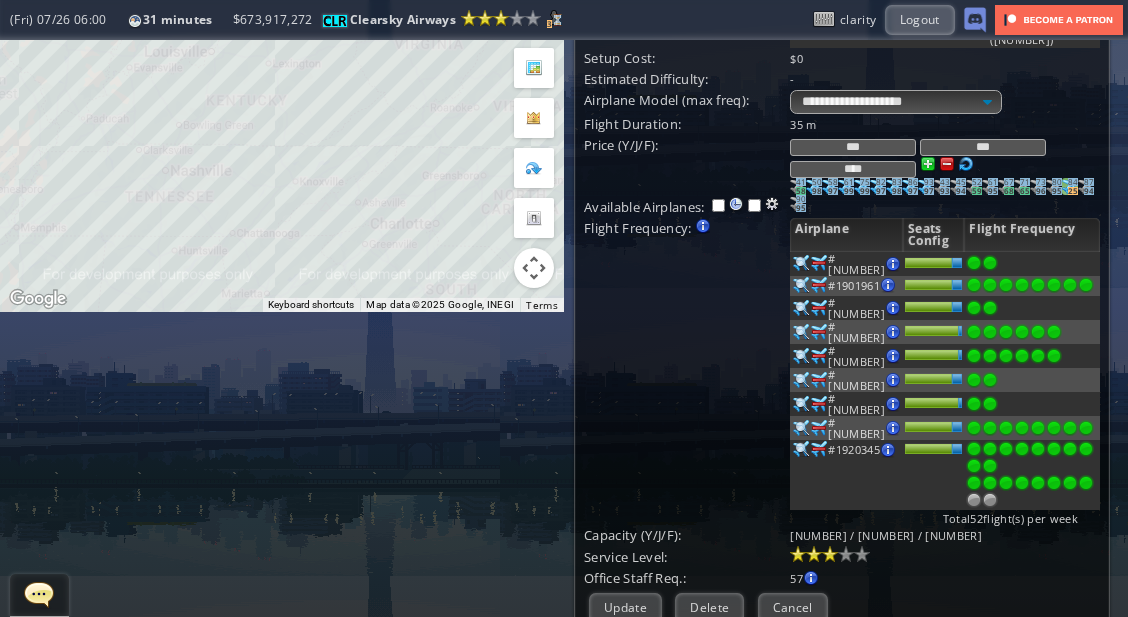 click at bounding box center [1086, 483] 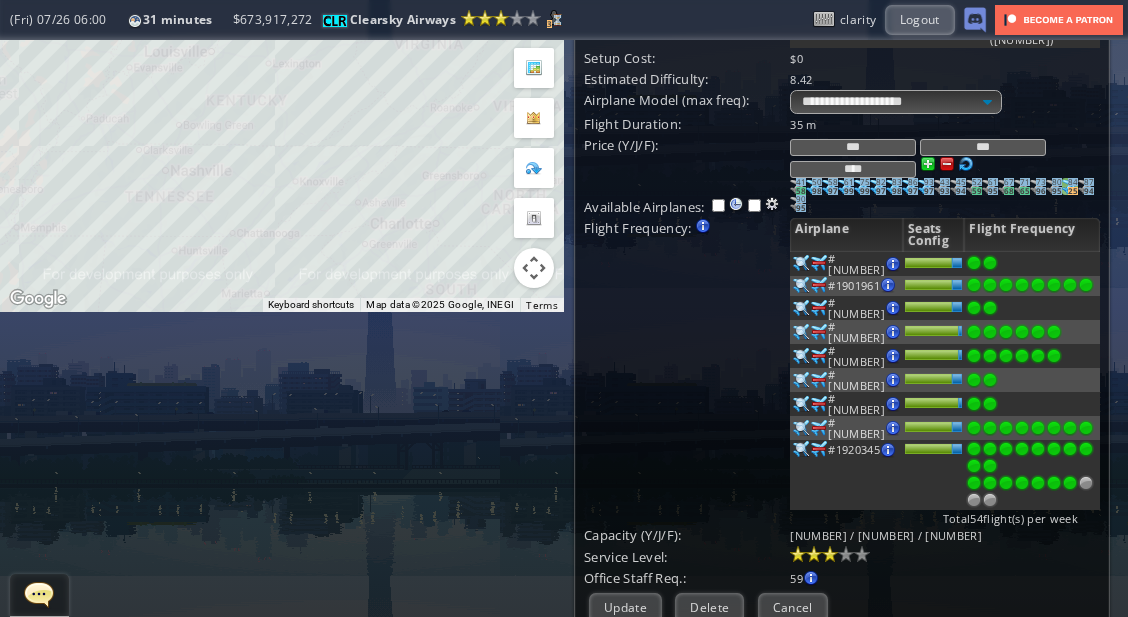 click at bounding box center [1070, 483] 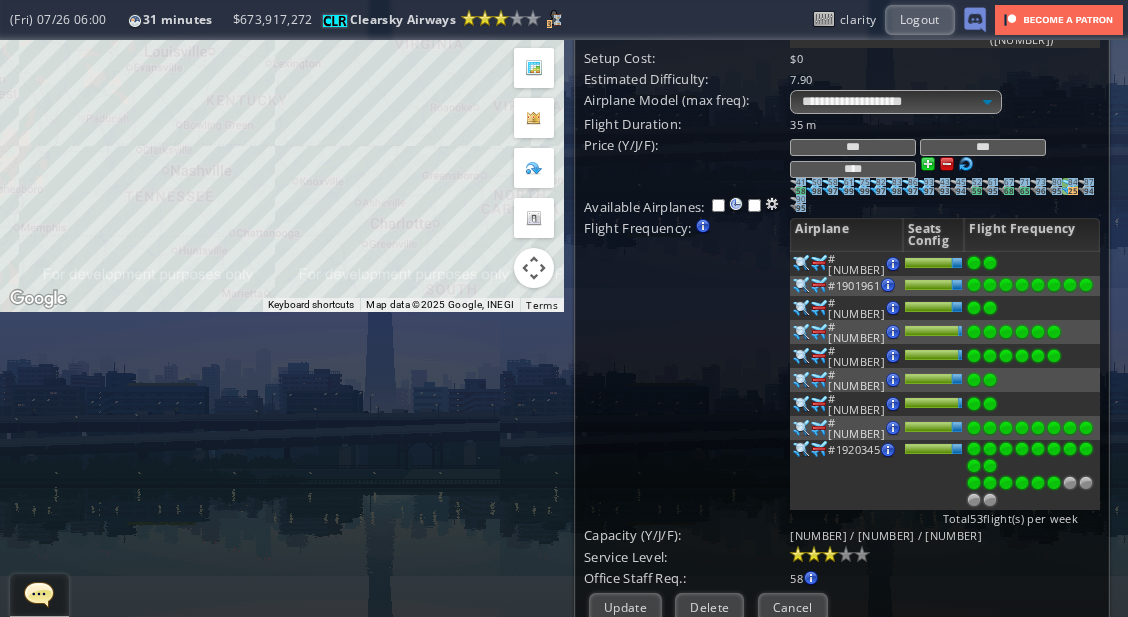 click at bounding box center (1054, 483) 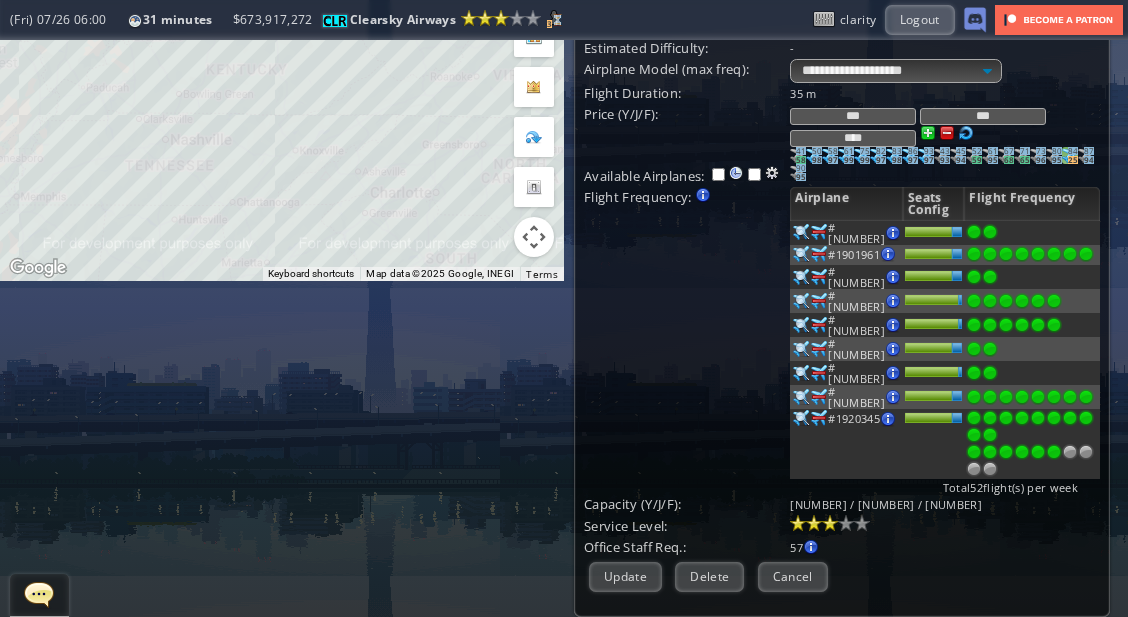 scroll, scrollTop: 340, scrollLeft: 0, axis: vertical 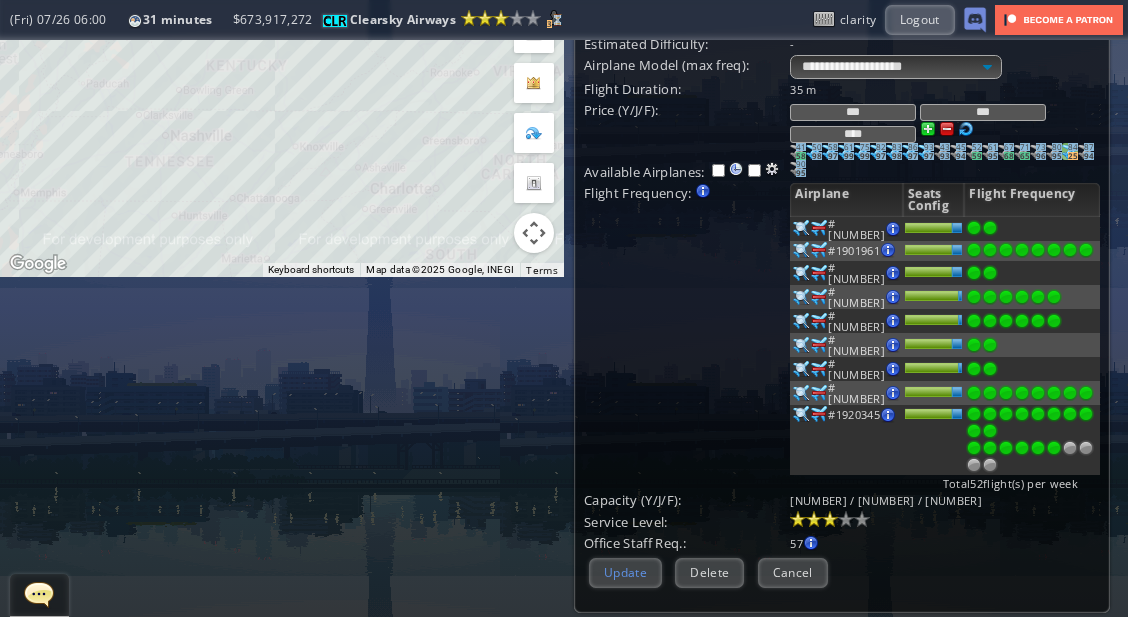 click on "Update" at bounding box center [625, 572] 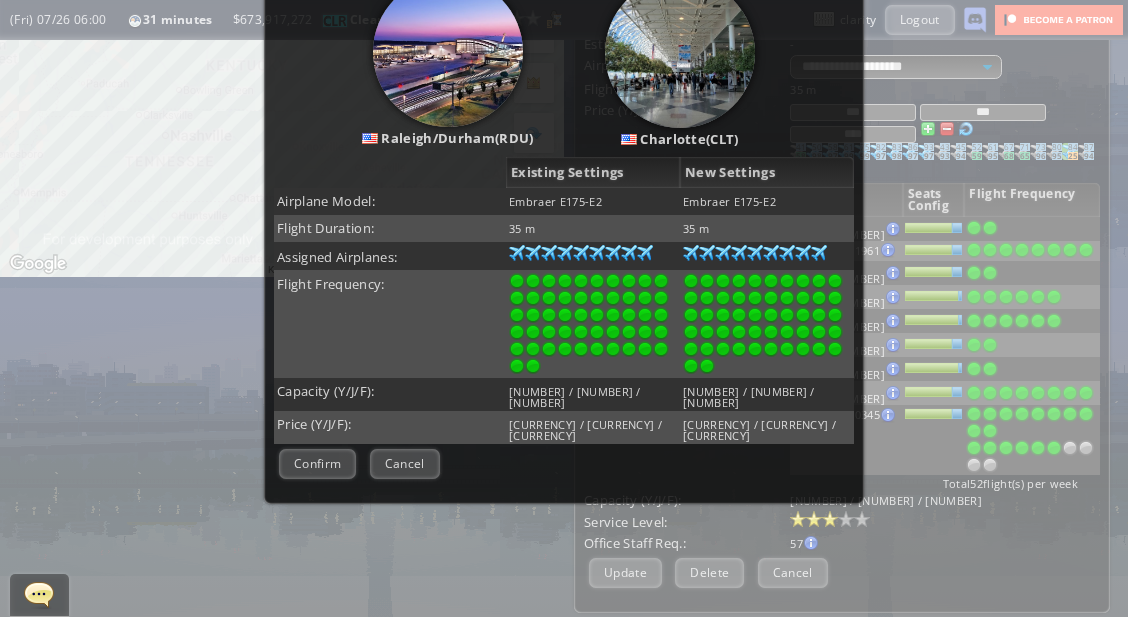 scroll, scrollTop: 269, scrollLeft: 0, axis: vertical 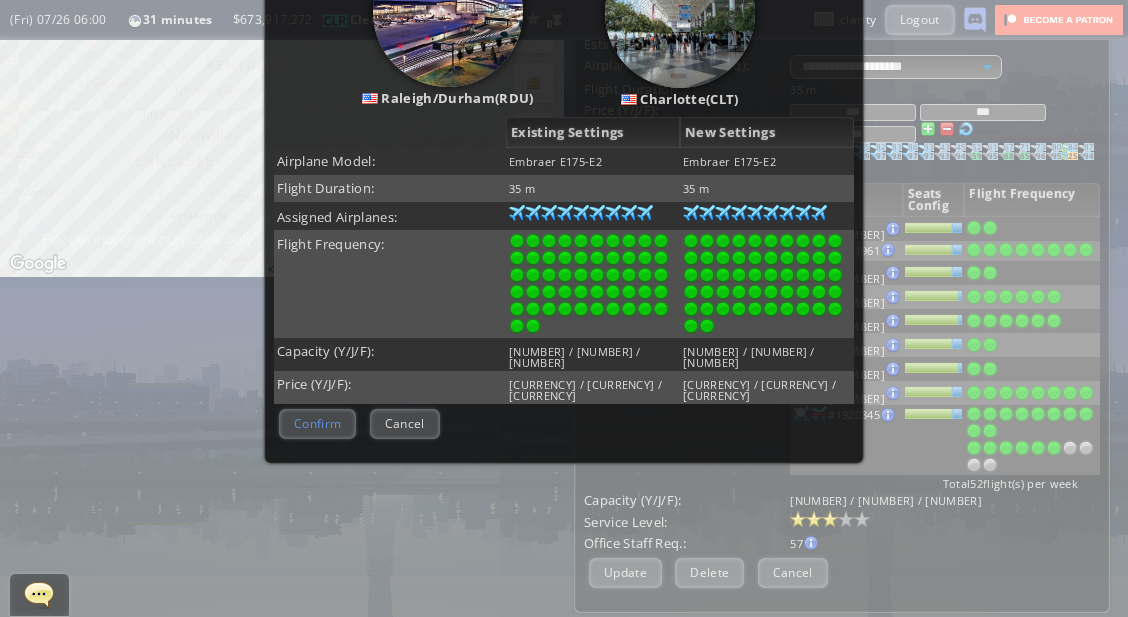 click on "Confirm" at bounding box center (317, 423) 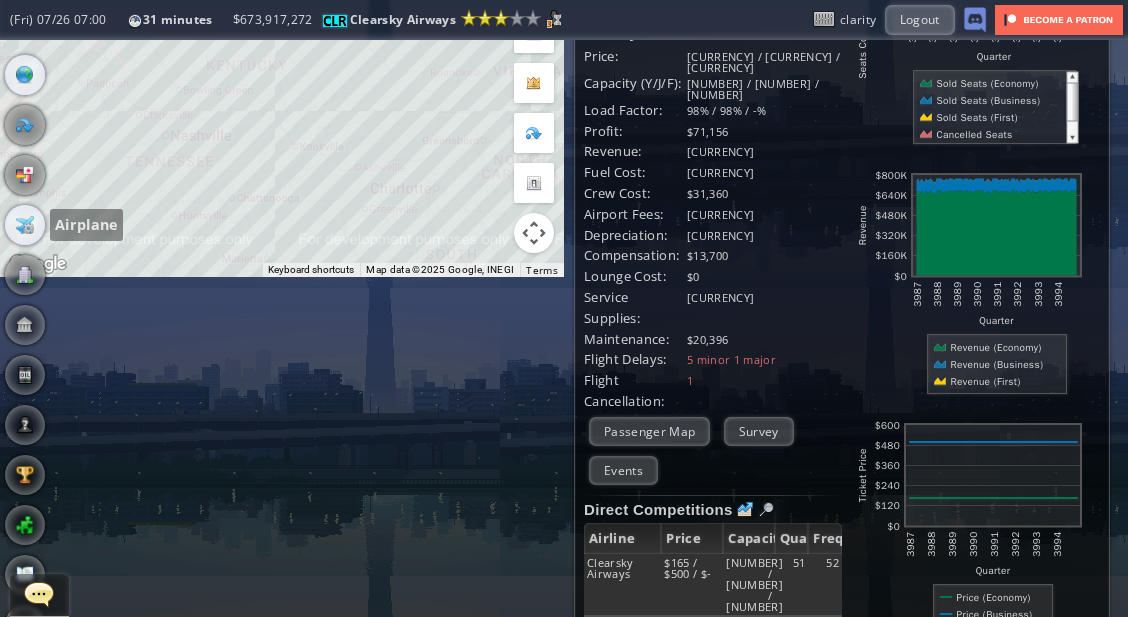 click at bounding box center [25, 225] 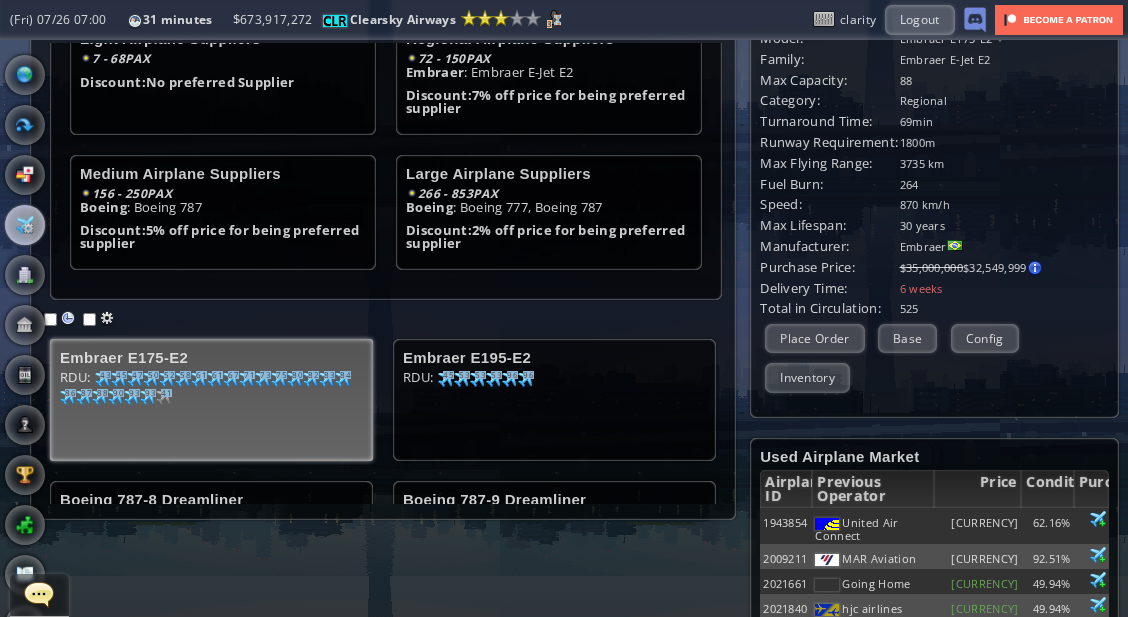 scroll, scrollTop: 44, scrollLeft: 0, axis: vertical 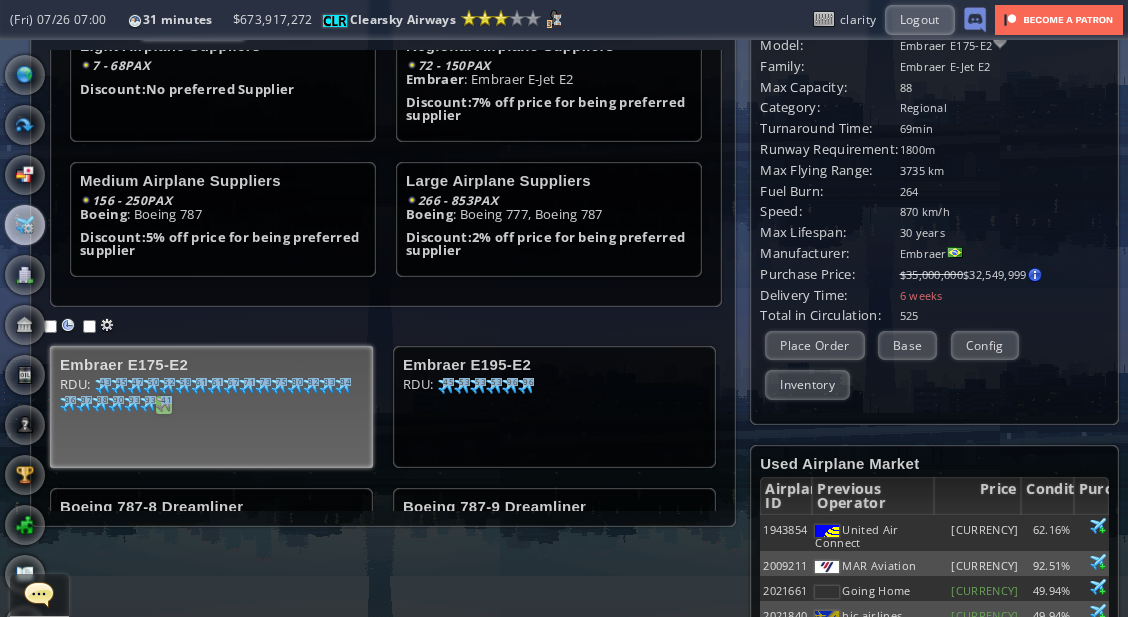 click at bounding box center (103, 386) 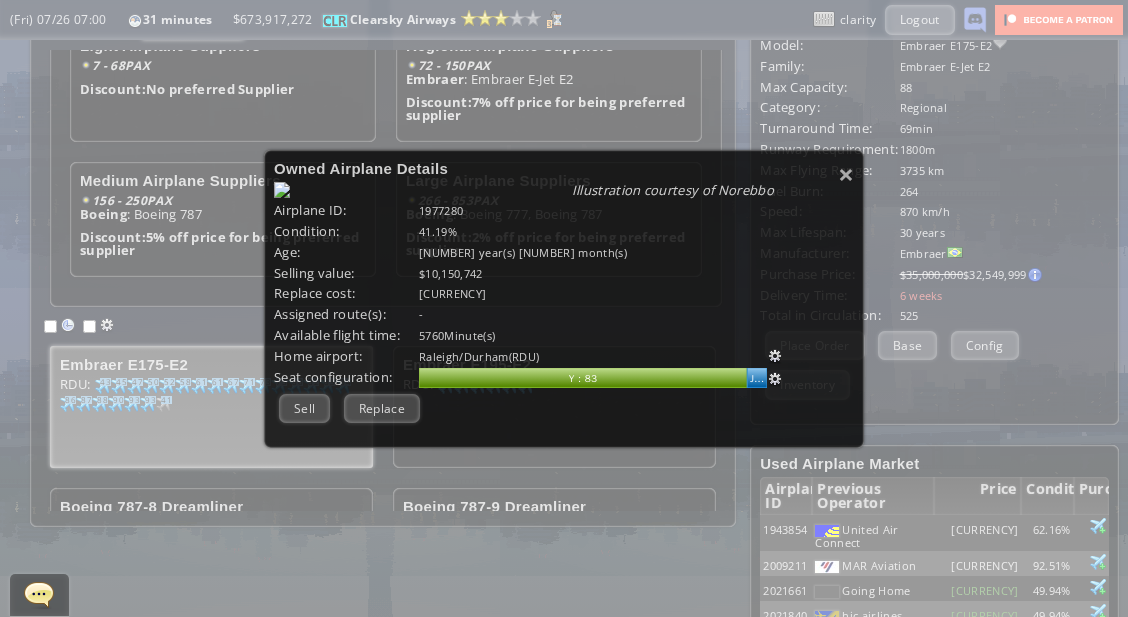 scroll, scrollTop: 152, scrollLeft: 0, axis: vertical 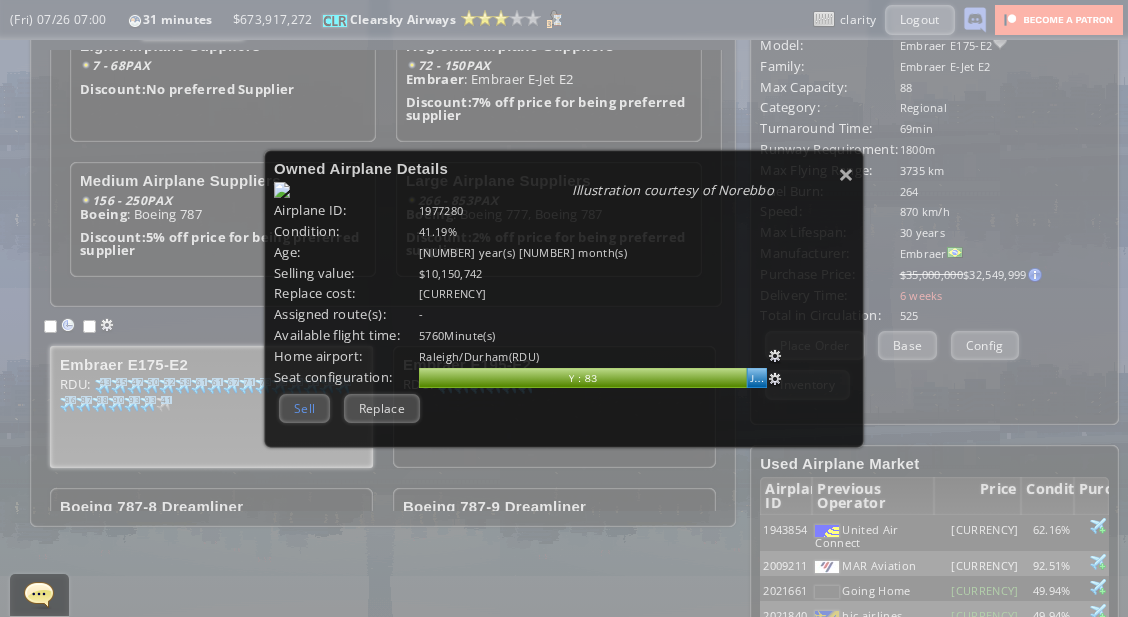 click on "Sell" at bounding box center [304, 408] 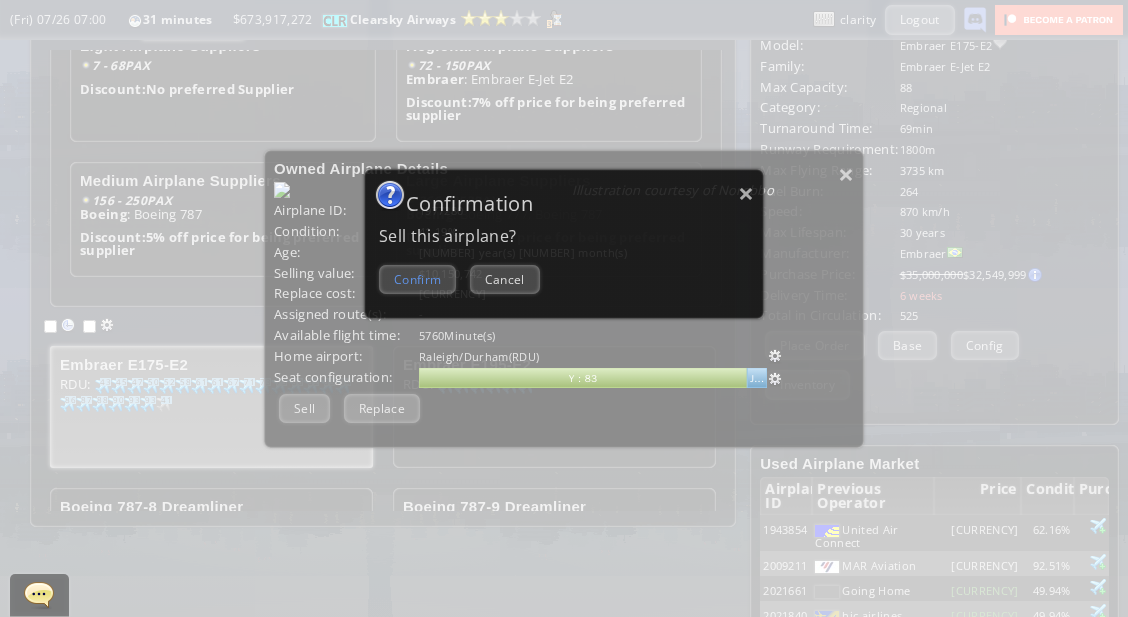 click on "Confirm" at bounding box center (417, 279) 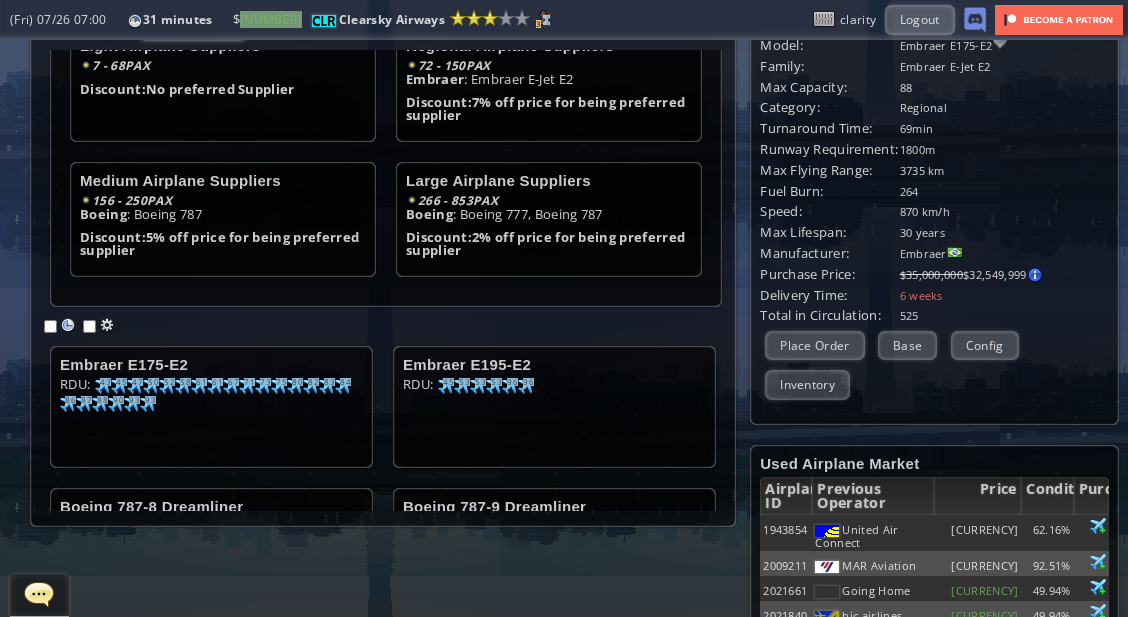 scroll, scrollTop: 0, scrollLeft: 0, axis: both 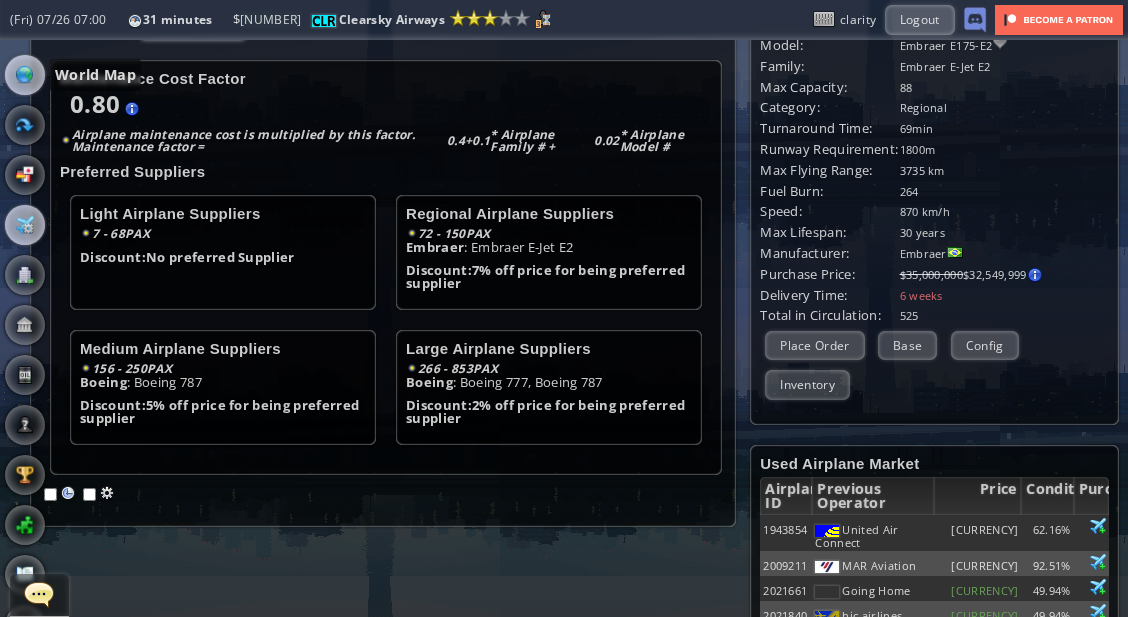 click at bounding box center [25, 75] 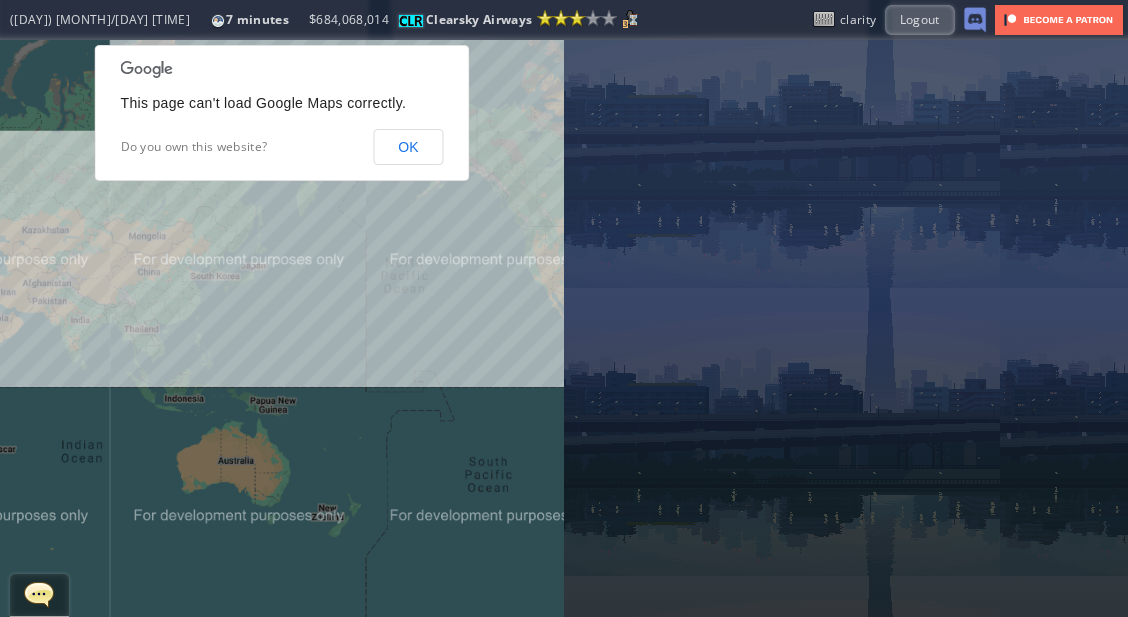 scroll, scrollTop: 0, scrollLeft: 0, axis: both 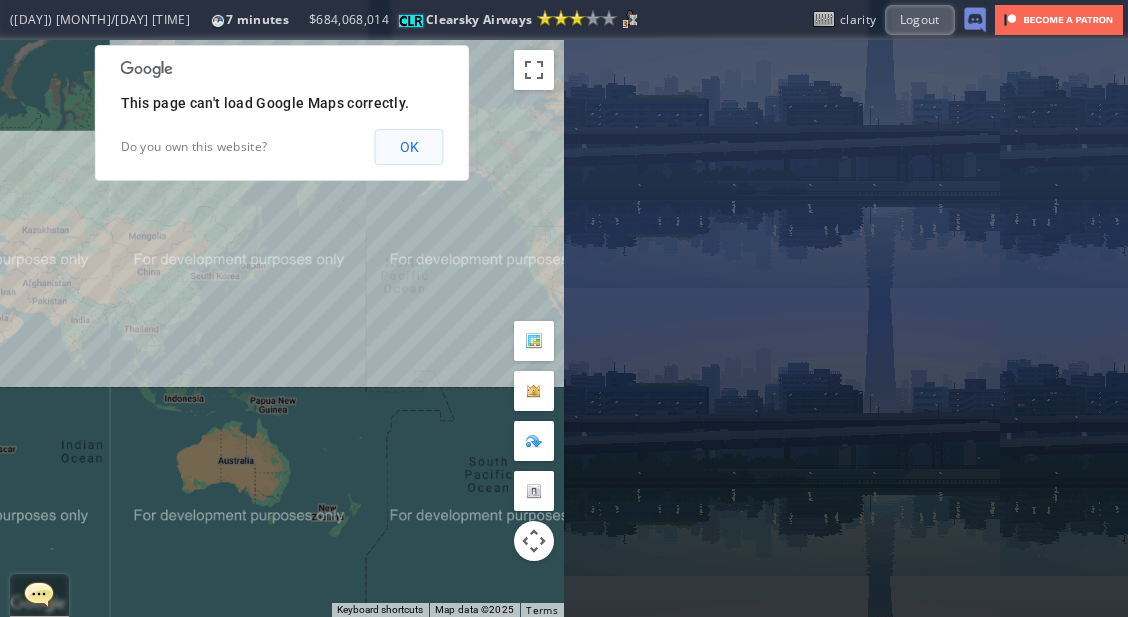 click on "OK" at bounding box center (409, 147) 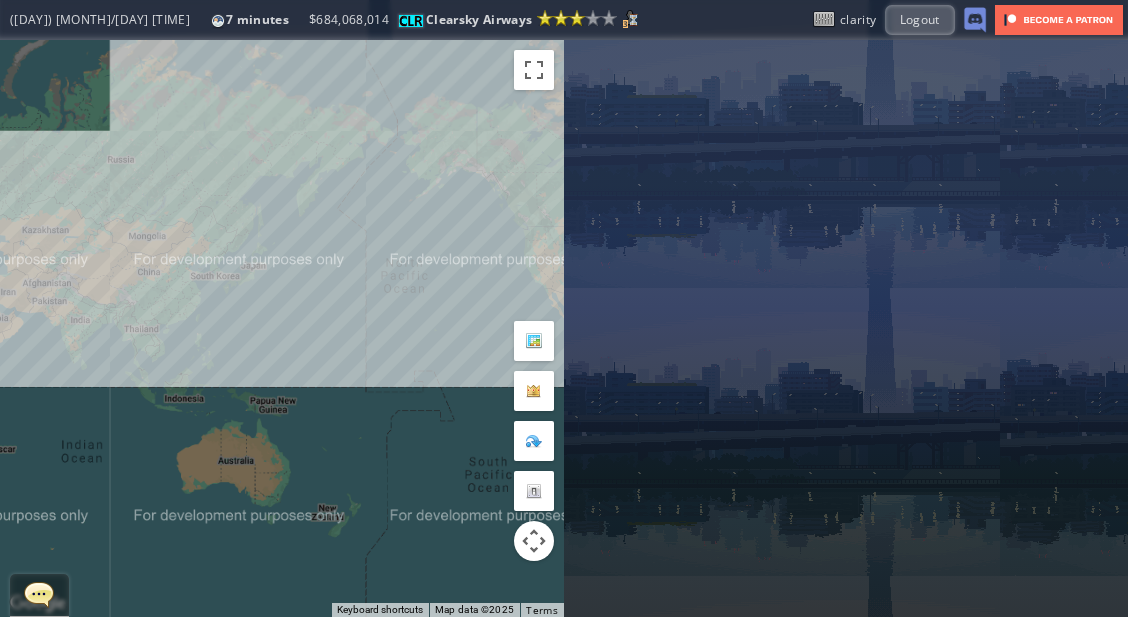 click on "To navigate, press the arrow keys." at bounding box center [282, 328] 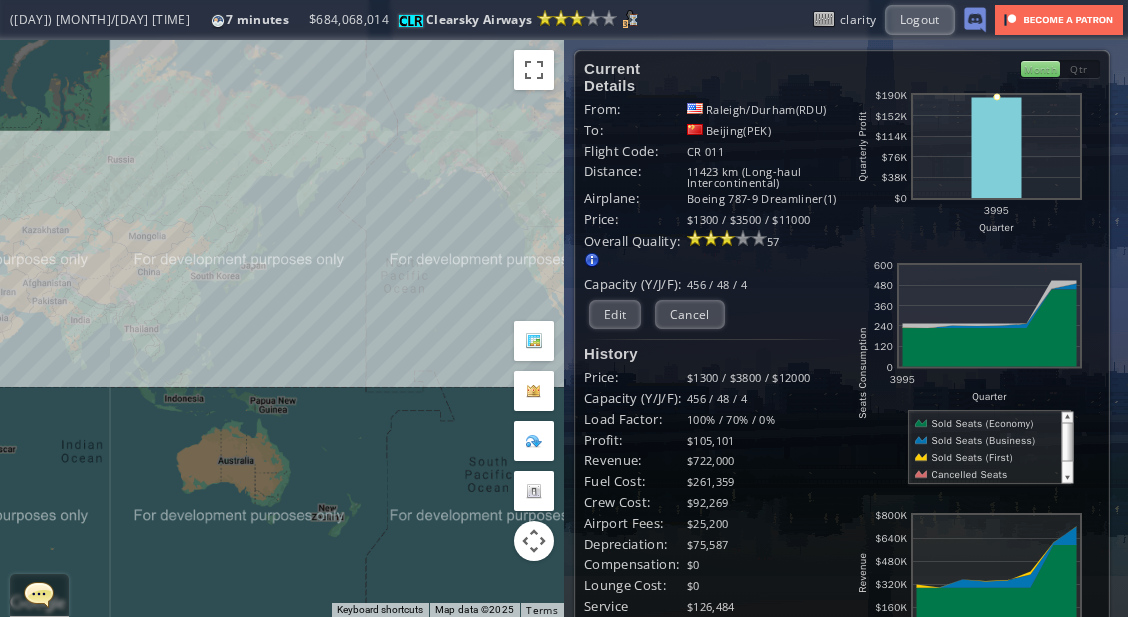 drag, startPoint x: 389, startPoint y: 206, endPoint x: 257, endPoint y: 287, distance: 154.87091 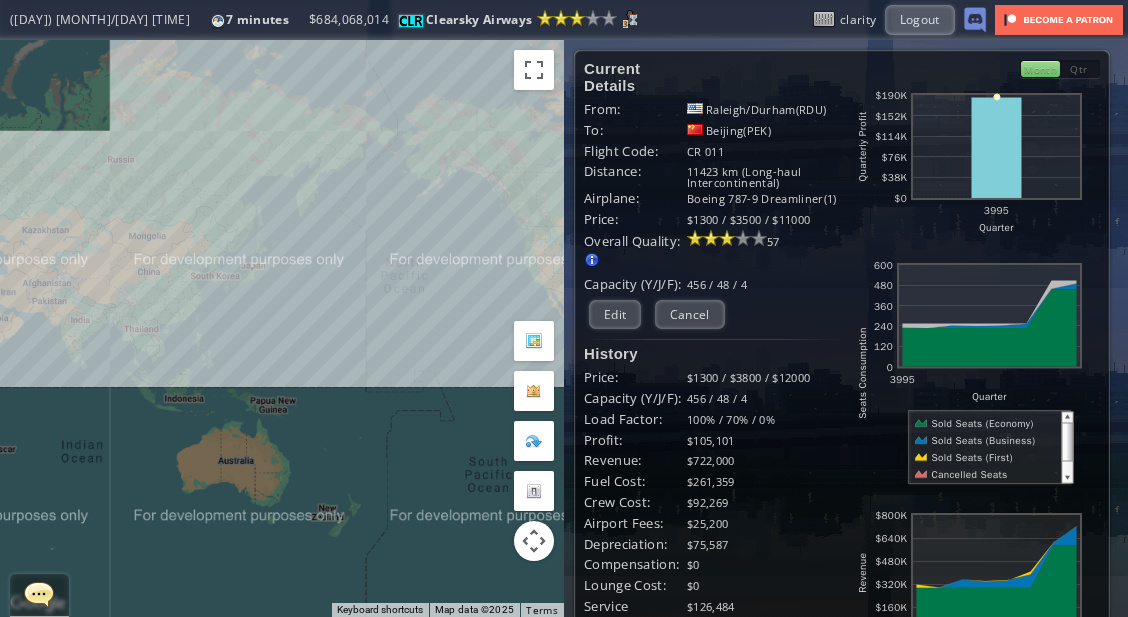 click on "To navigate, press the arrow keys." at bounding box center (282, 328) 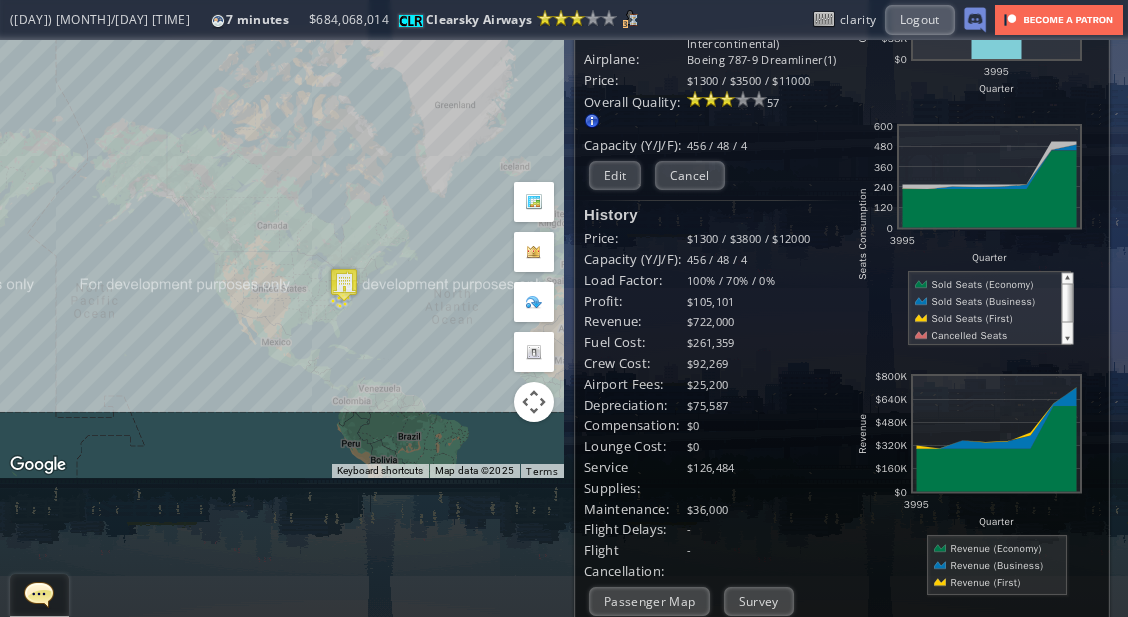 scroll, scrollTop: 0, scrollLeft: 0, axis: both 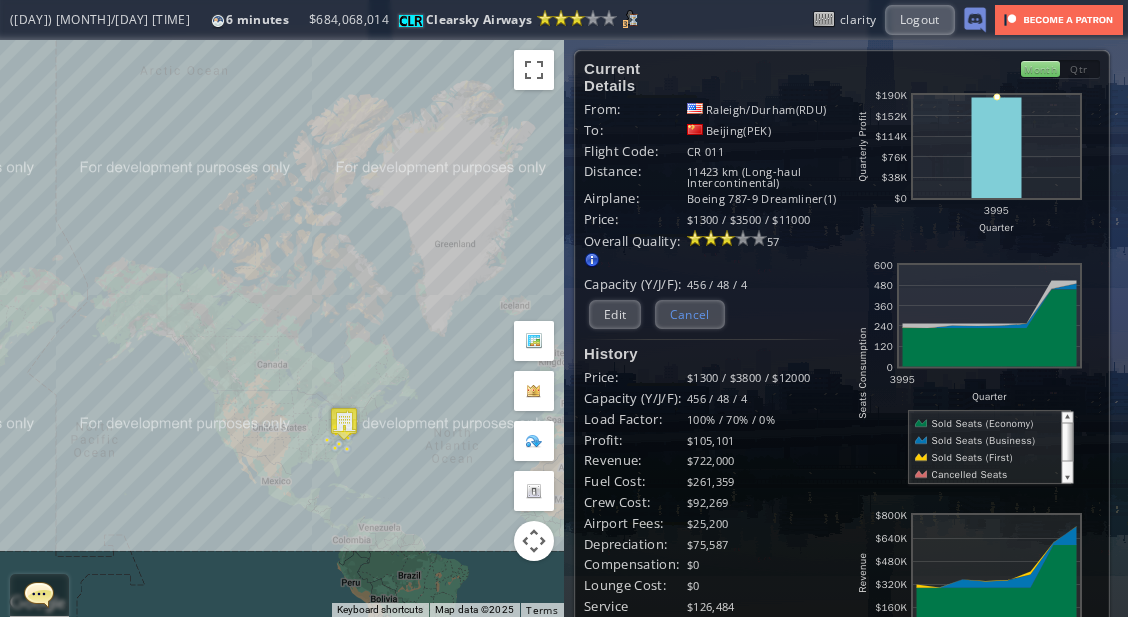 click on "Cancel" at bounding box center [690, 314] 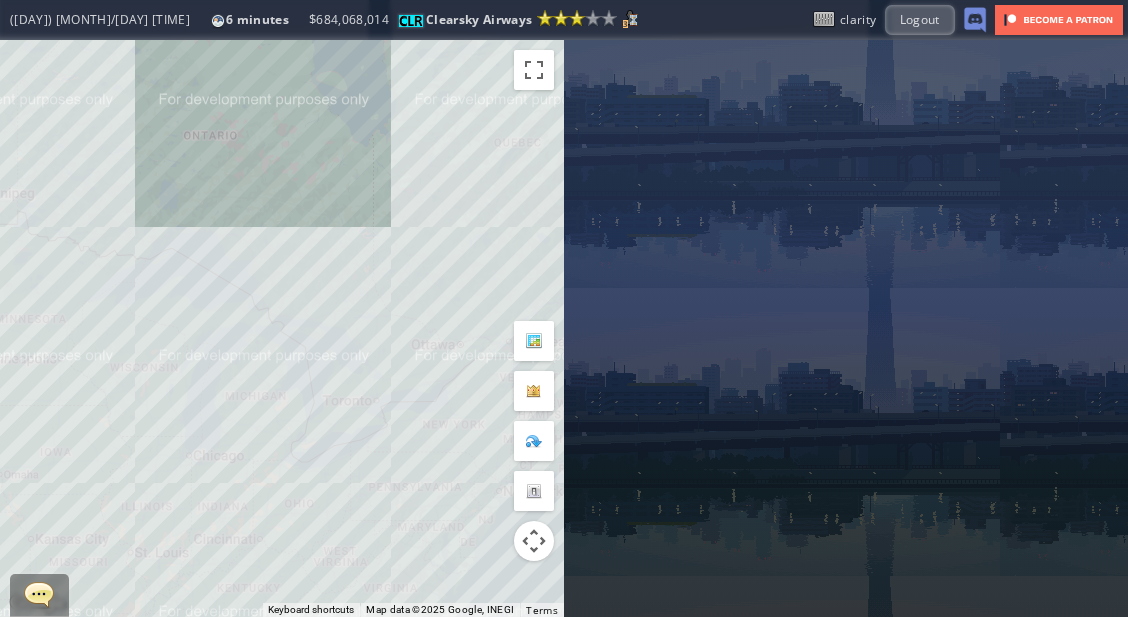 drag, startPoint x: 374, startPoint y: 522, endPoint x: 325, endPoint y: 286, distance: 241.03319 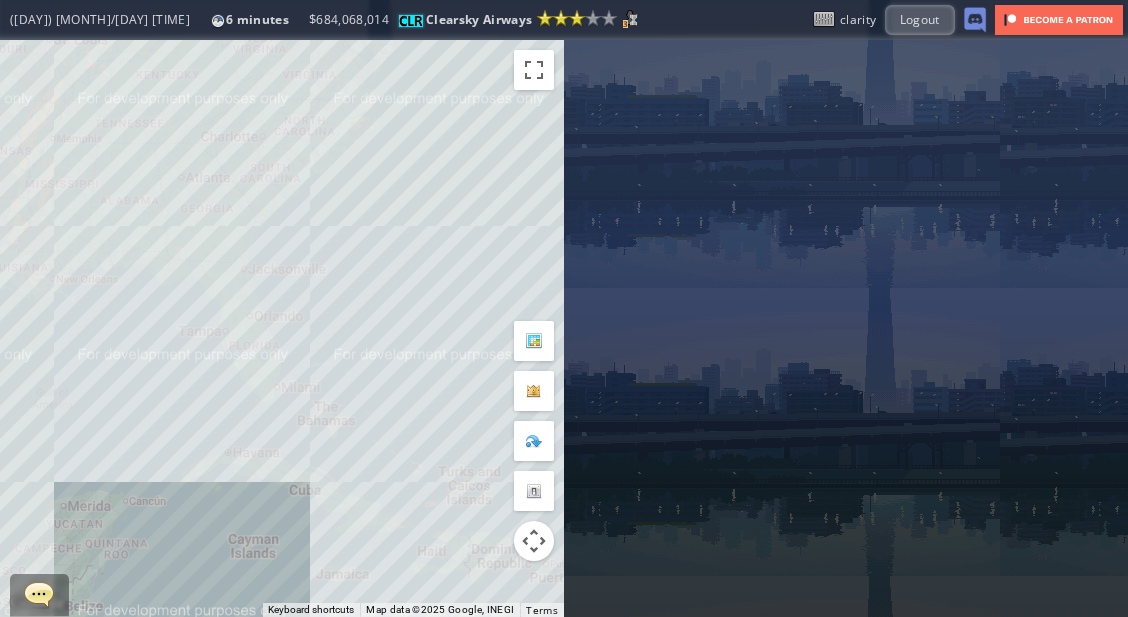 click on "To navigate, press the arrow keys." at bounding box center [282, 328] 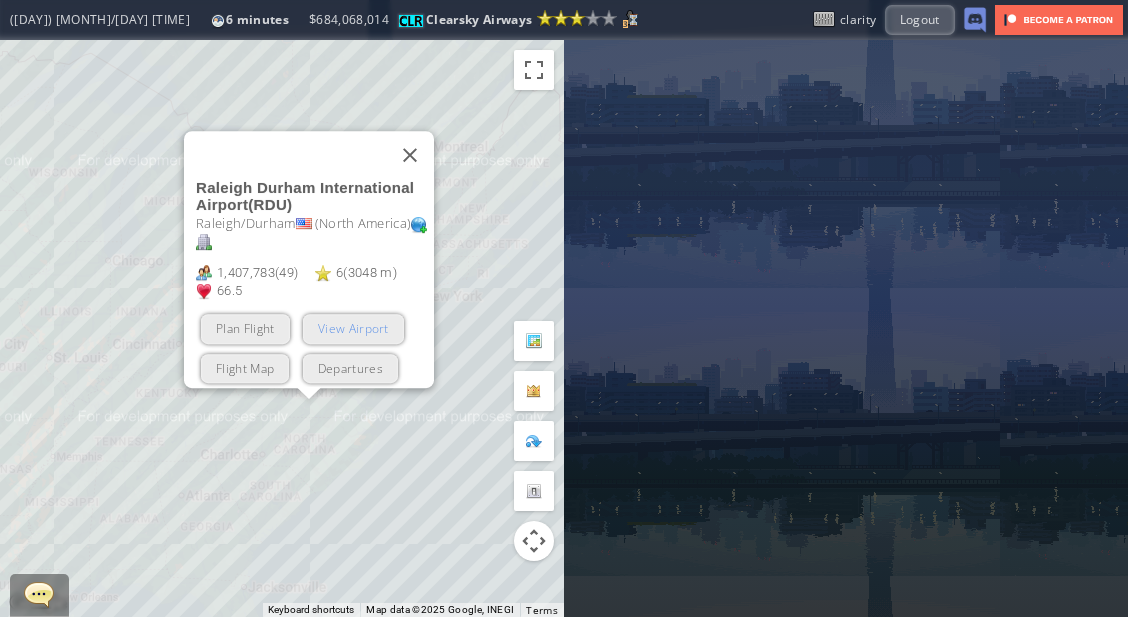 click on "View Airport" at bounding box center [353, 328] 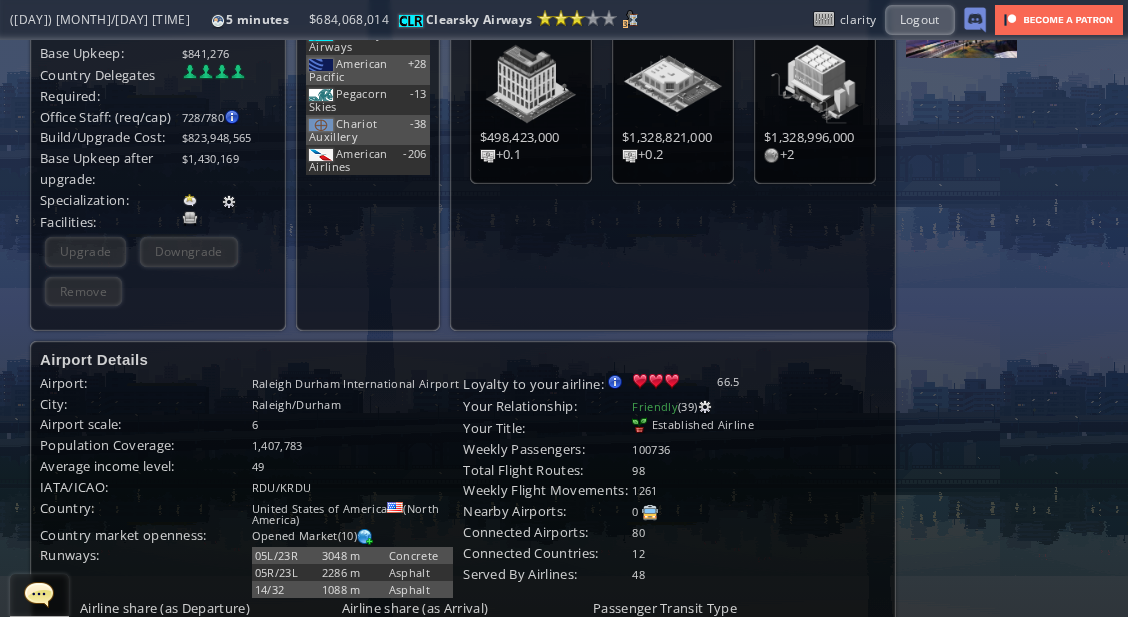 scroll, scrollTop: 0, scrollLeft: 0, axis: both 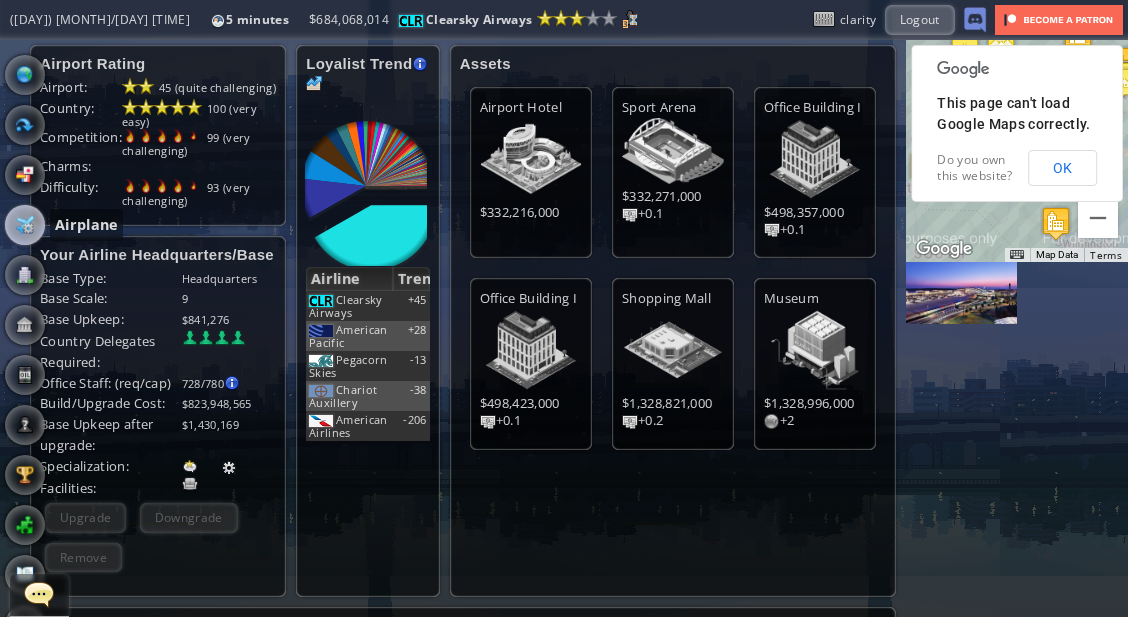 click at bounding box center (25, 225) 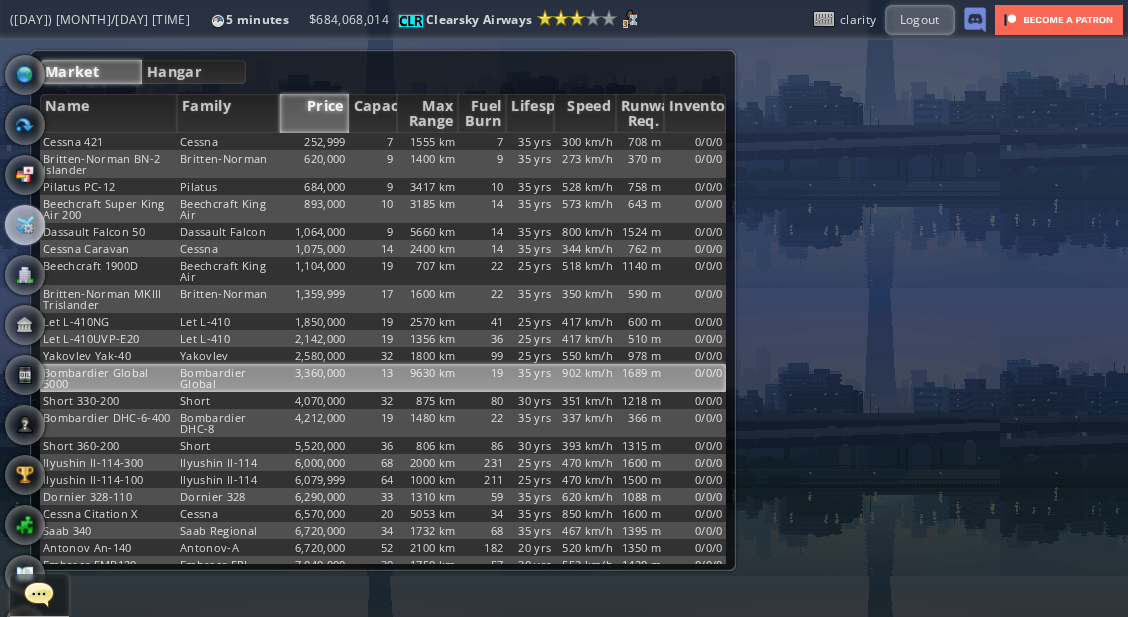 scroll, scrollTop: 0, scrollLeft: 0, axis: both 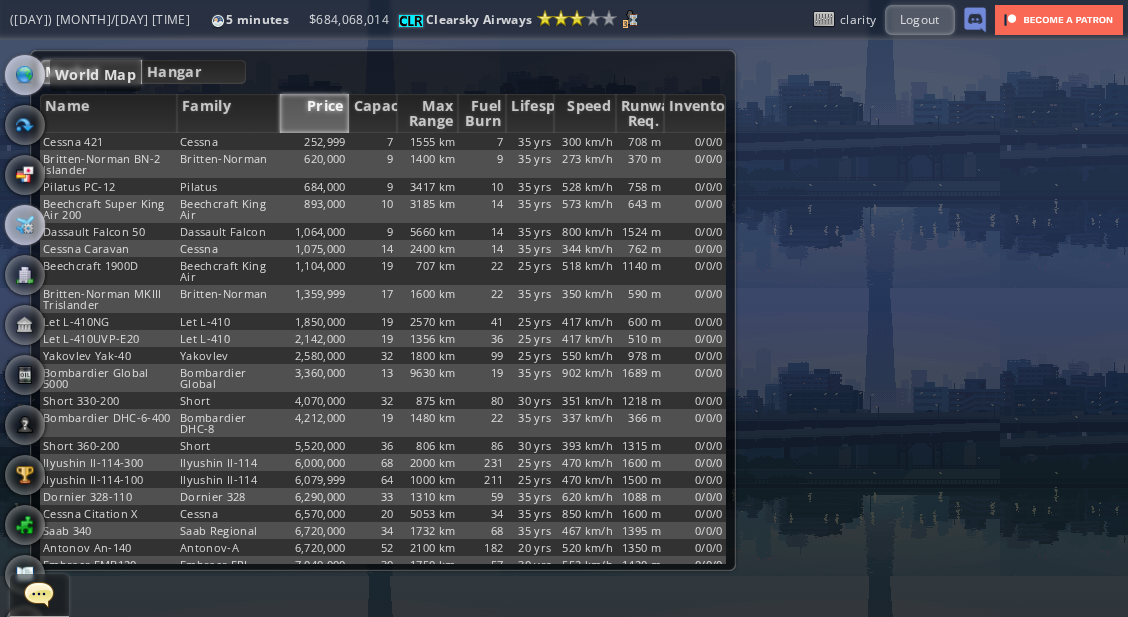 click at bounding box center (25, 75) 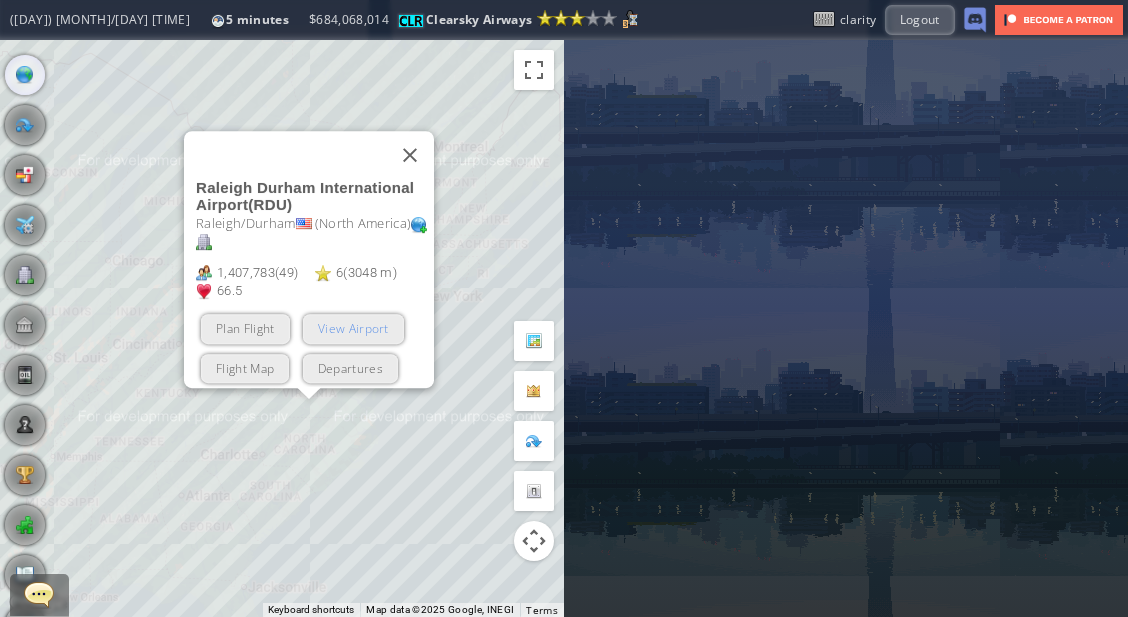 click on "View Airport" at bounding box center (353, 328) 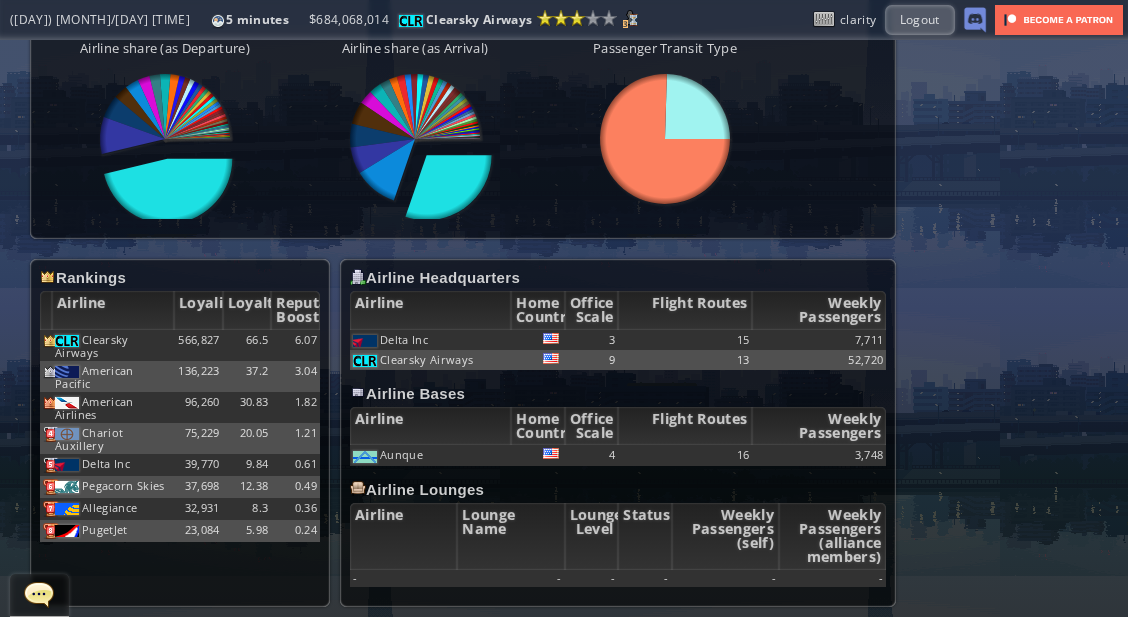 scroll, scrollTop: 840, scrollLeft: 0, axis: vertical 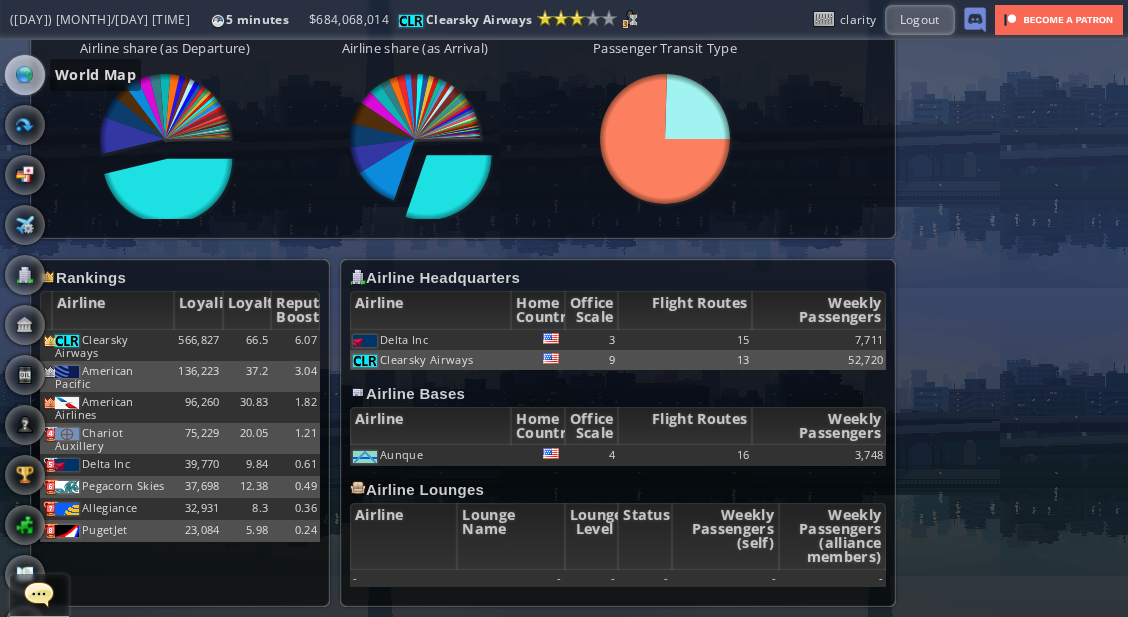 click at bounding box center (25, 75) 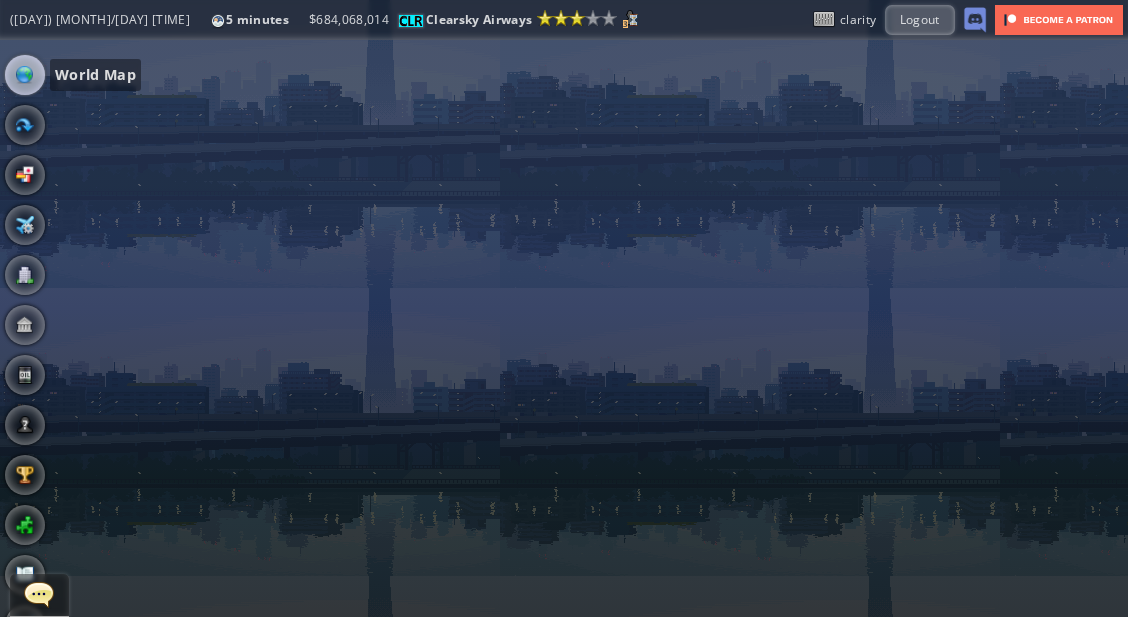 scroll, scrollTop: 0, scrollLeft: 0, axis: both 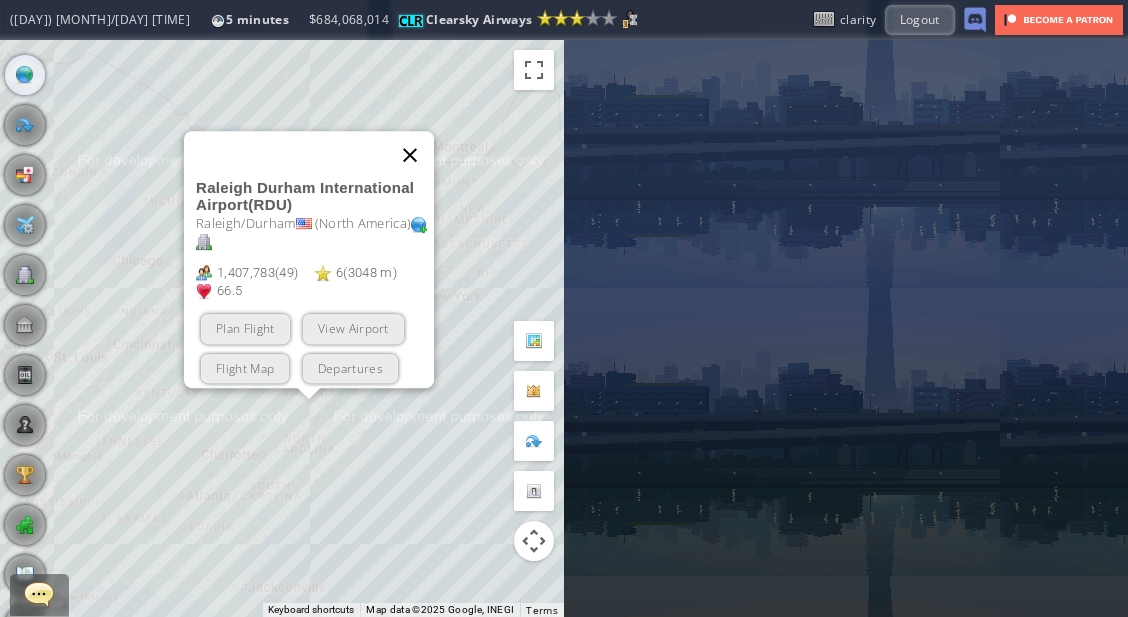 click at bounding box center [410, 155] 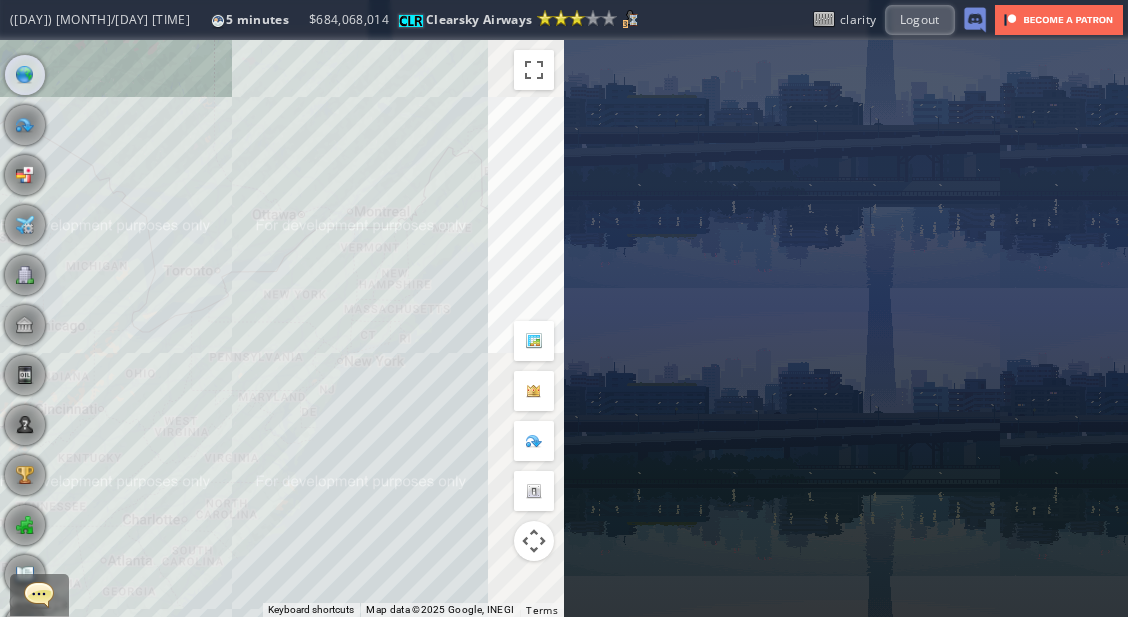 drag, startPoint x: 441, startPoint y: 225, endPoint x: 262, endPoint y: 385, distance: 240.0854 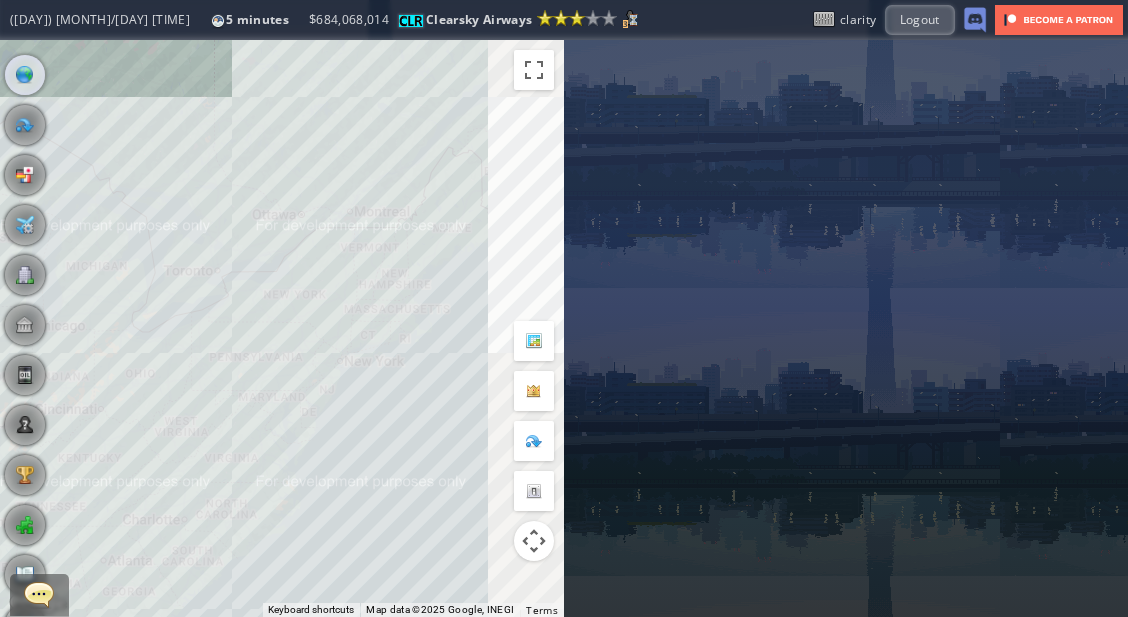 click on "To navigate, press the arrow keys." at bounding box center [282, 328] 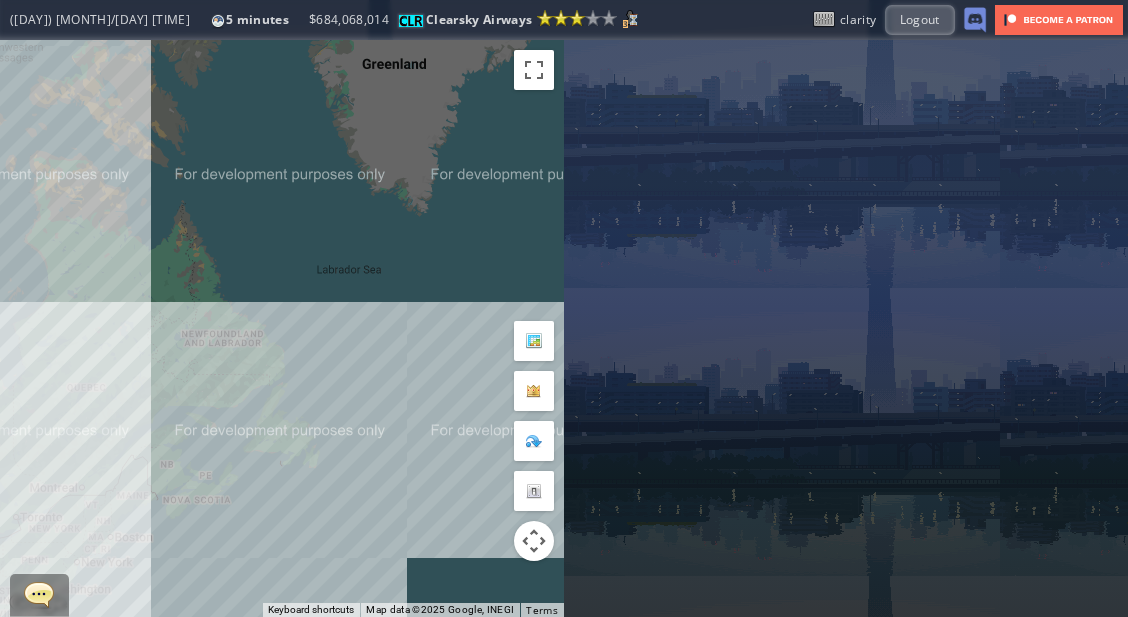 drag, startPoint x: 456, startPoint y: 382, endPoint x: 338, endPoint y: 382, distance: 118 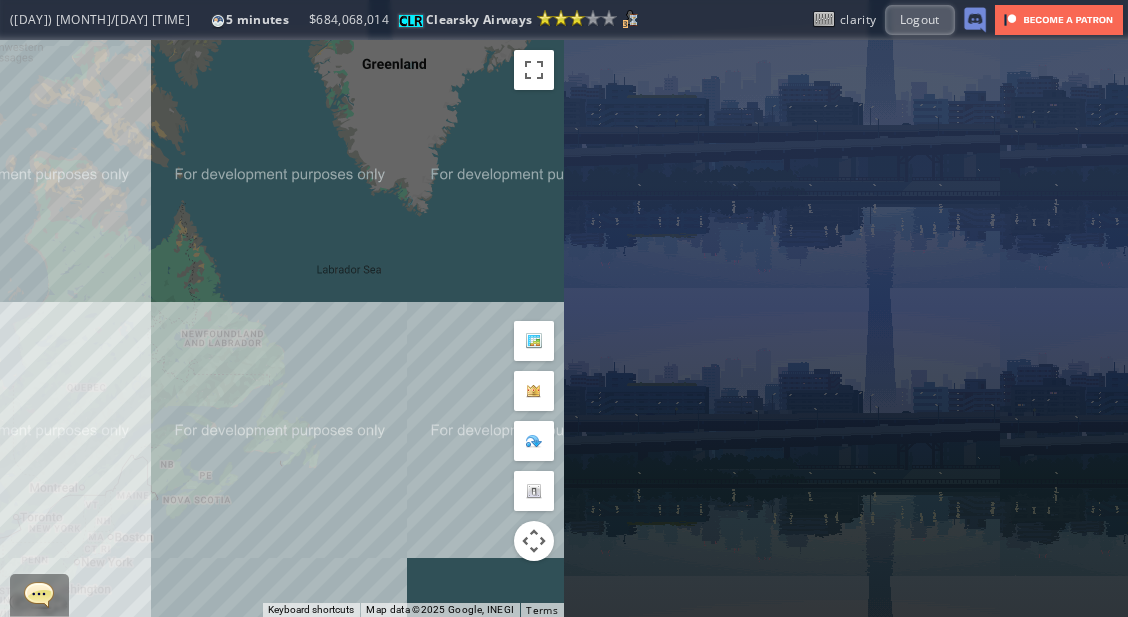 click on "To navigate, press the arrow keys." at bounding box center (282, 328) 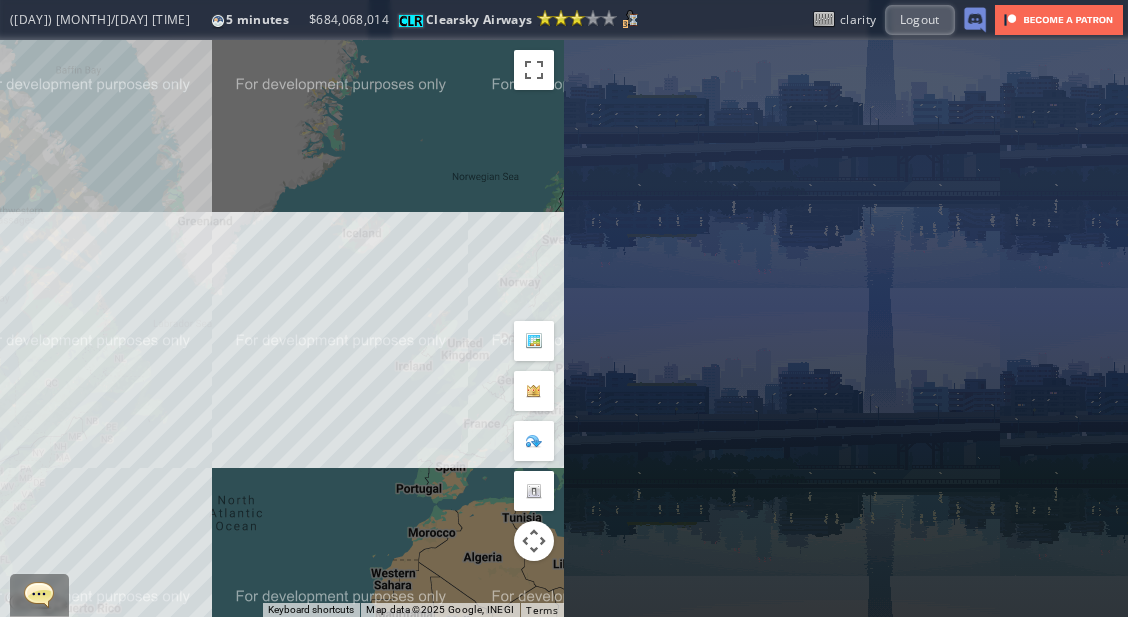 drag, startPoint x: 435, startPoint y: 376, endPoint x: 299, endPoint y: 381, distance: 136.09187 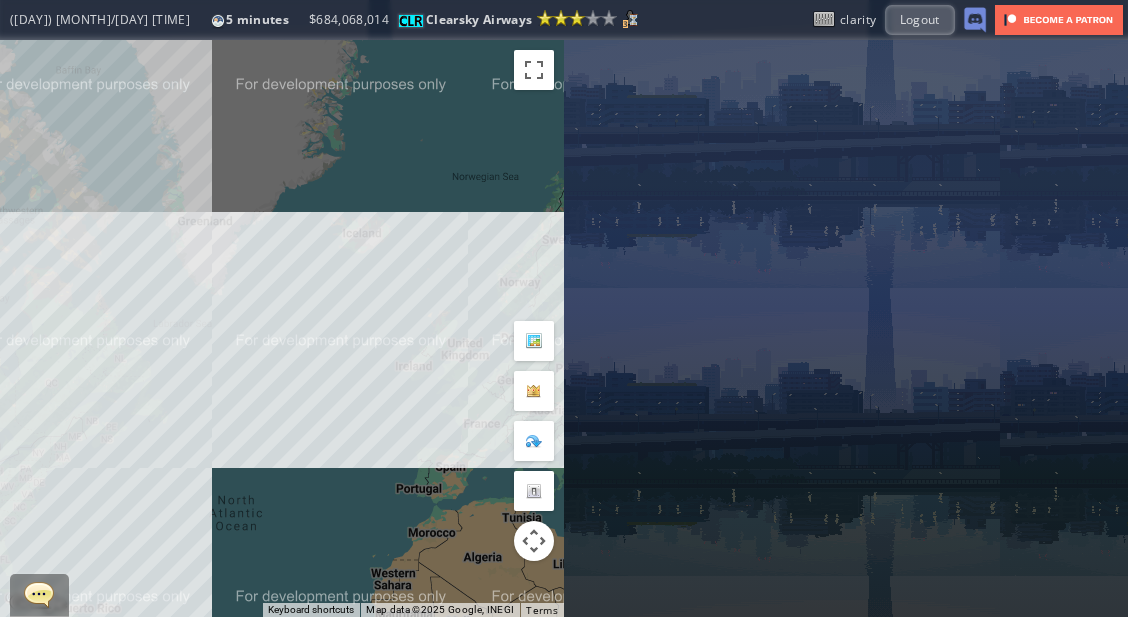 click on "To navigate, press the arrow keys." at bounding box center (282, 328) 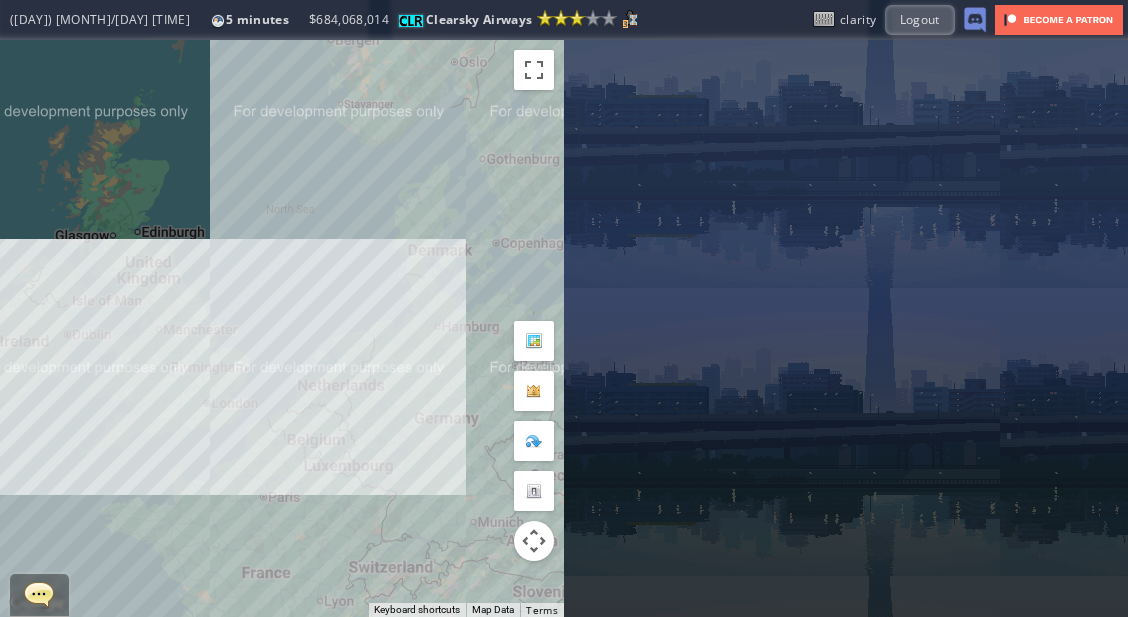 click on "To navigate, press the arrow keys." at bounding box center [282, 328] 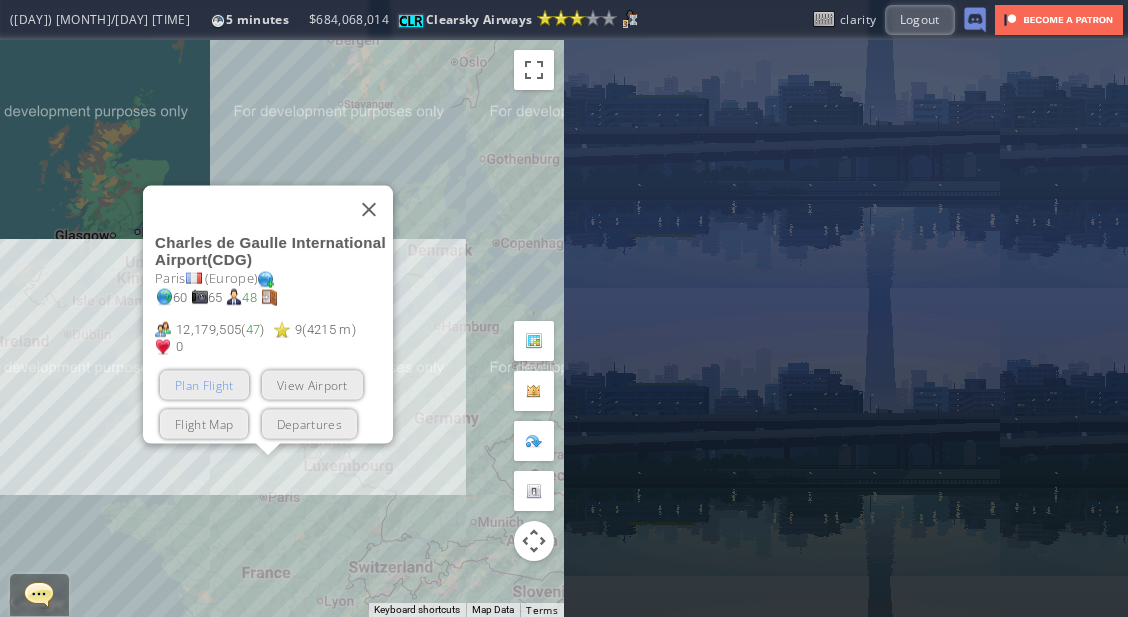 click on "Plan Flight" at bounding box center (204, 384) 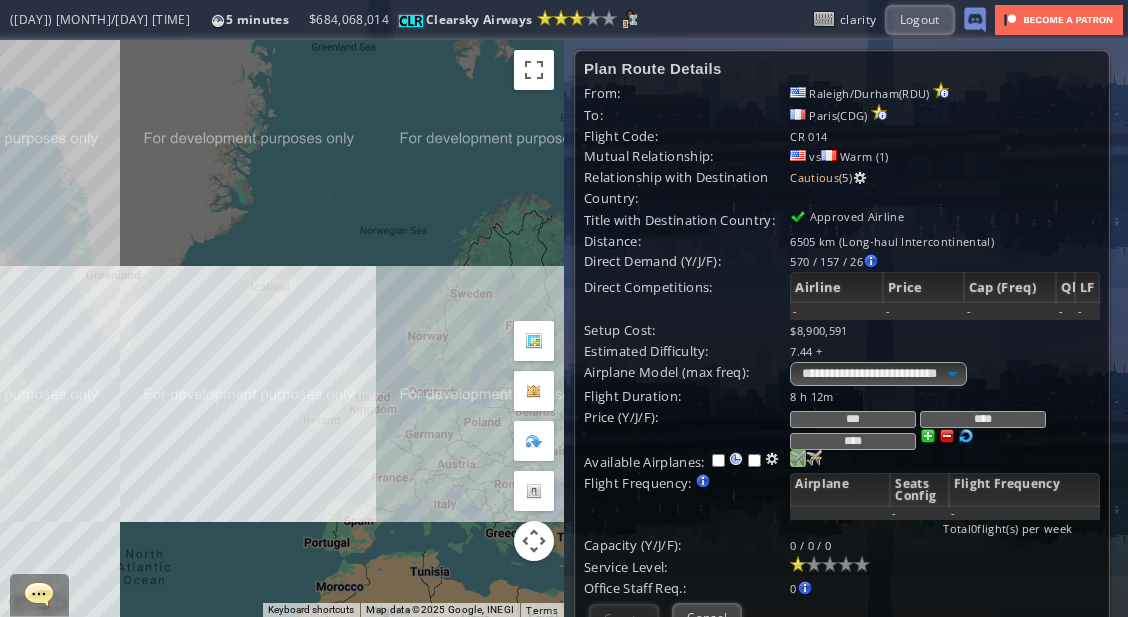 click at bounding box center [798, 458] 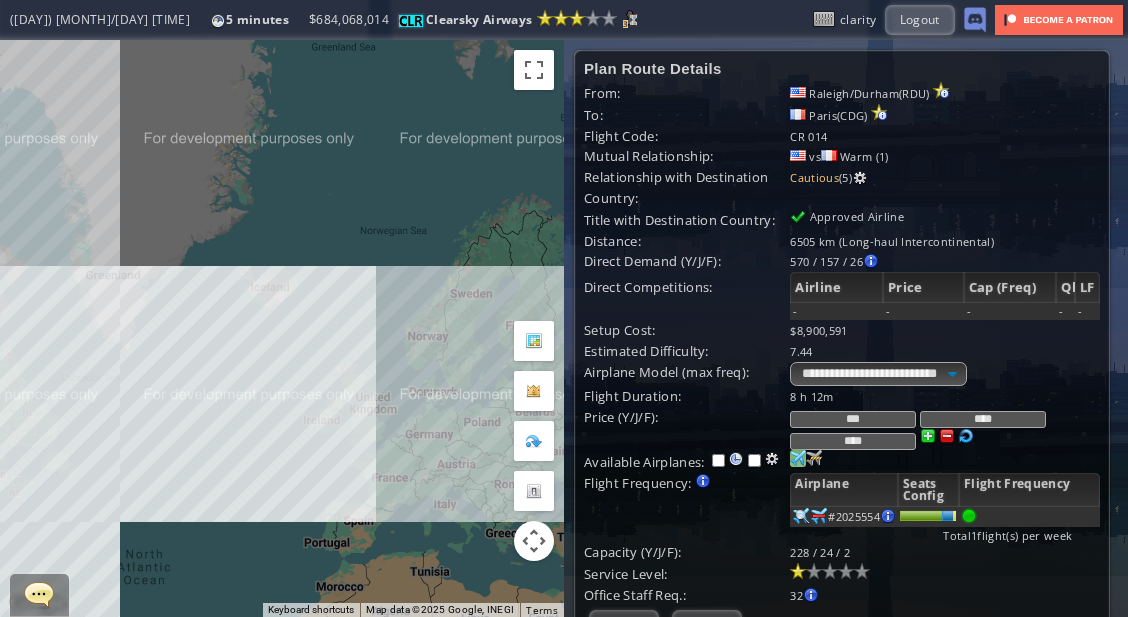 click at bounding box center (798, 458) 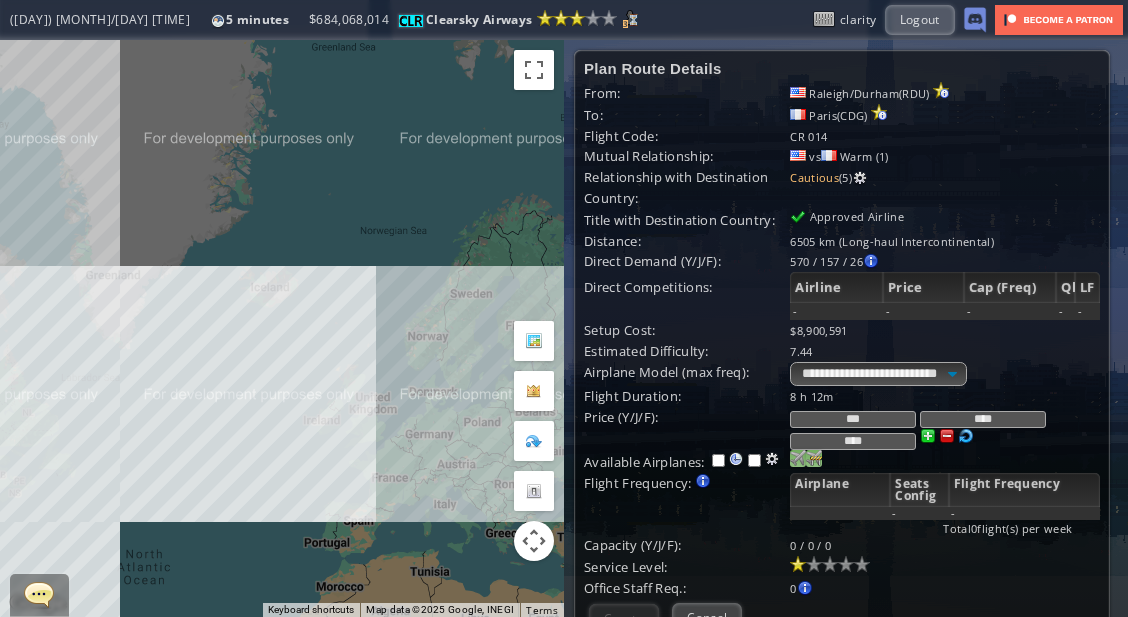 click at bounding box center (798, 458) 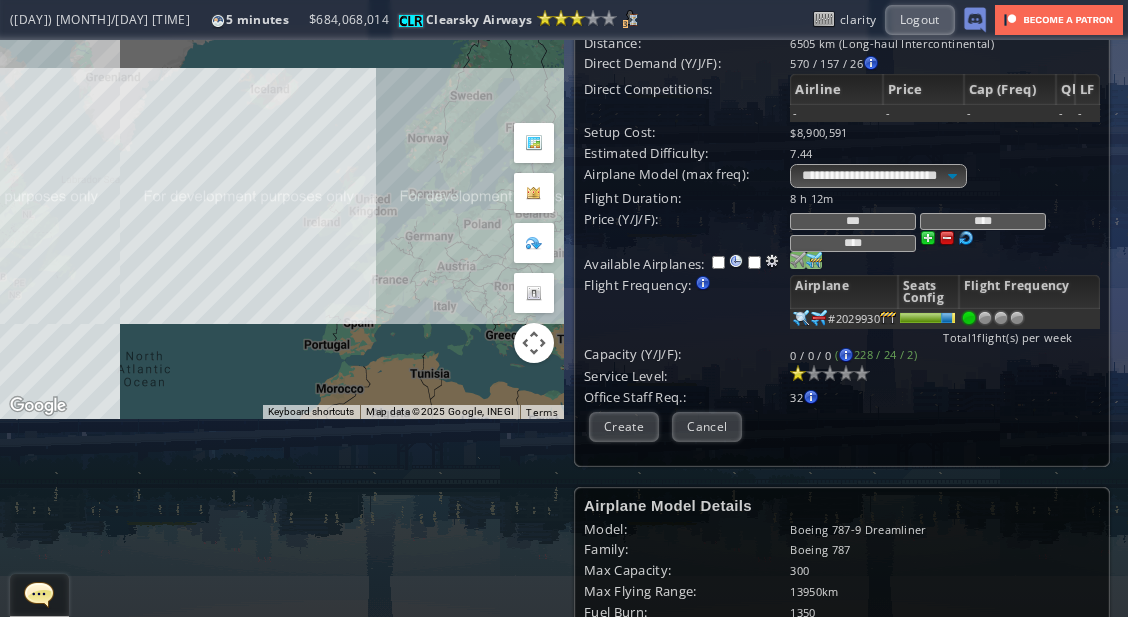 scroll, scrollTop: 199, scrollLeft: 0, axis: vertical 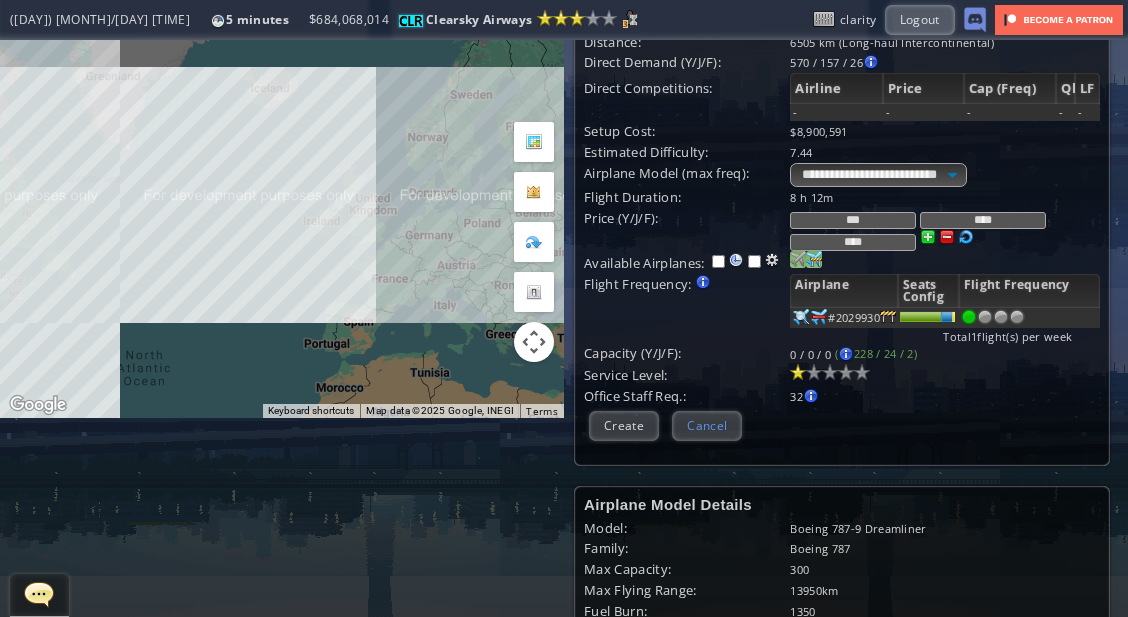 click on "Cancel" at bounding box center (707, 425) 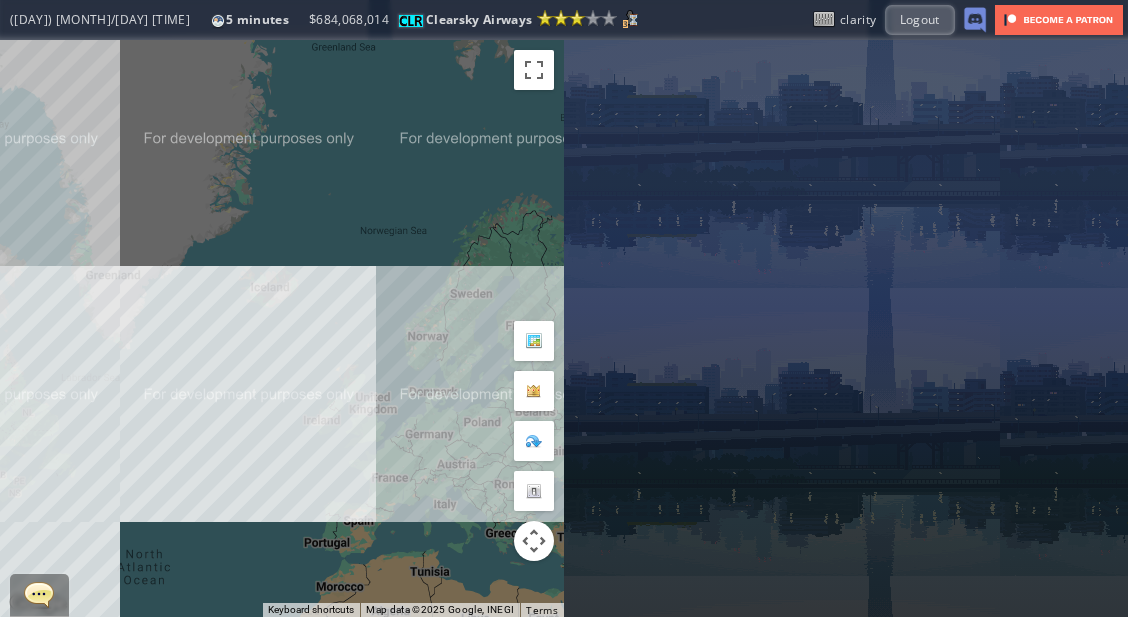 scroll, scrollTop: 0, scrollLeft: 0, axis: both 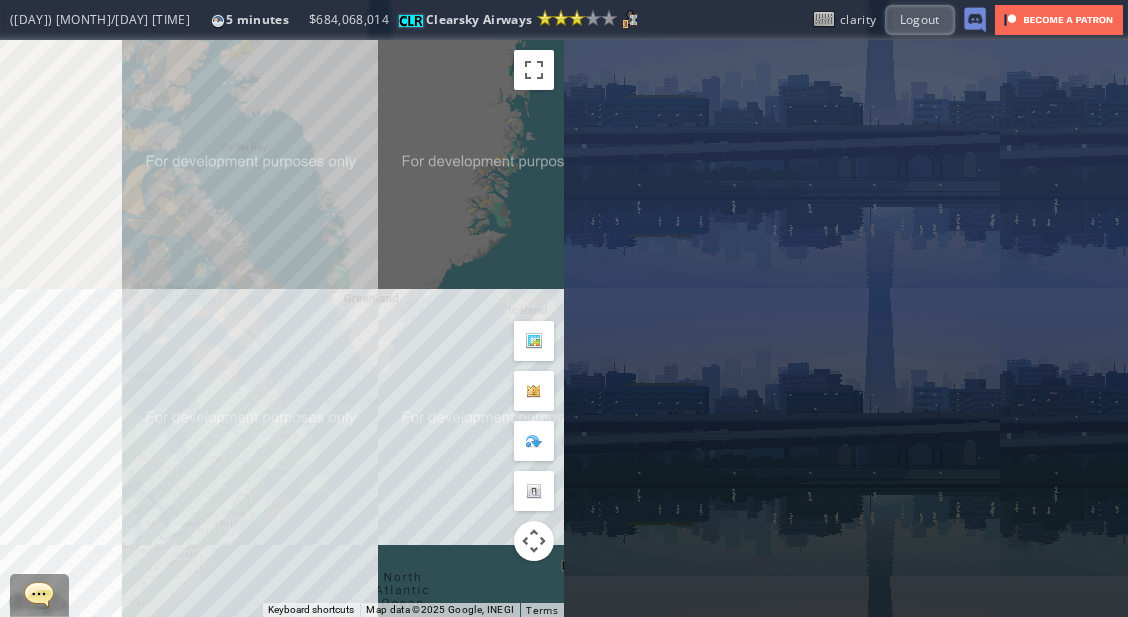 drag, startPoint x: 235, startPoint y: 310, endPoint x: 525, endPoint y: 334, distance: 290.9914 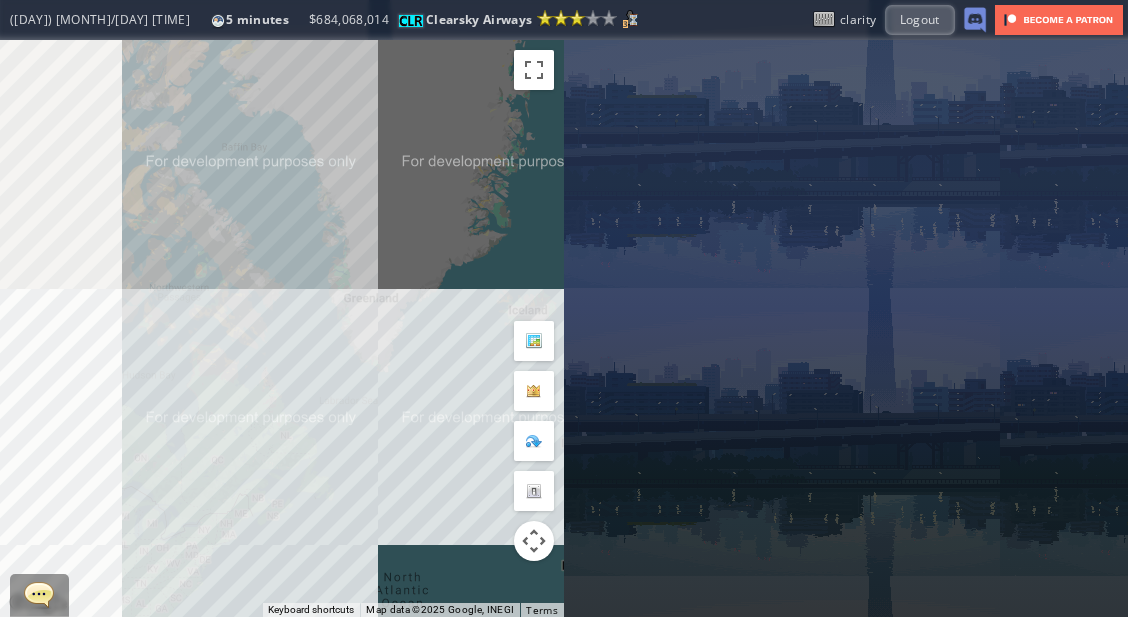 click on "To navigate, press the arrow keys. Keyboard shortcuts Map Data Map data ©2025 Google, INEGI Map data ©2025 Google, INEGI 1000 km  Click to toggle between metric and imperial units Terms Report a map error" at bounding box center (282, 328) 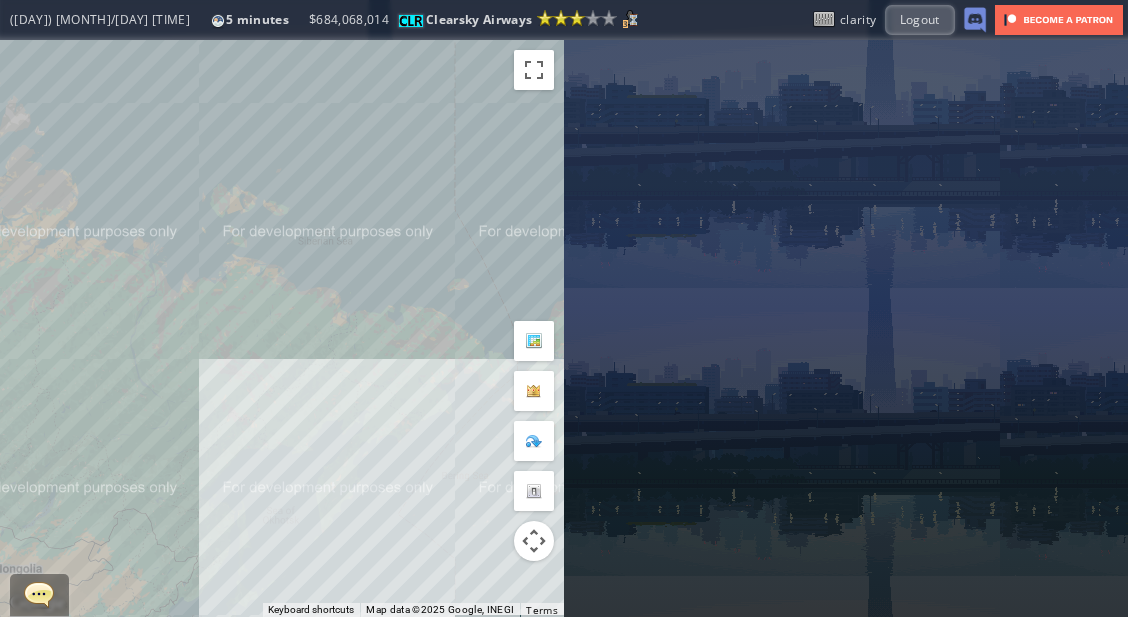 click on "To navigate, press the arrow keys." at bounding box center (282, 328) 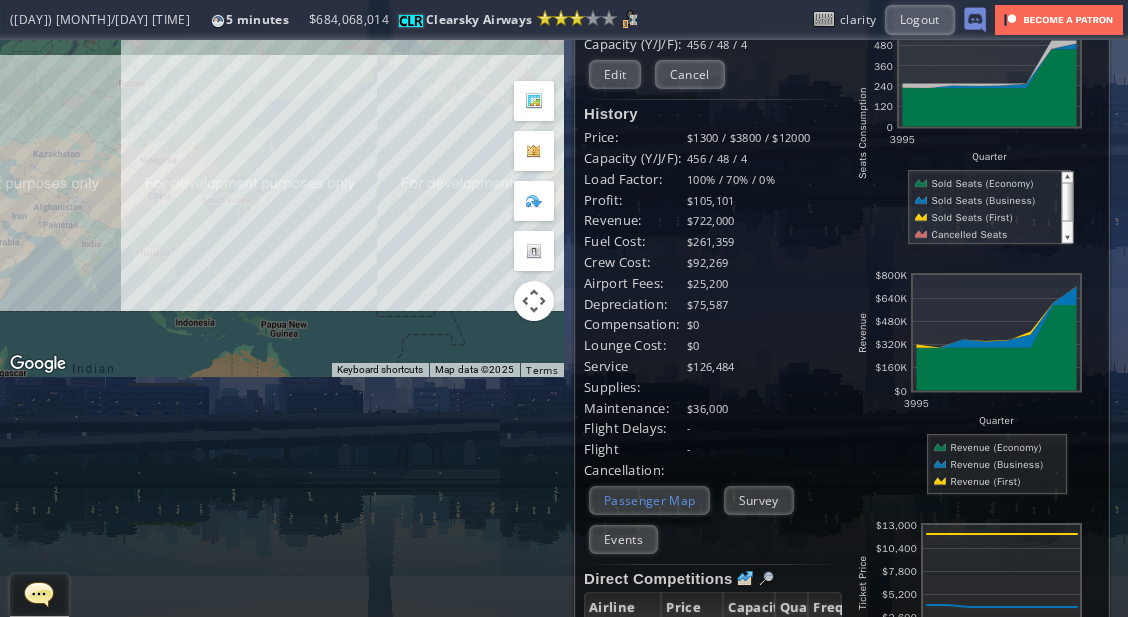 scroll, scrollTop: 328, scrollLeft: 0, axis: vertical 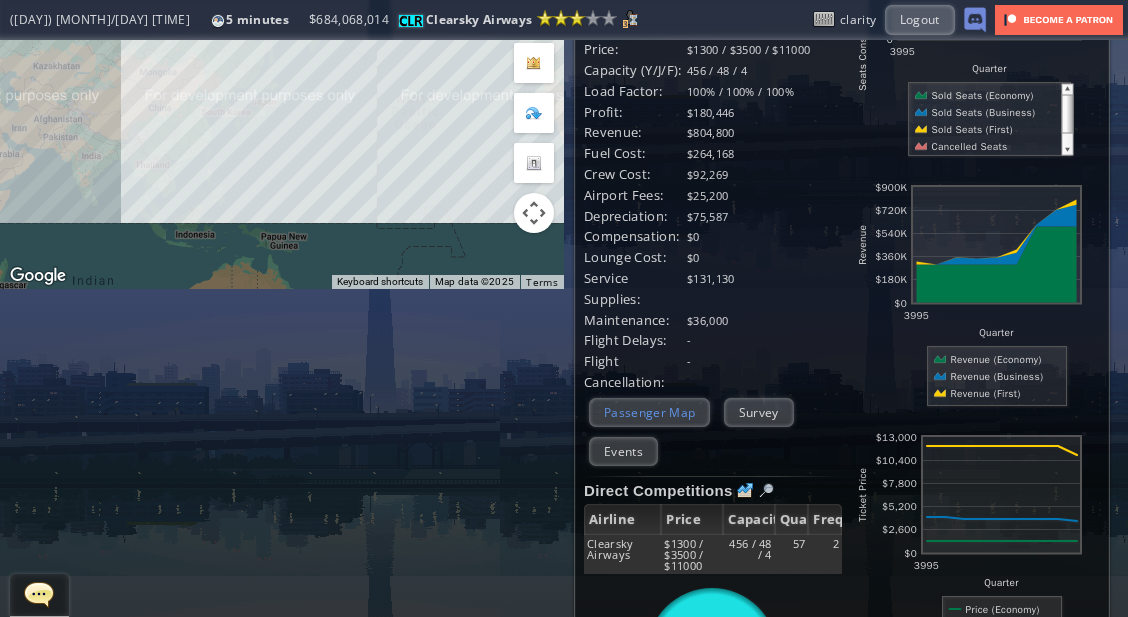 click on "Passenger Map" at bounding box center (649, 412) 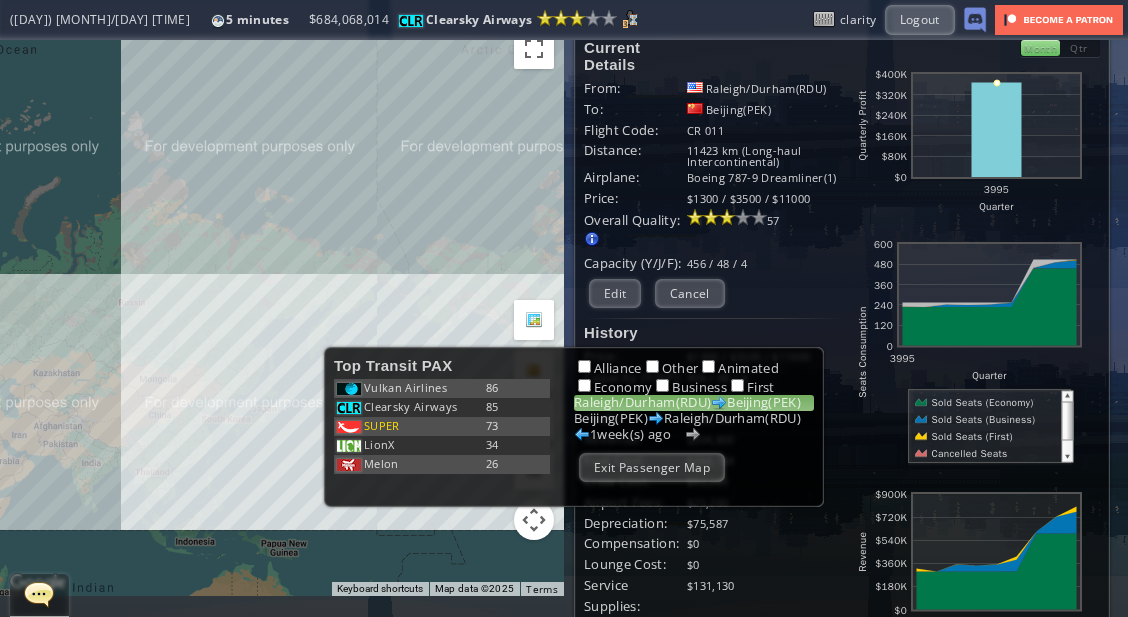 scroll, scrollTop: 0, scrollLeft: 0, axis: both 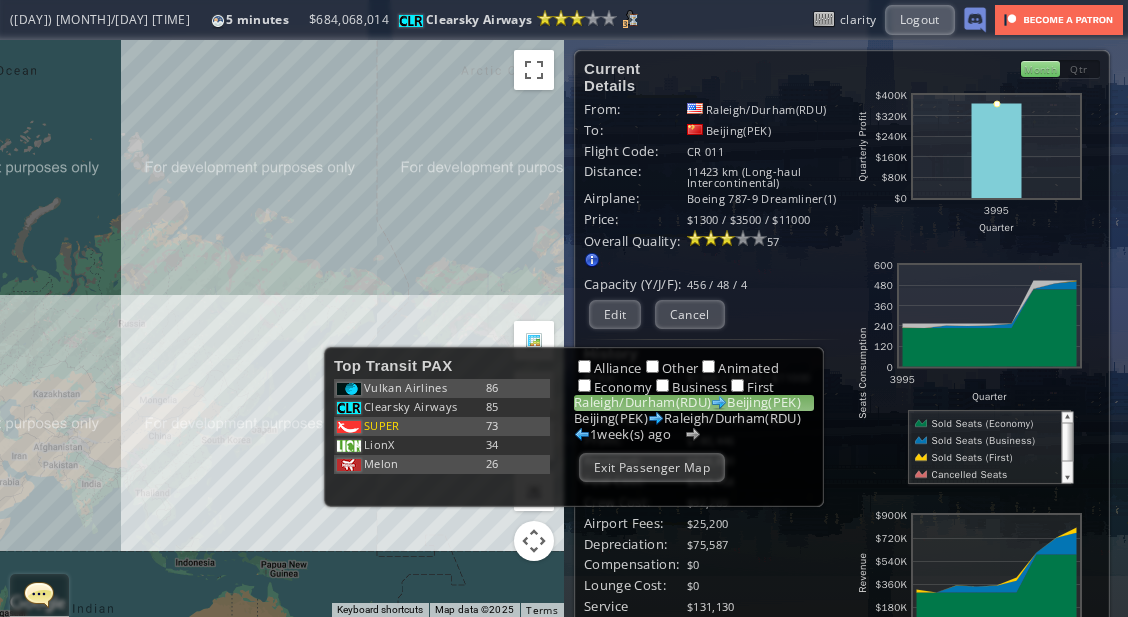 drag, startPoint x: 363, startPoint y: 286, endPoint x: 245, endPoint y: 198, distance: 147.20055 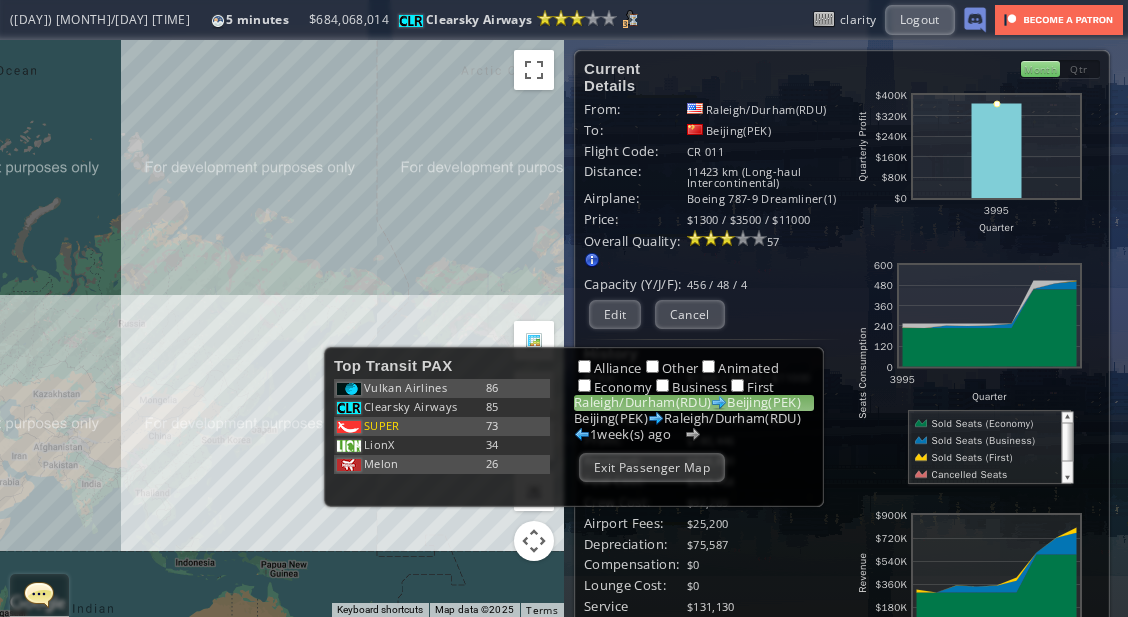 click on "To navigate, press the arrow keys." at bounding box center [282, 328] 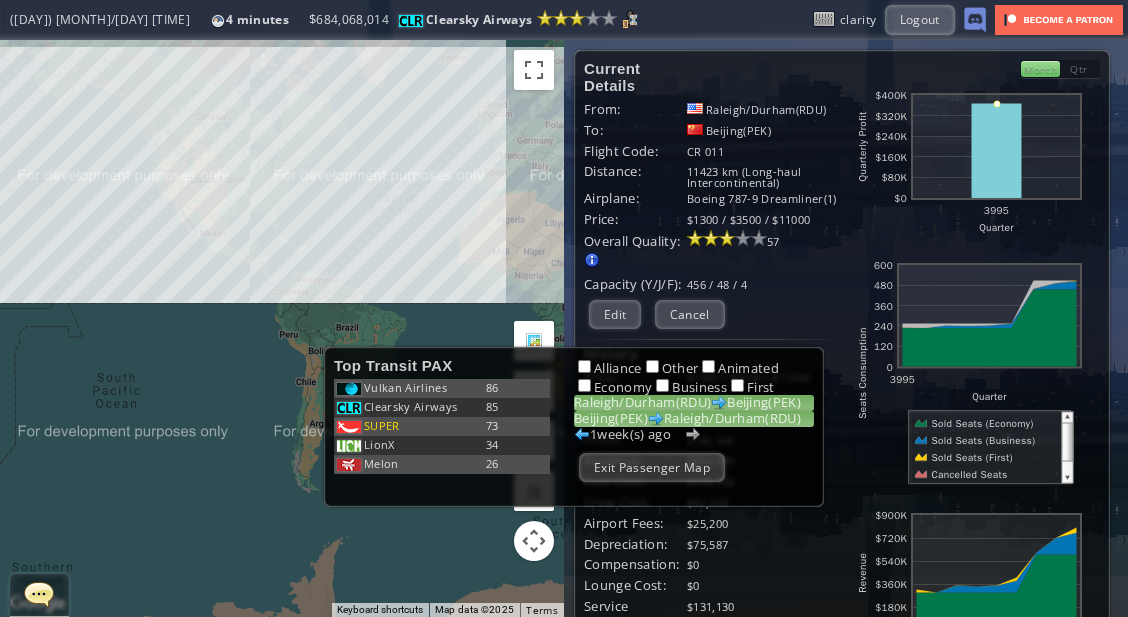 click on "Beijing(PEK) Raleigh/Durham(RDU)" at bounding box center (694, 419) 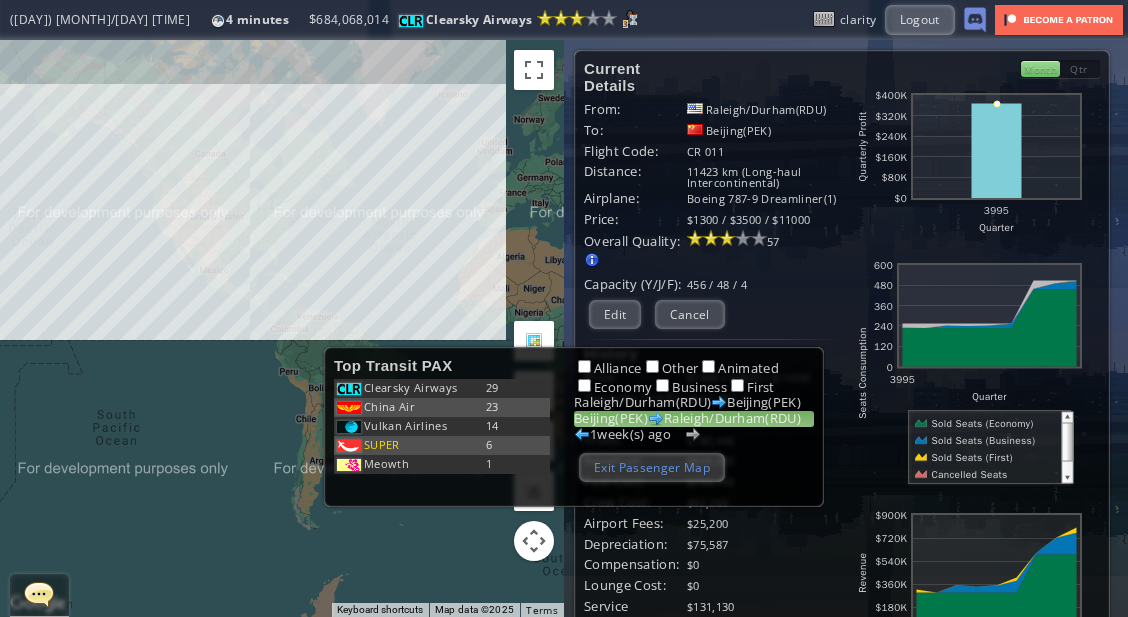 click on "Exit Passenger Map" at bounding box center [652, 467] 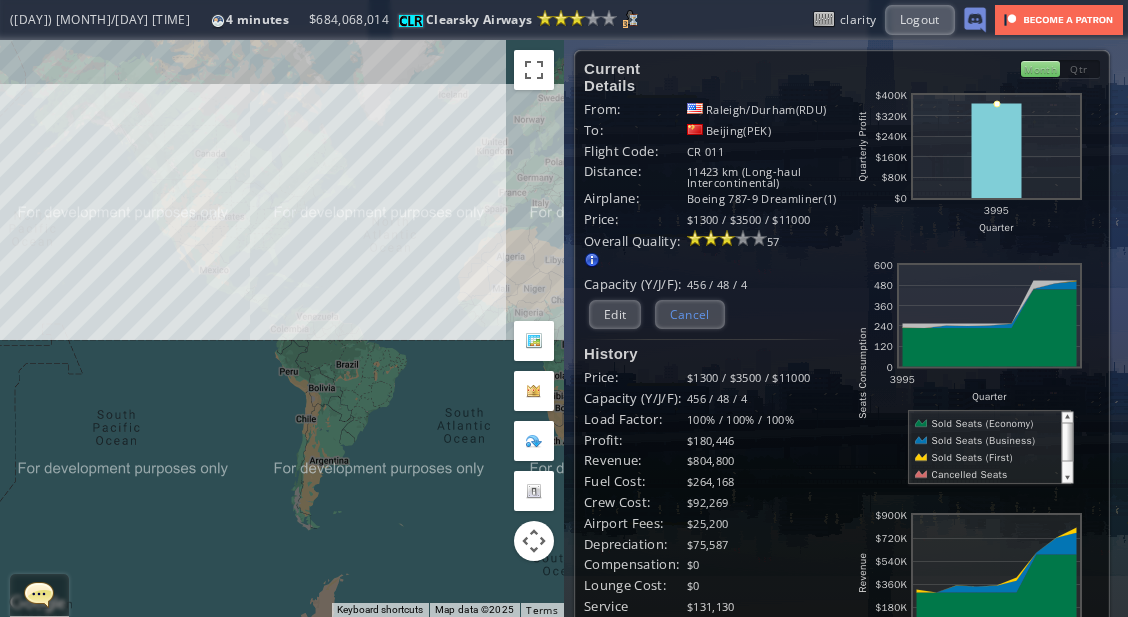 click on "Cancel" at bounding box center (690, 314) 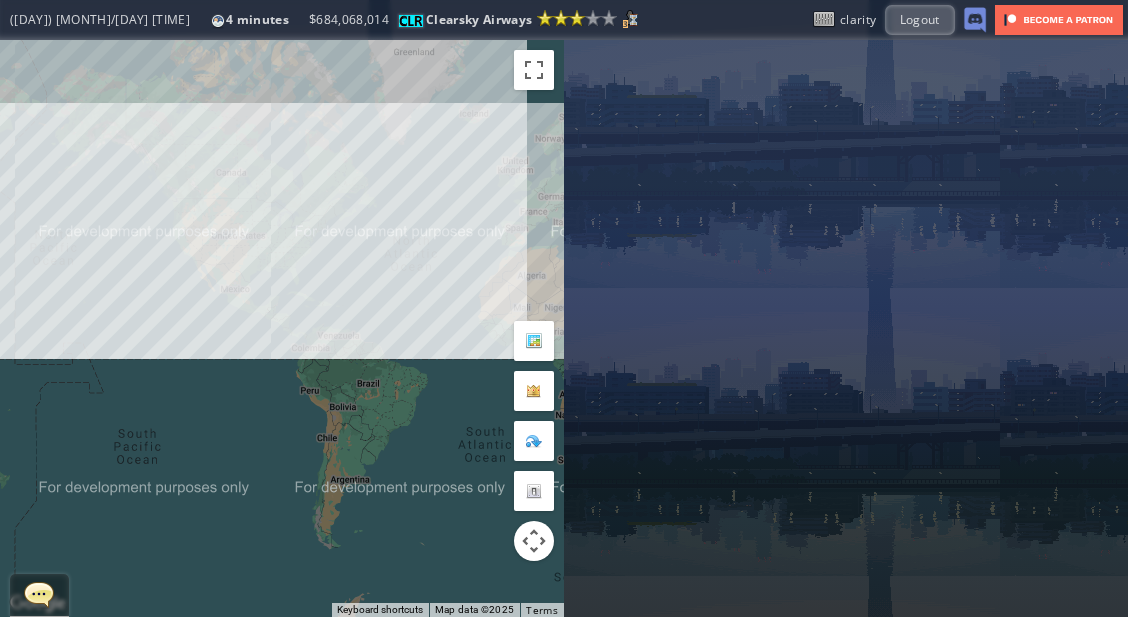 drag, startPoint x: 263, startPoint y: 321, endPoint x: 363, endPoint y: 435, distance: 151.64432 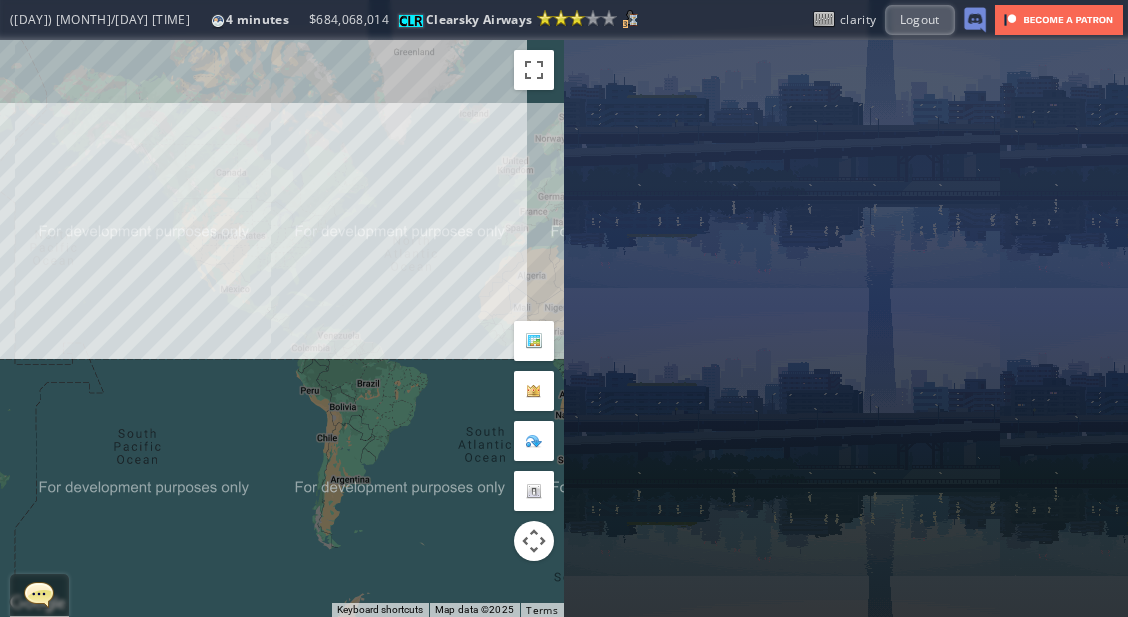 click on "To navigate, press the arrow keys." at bounding box center (282, 328) 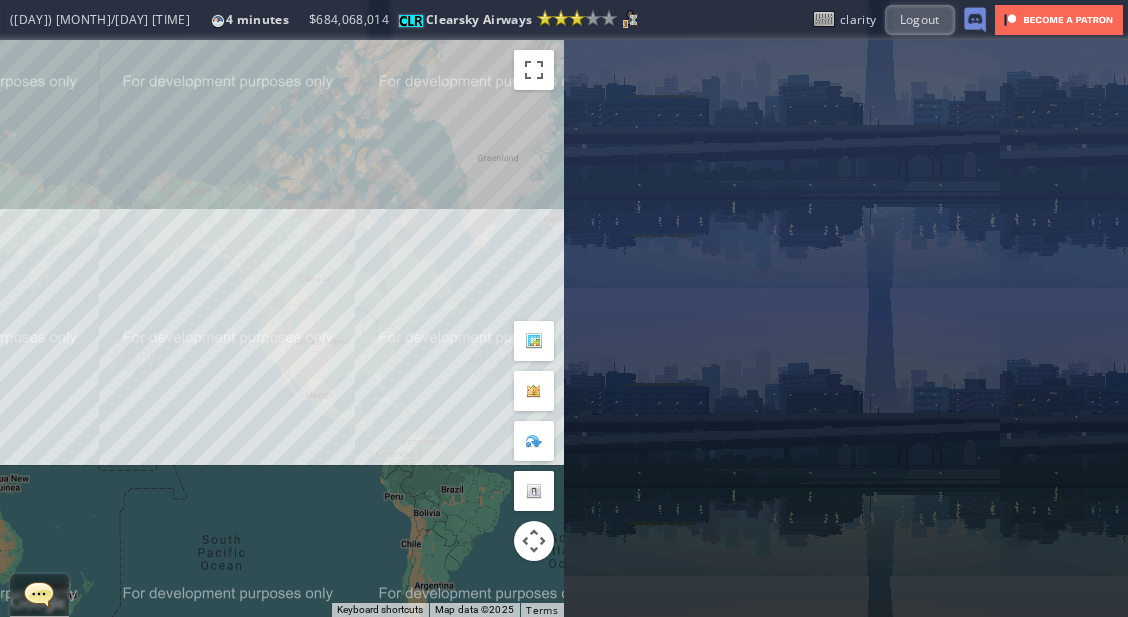 click on "To navigate, press the arrow keys." at bounding box center (282, 328) 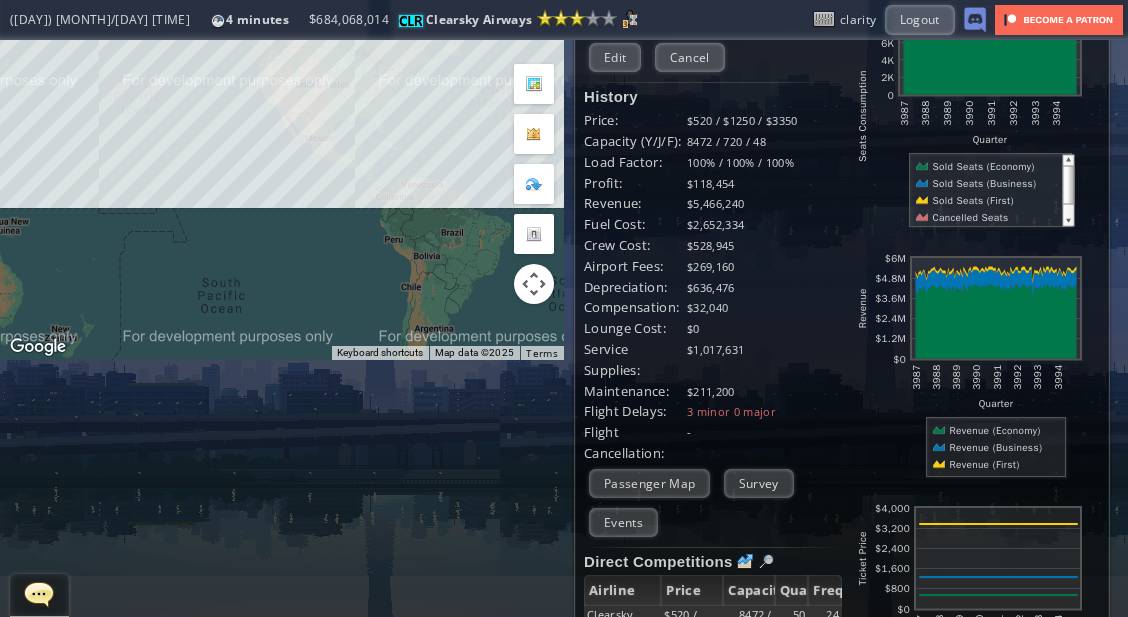 scroll, scrollTop: 263, scrollLeft: 0, axis: vertical 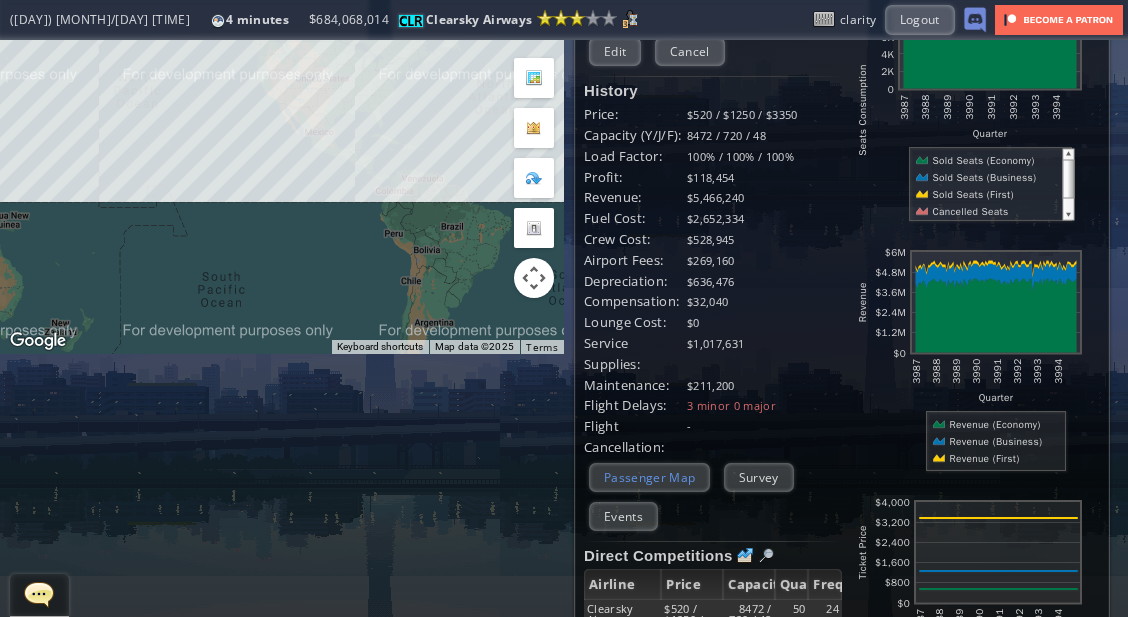 click on "Passenger Map" at bounding box center (649, 477) 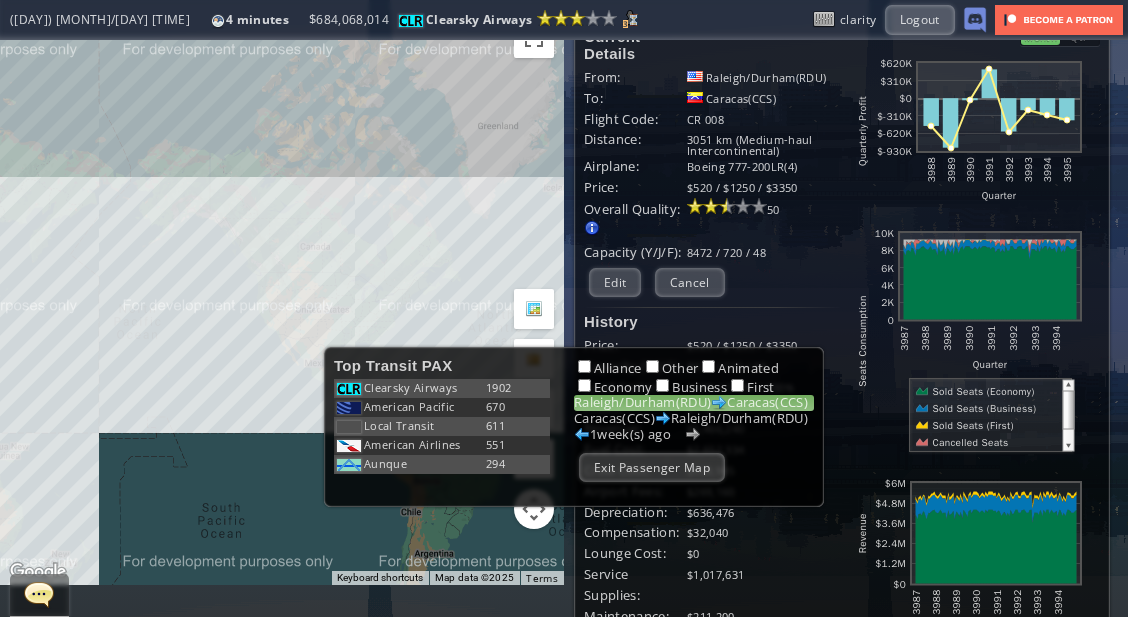 scroll, scrollTop: 0, scrollLeft: 0, axis: both 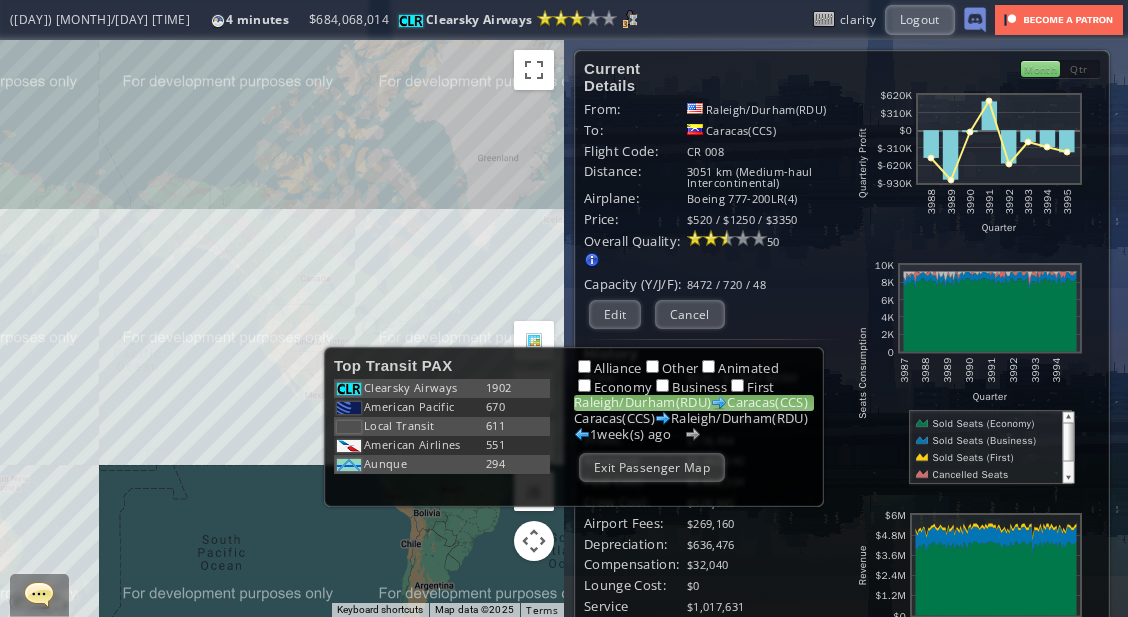 drag, startPoint x: 228, startPoint y: 482, endPoint x: 235, endPoint y: 399, distance: 83.294655 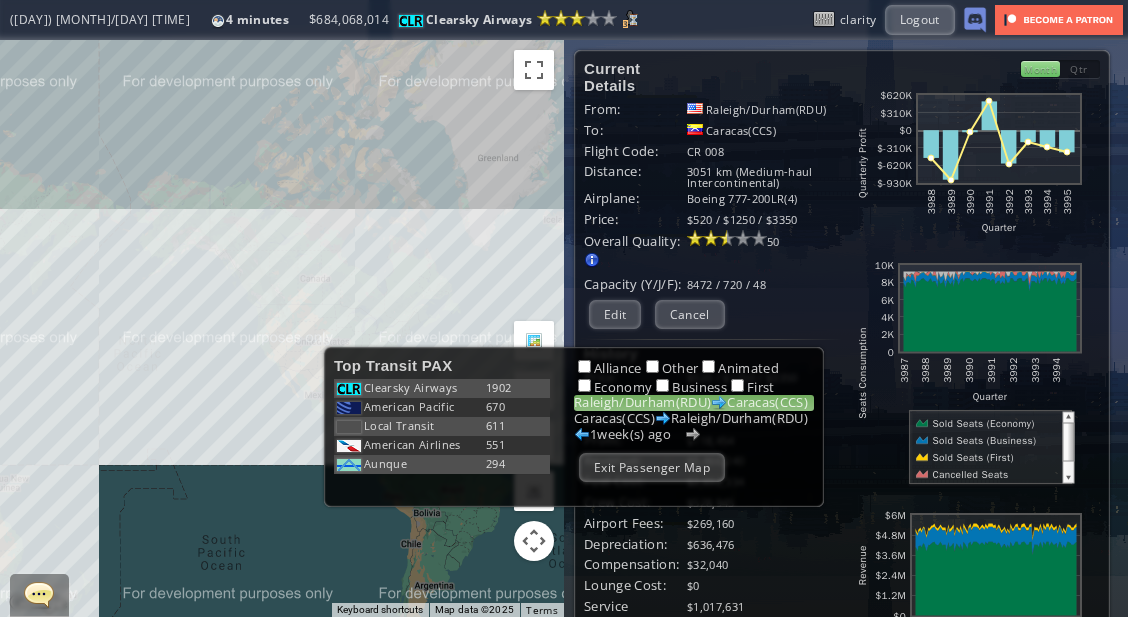 click on "To navigate, press the arrow keys." at bounding box center [282, 328] 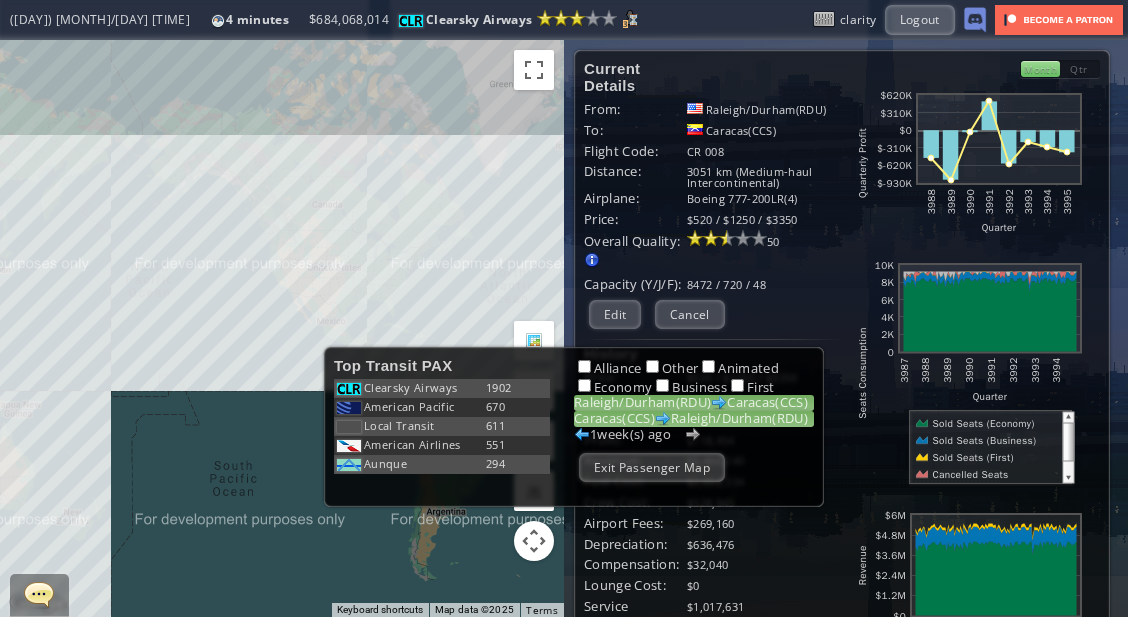 click on "Caracas(CCS) Raleigh/Durham(RDU)" at bounding box center (694, 419) 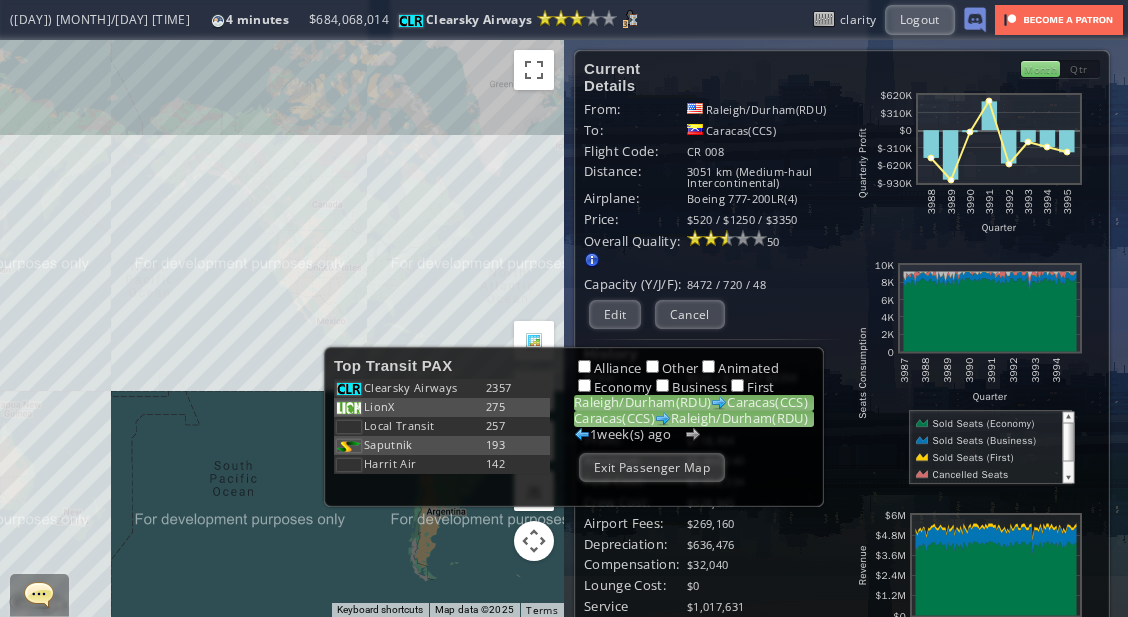 click on "Raleigh/Durham(RDU) Caracas(CCS)" at bounding box center [694, 403] 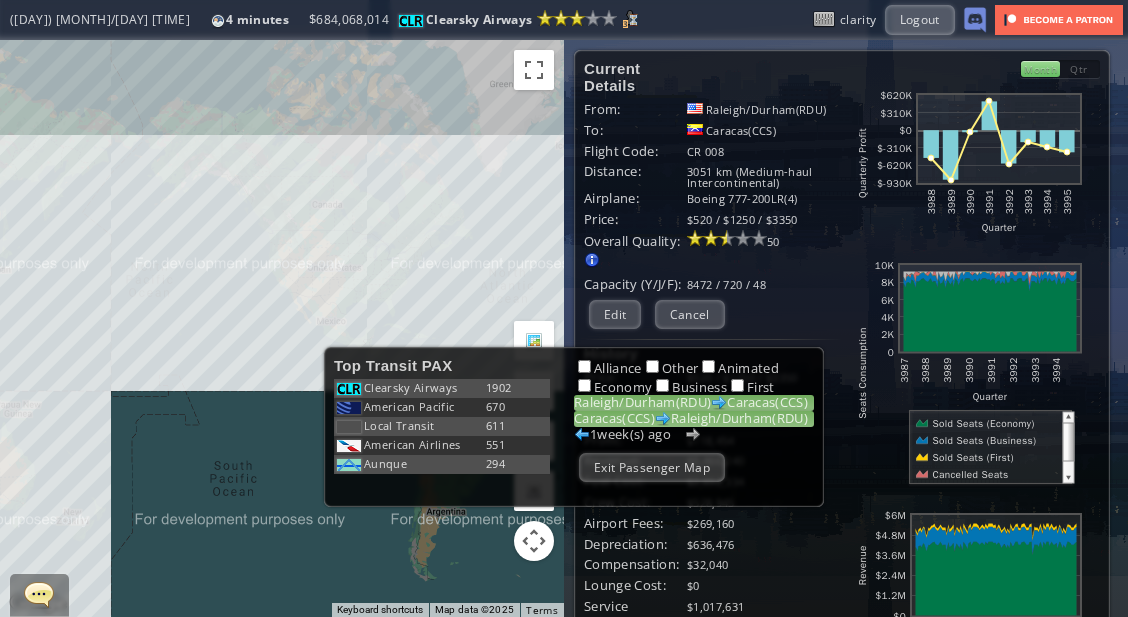 click on "Caracas(CCS) Raleigh/Durham(RDU)" at bounding box center (694, 419) 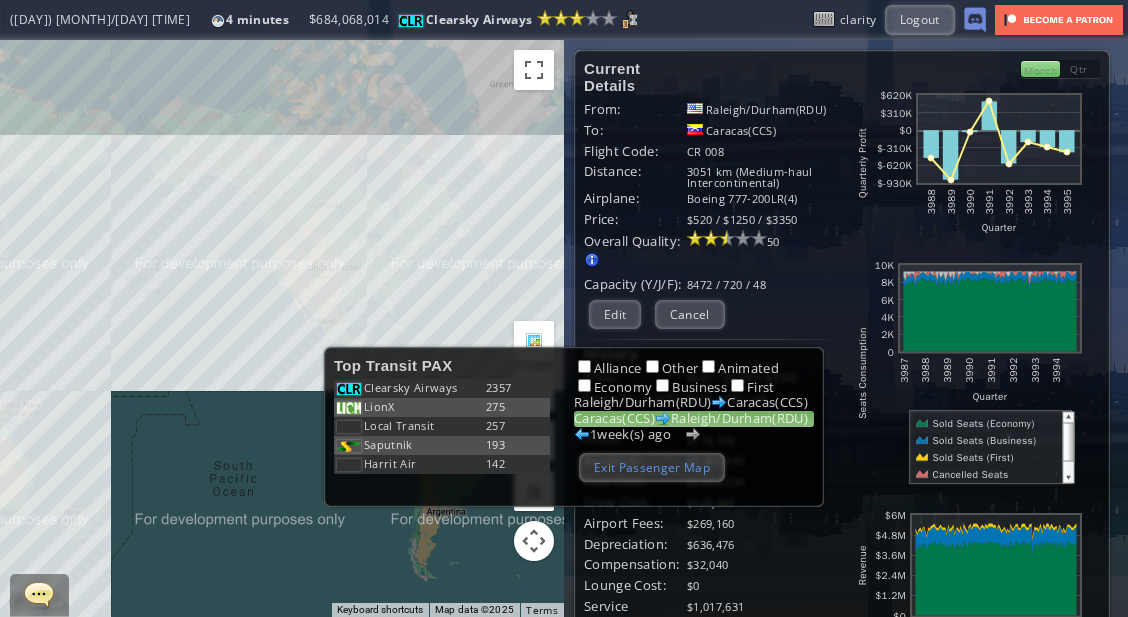 click on "Exit Passenger Map" at bounding box center [652, 467] 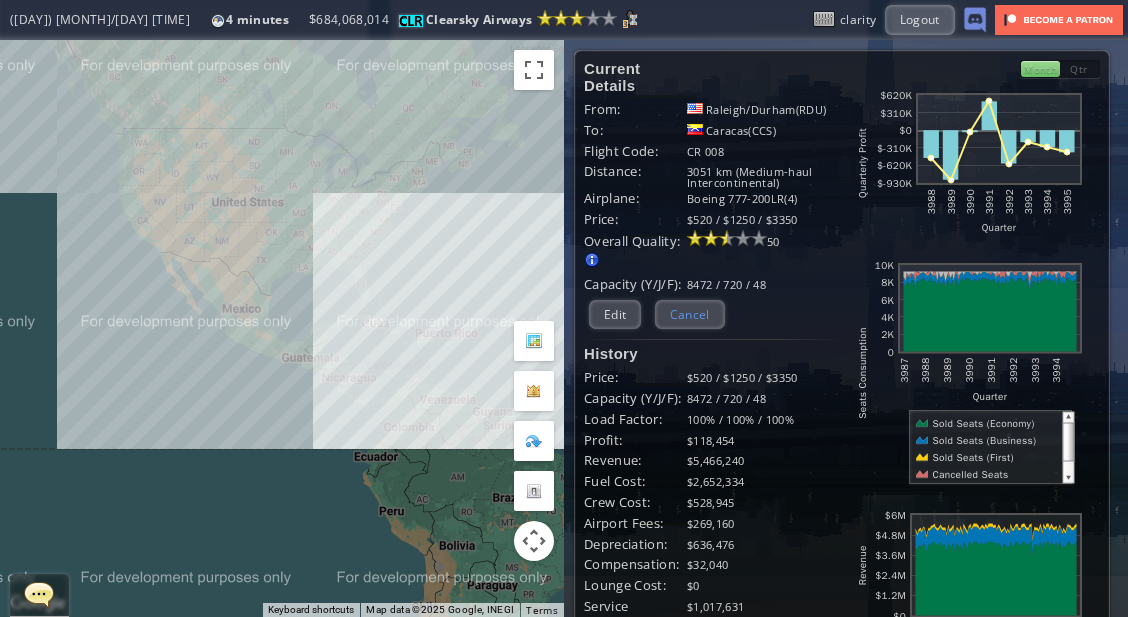 click on "Cancel" at bounding box center [690, 314] 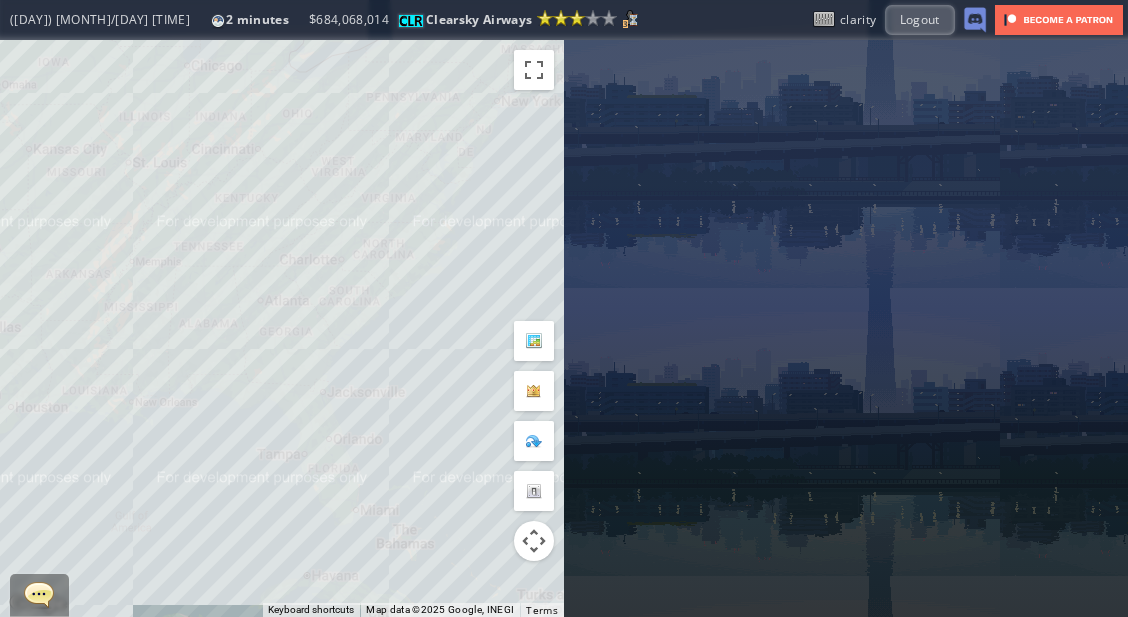 click on "To navigate, press the arrow keys." at bounding box center (282, 328) 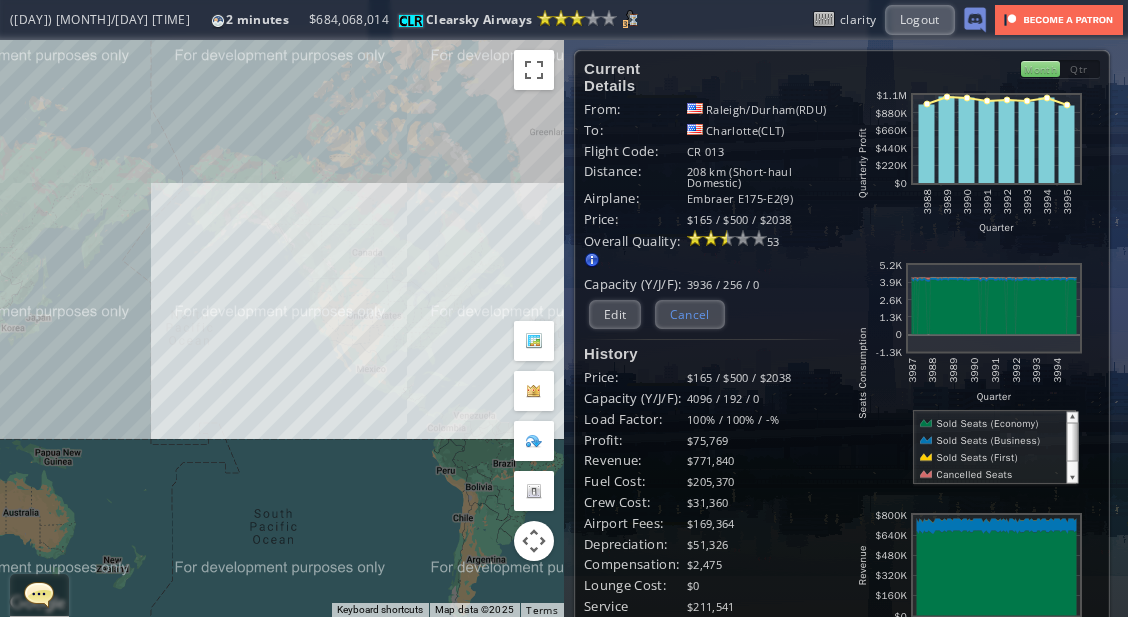 click on "Cancel" at bounding box center [690, 314] 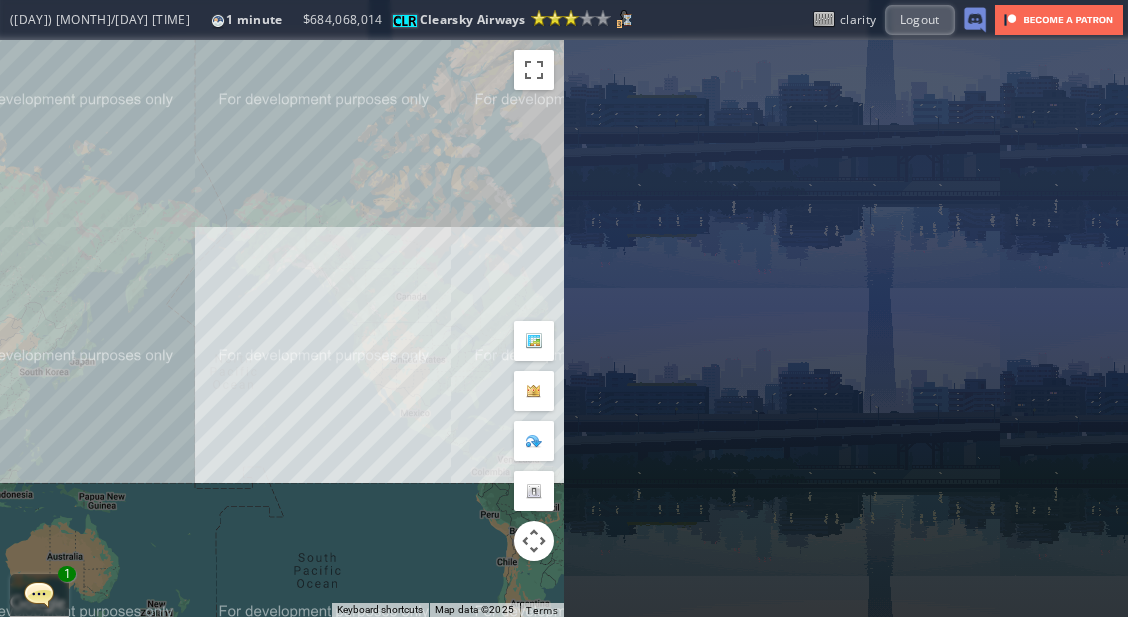 drag, startPoint x: 418, startPoint y: 219, endPoint x: 526, endPoint y: 332, distance: 156.3106 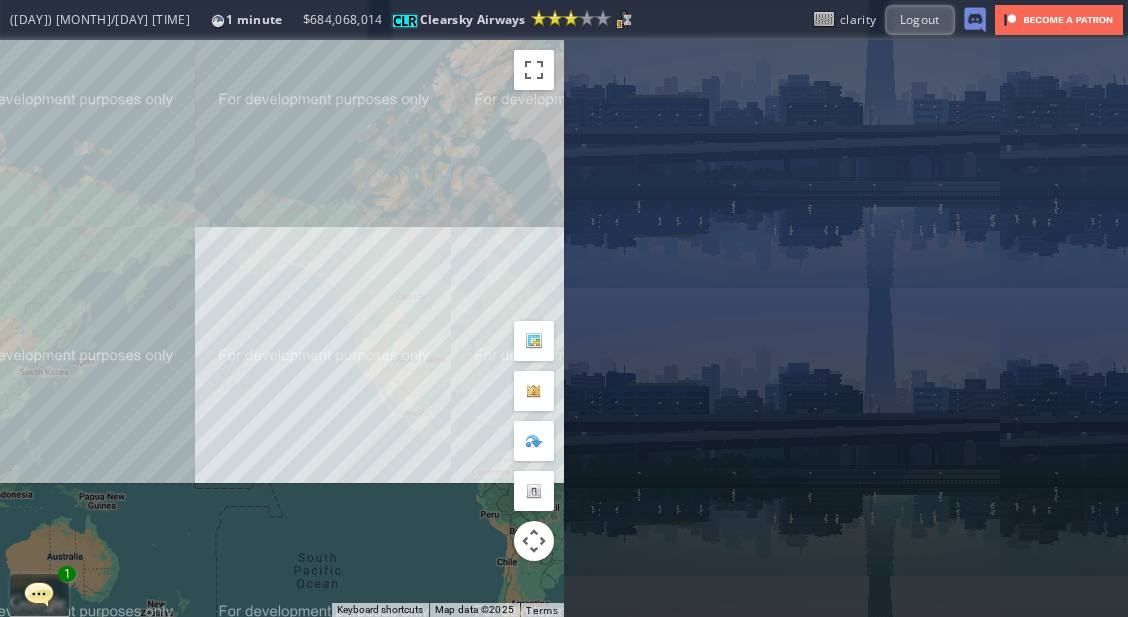 click on "To navigate, press the arrow keys. Keyboard shortcuts Map Data Map data ©2025 Map data ©2025 1000 km  Click to toggle between metric and imperial units Terms Report a map error" at bounding box center [282, 328] 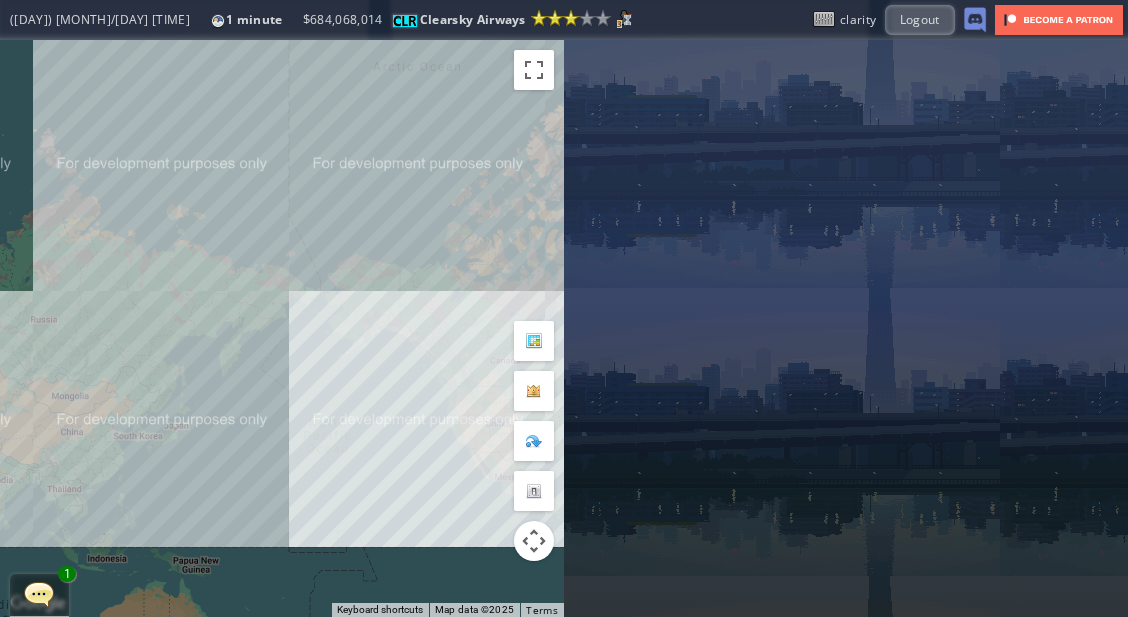 drag, startPoint x: 505, startPoint y: 283, endPoint x: 466, endPoint y: 274, distance: 40.024994 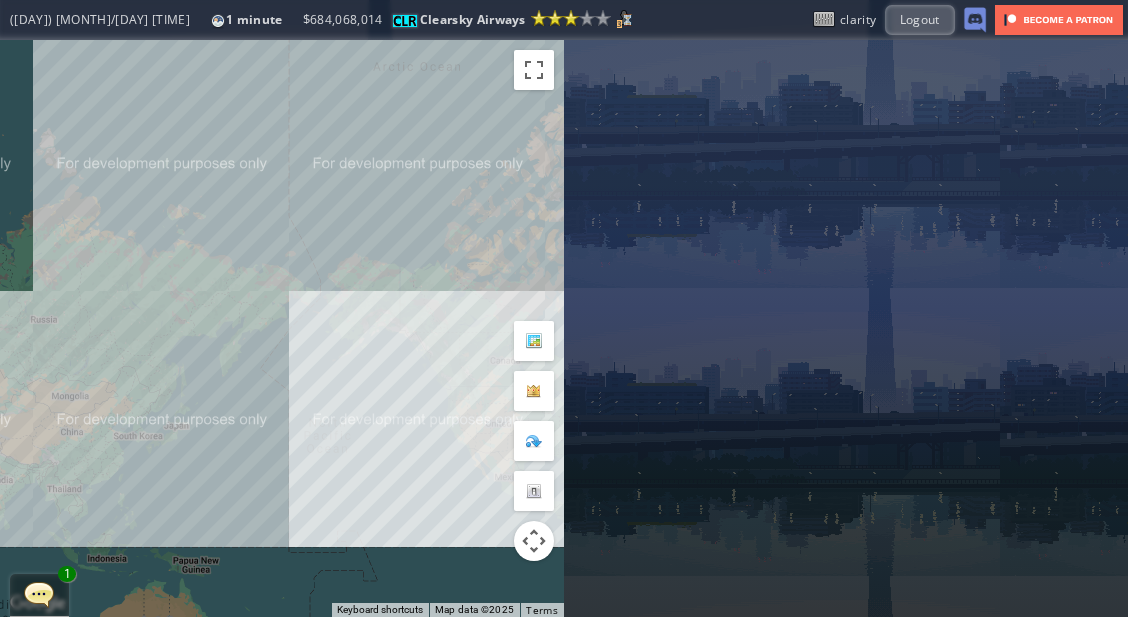 click on "To navigate, press the arrow keys." at bounding box center [282, 328] 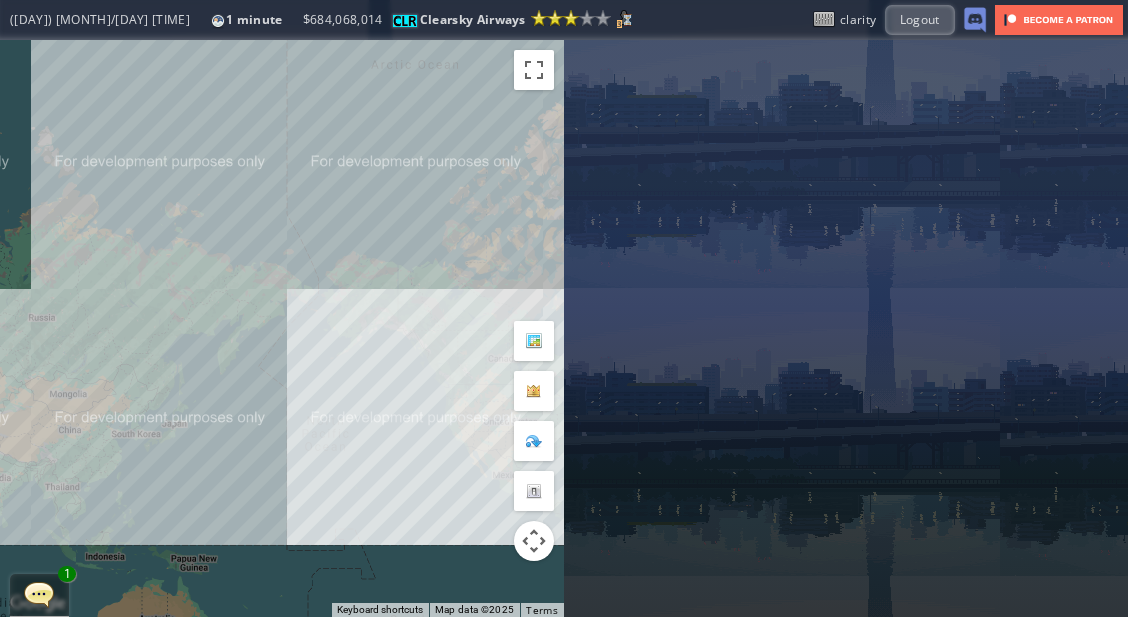 drag, startPoint x: 487, startPoint y: 301, endPoint x: 320, endPoint y: 248, distance: 175.20845 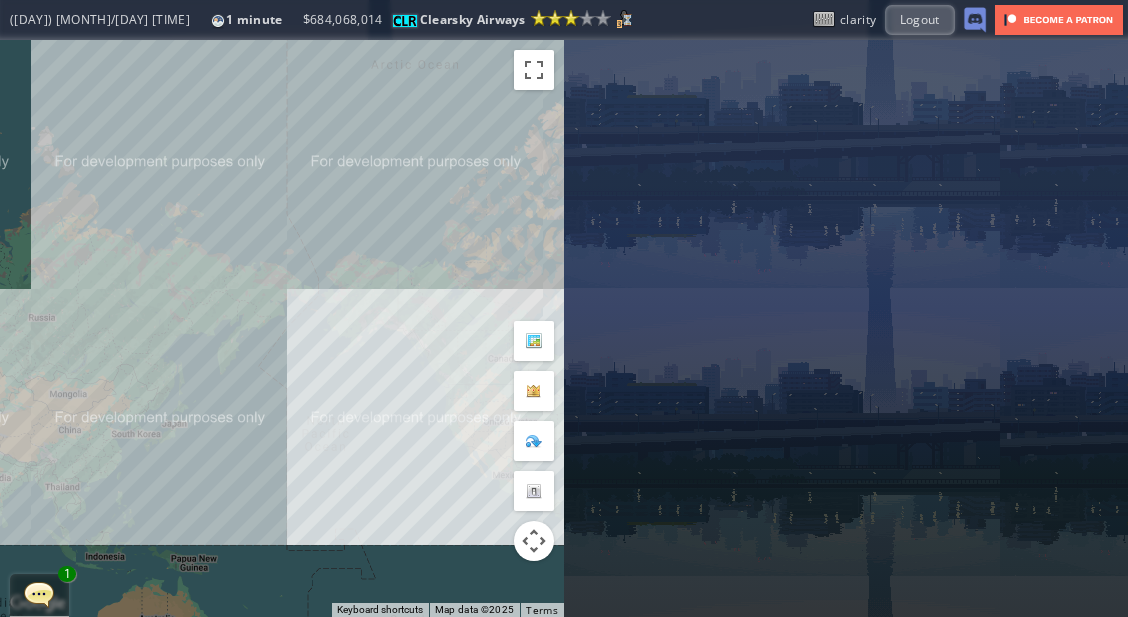 click on "To navigate, press the arrow keys." at bounding box center [282, 328] 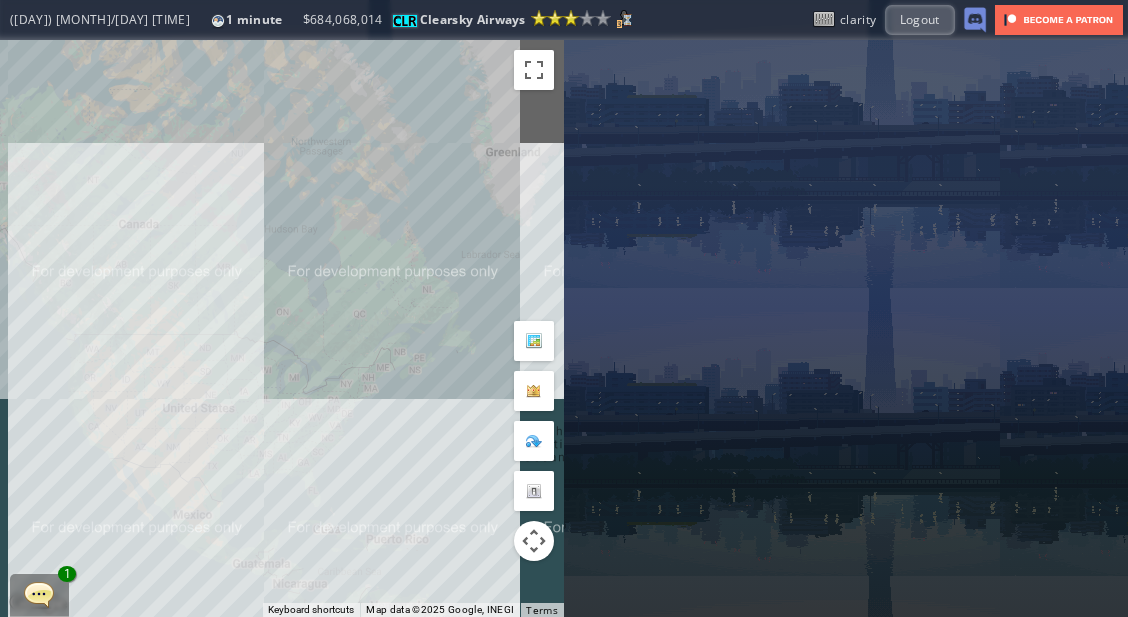 click on "To navigate, press the arrow keys." at bounding box center [282, 328] 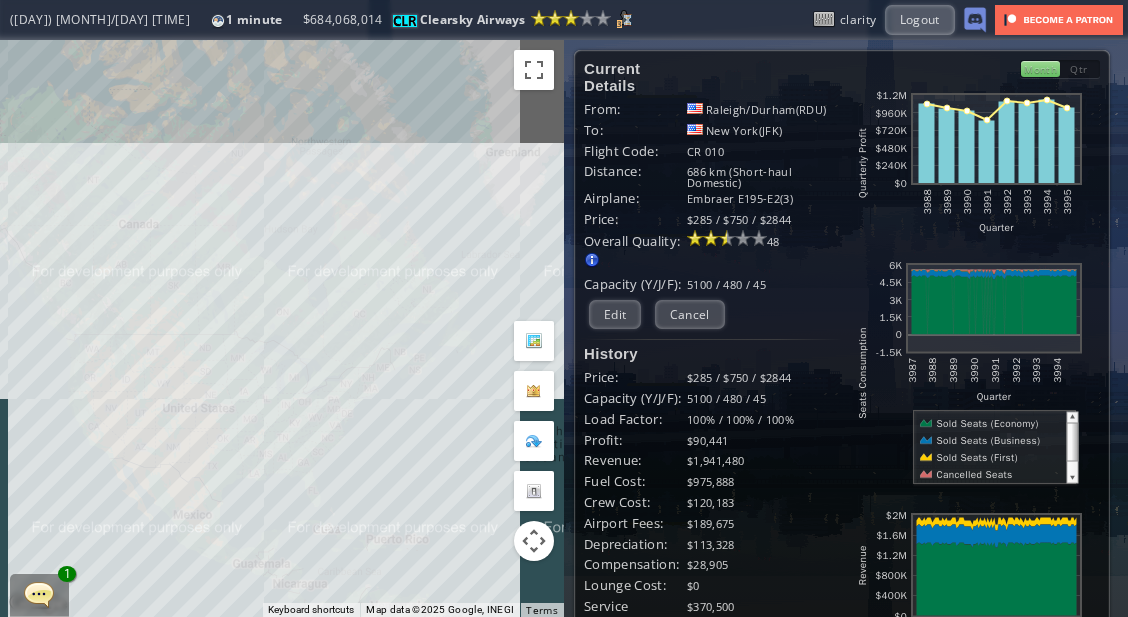 drag, startPoint x: 639, startPoint y: 439, endPoint x: 724, endPoint y: 475, distance: 92.309265 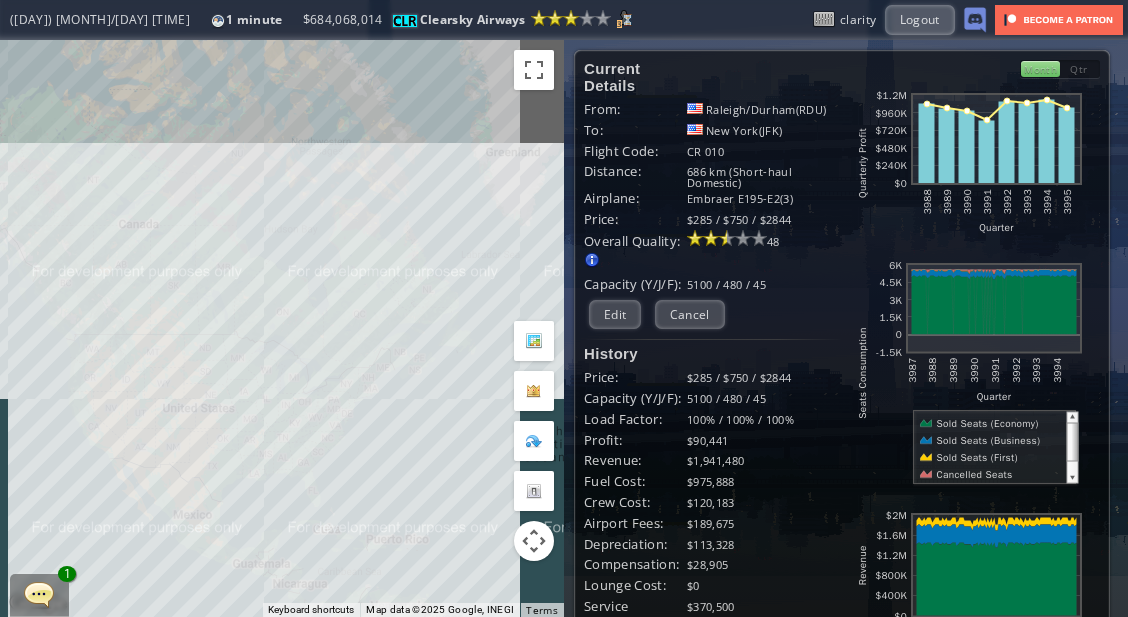 click on "$975,888" at bounding box center (764, 481) 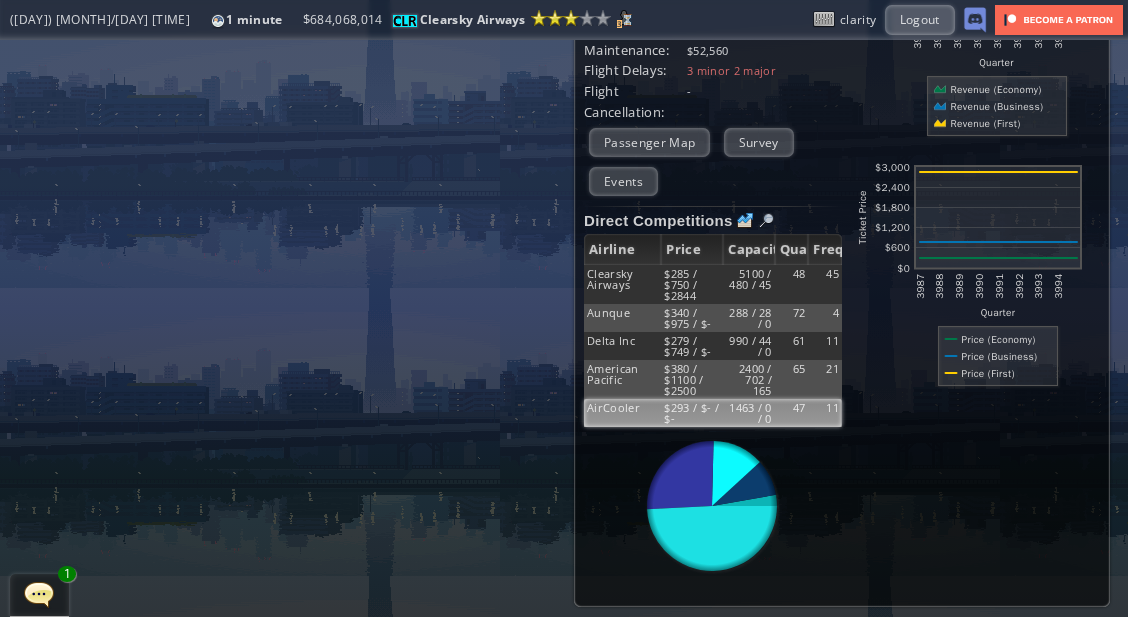 scroll, scrollTop: 0, scrollLeft: 0, axis: both 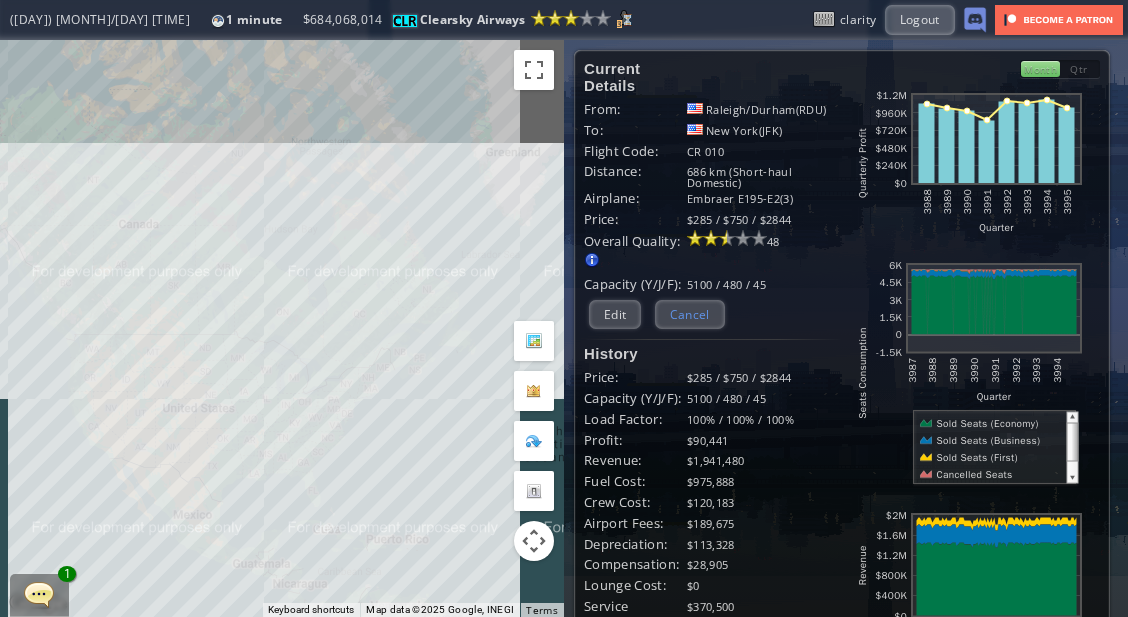 click on "Cancel" at bounding box center (690, 314) 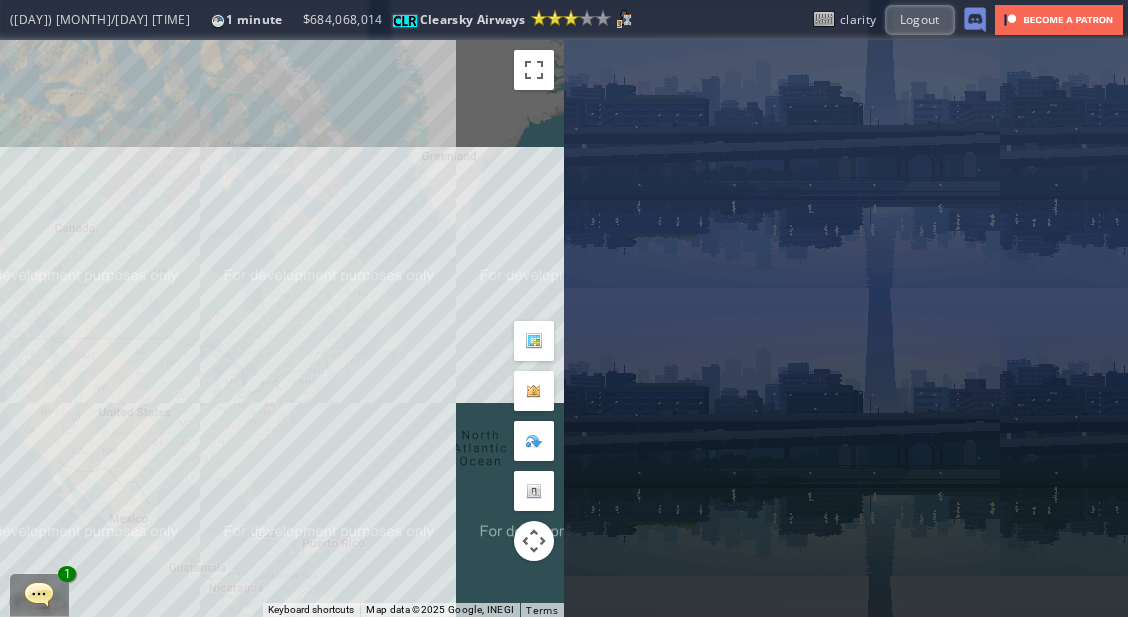 drag, startPoint x: 432, startPoint y: 302, endPoint x: 348, endPoint y: 312, distance: 84.59315 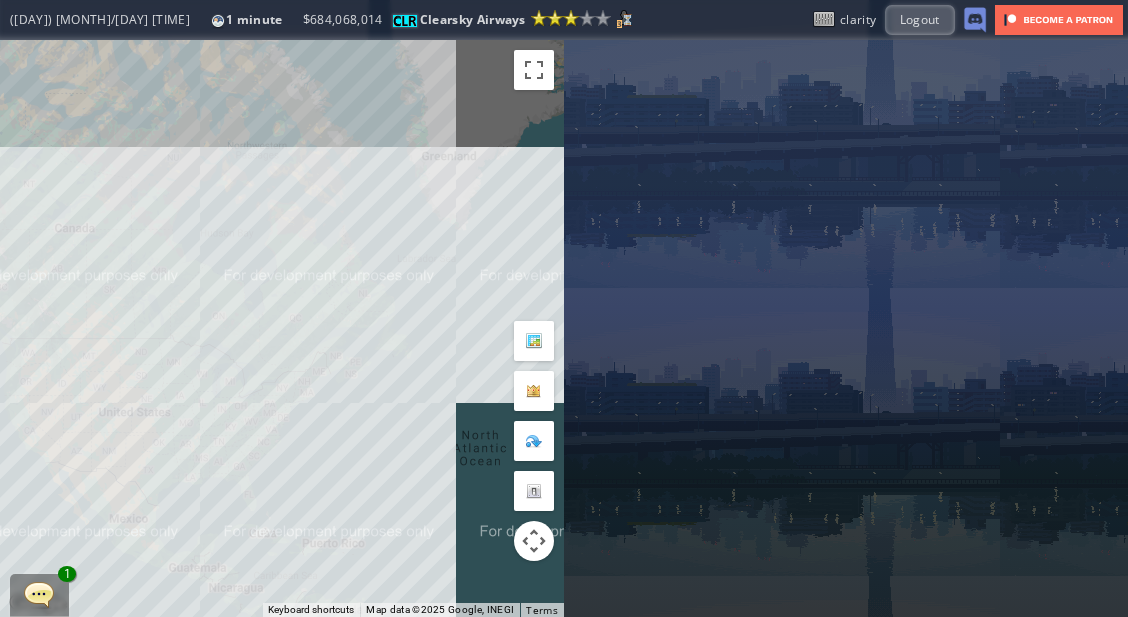 click on "To navigate, press the arrow keys." at bounding box center [282, 328] 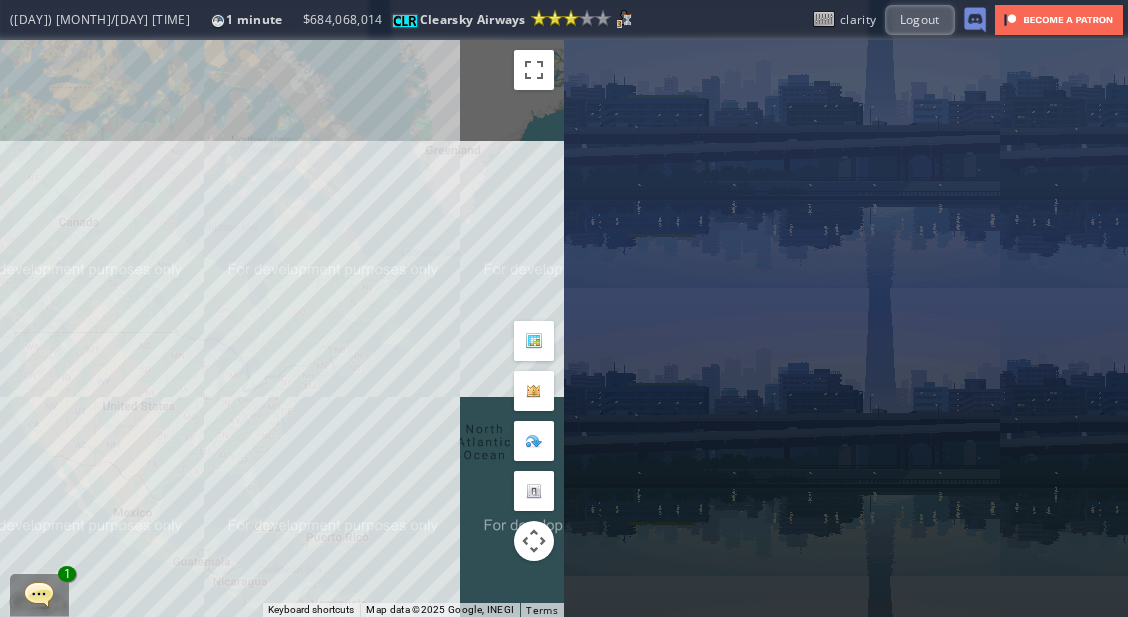 drag, startPoint x: 348, startPoint y: 312, endPoint x: 363, endPoint y: 294, distance: 23.43075 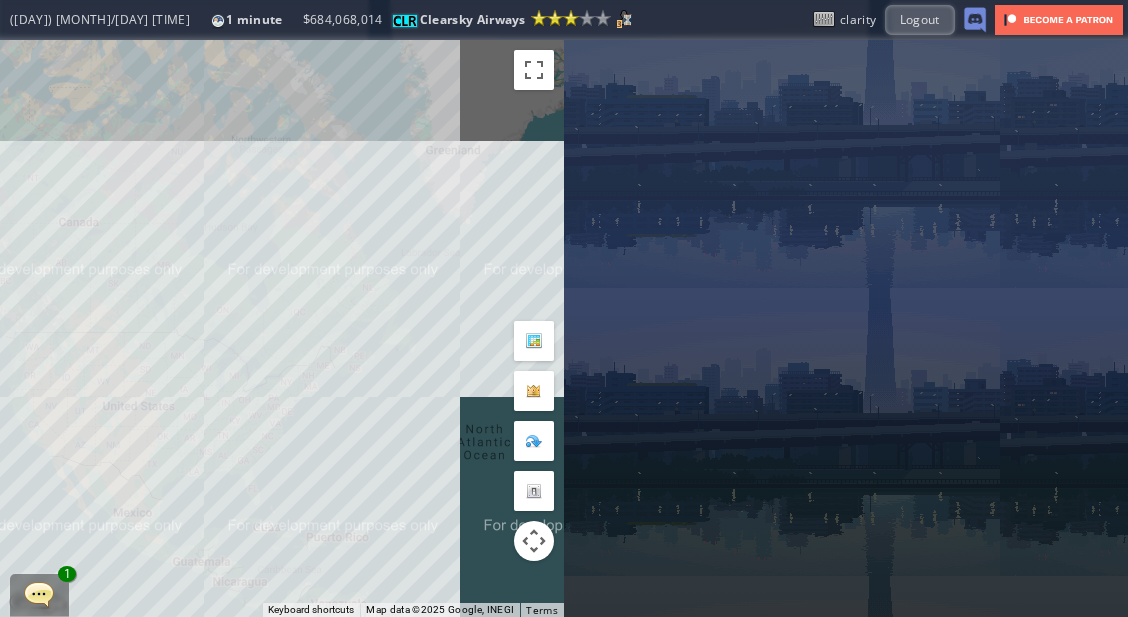 click on "To navigate, press the arrow keys." at bounding box center (282, 328) 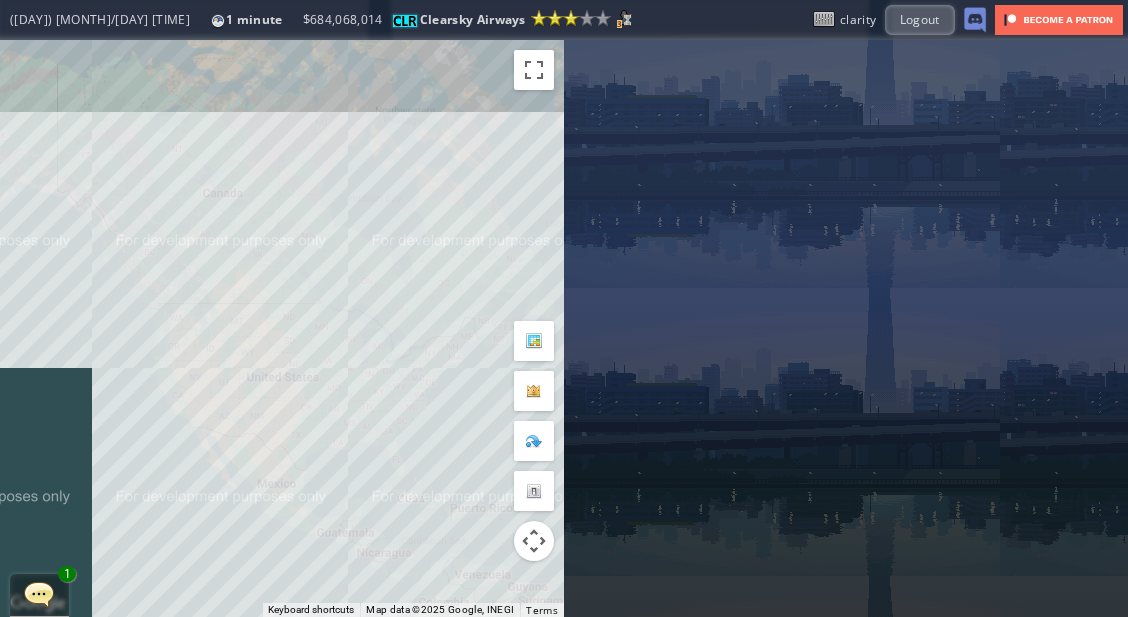 drag, startPoint x: 398, startPoint y: 347, endPoint x: 375, endPoint y: 380, distance: 40.22437 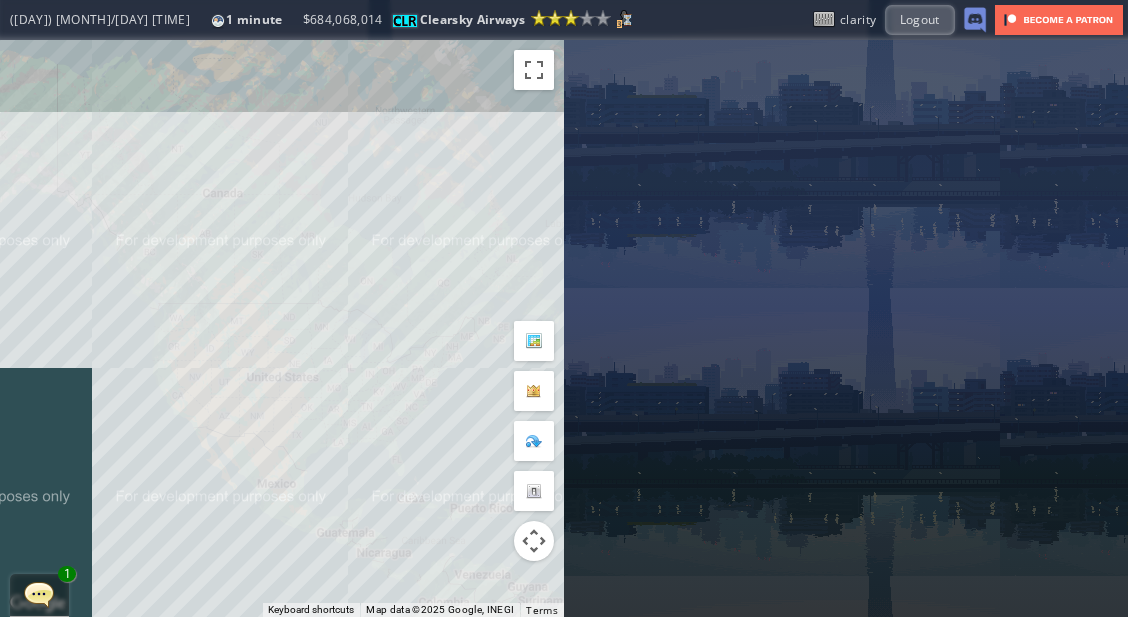 click on "To navigate, press the arrow keys." at bounding box center (282, 328) 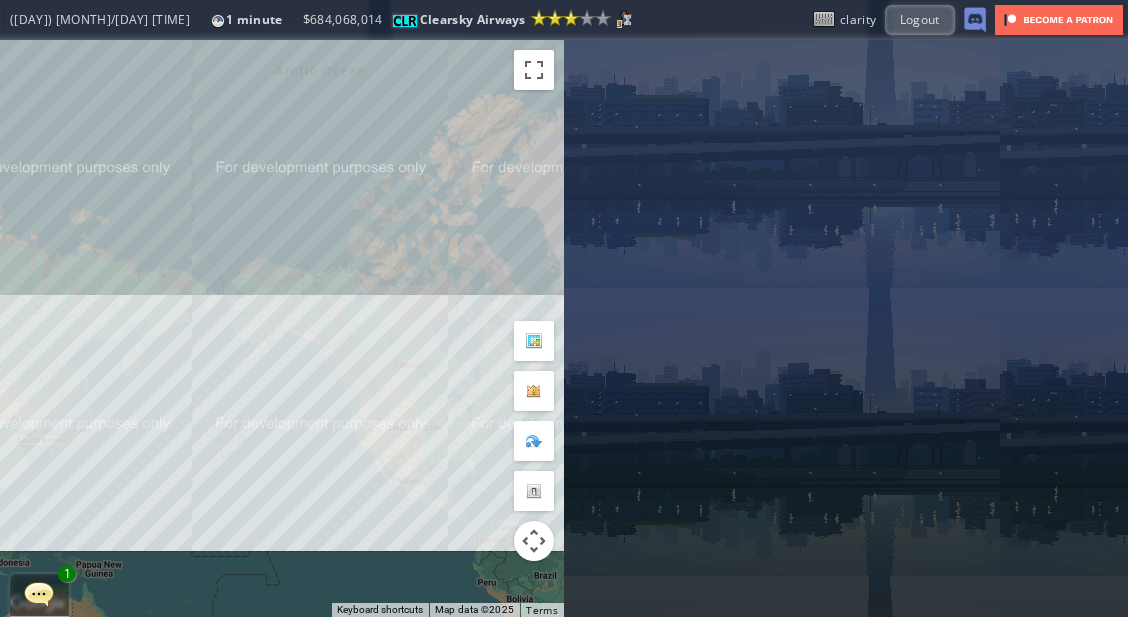 drag, startPoint x: 288, startPoint y: 186, endPoint x: 413, endPoint y: 238, distance: 135.38464 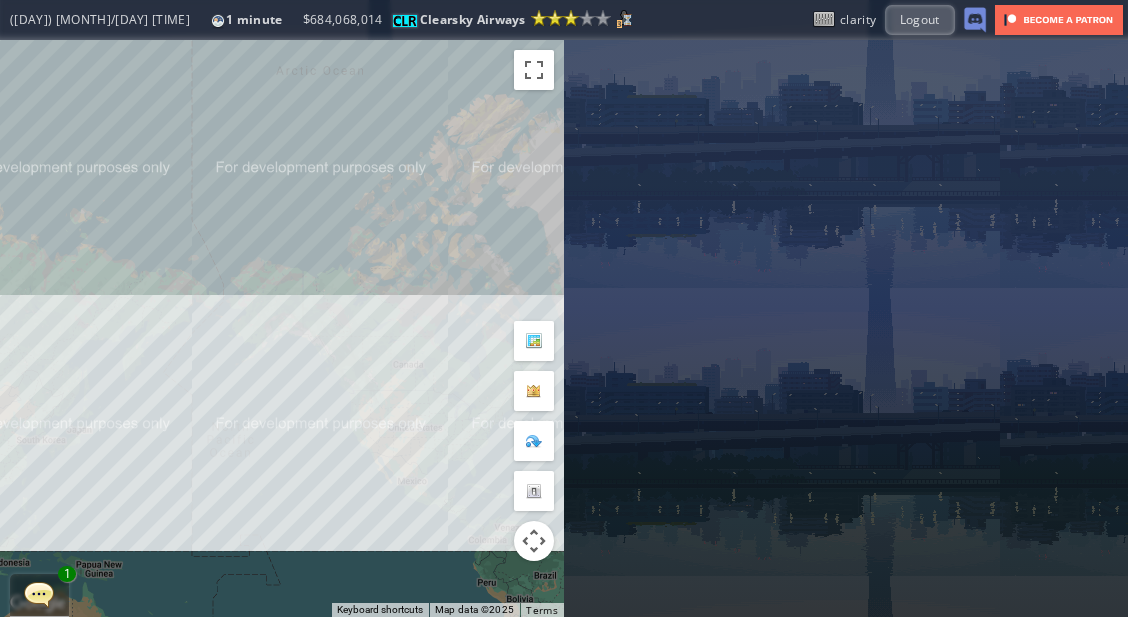 click on "To navigate, press the arrow keys." at bounding box center [282, 328] 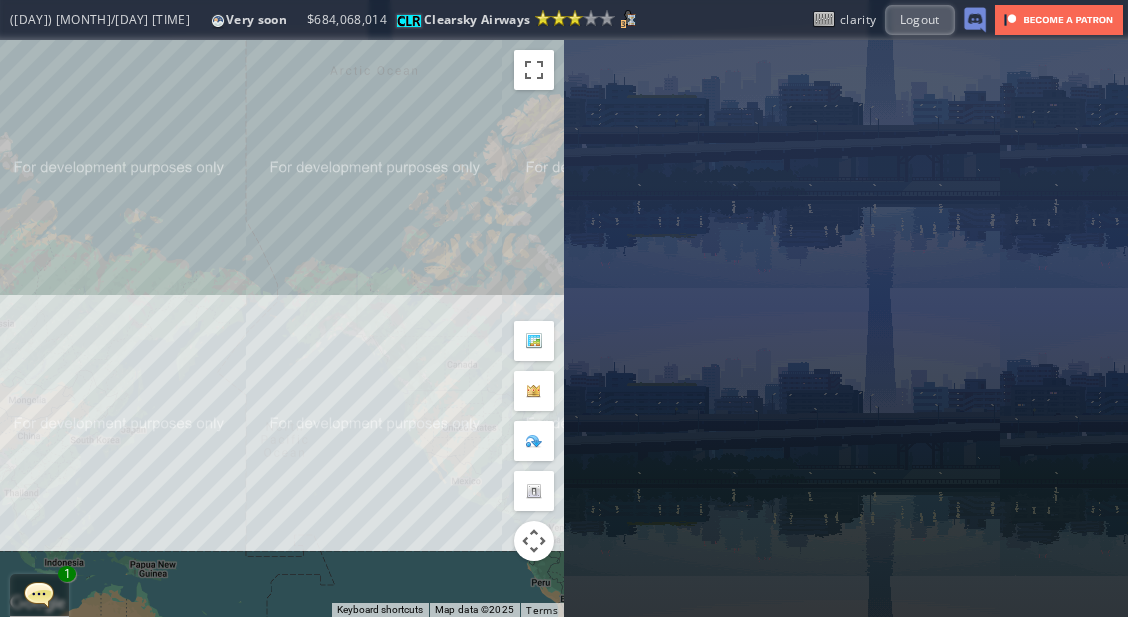 drag, startPoint x: 222, startPoint y: 262, endPoint x: 127, endPoint y: 266, distance: 95.084175 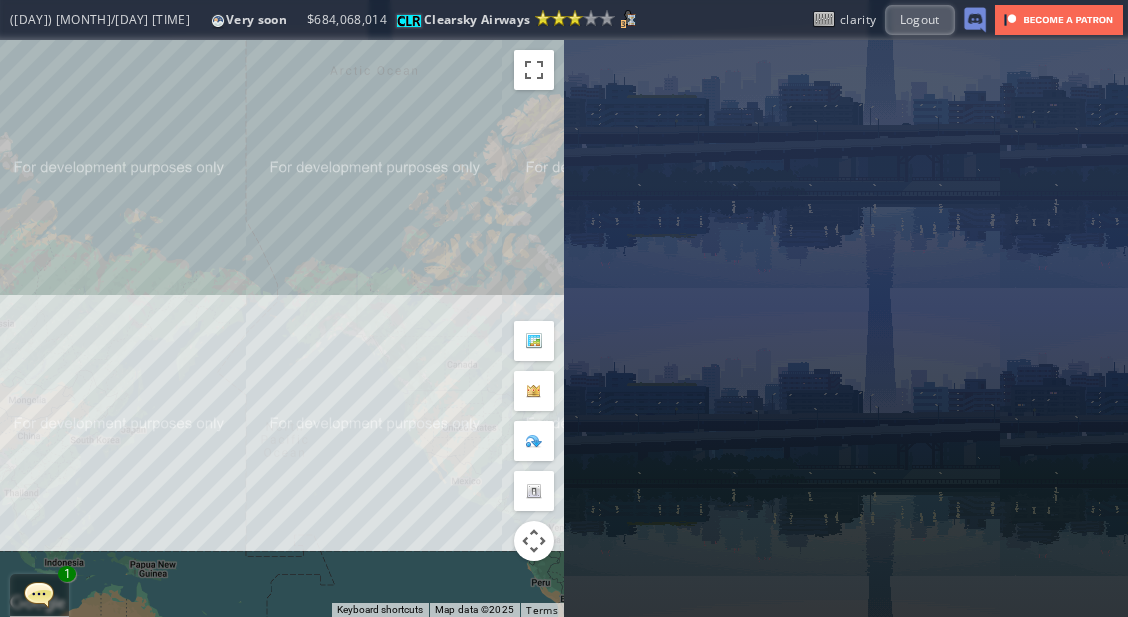 click on "To navigate, press the arrow keys." at bounding box center (282, 328) 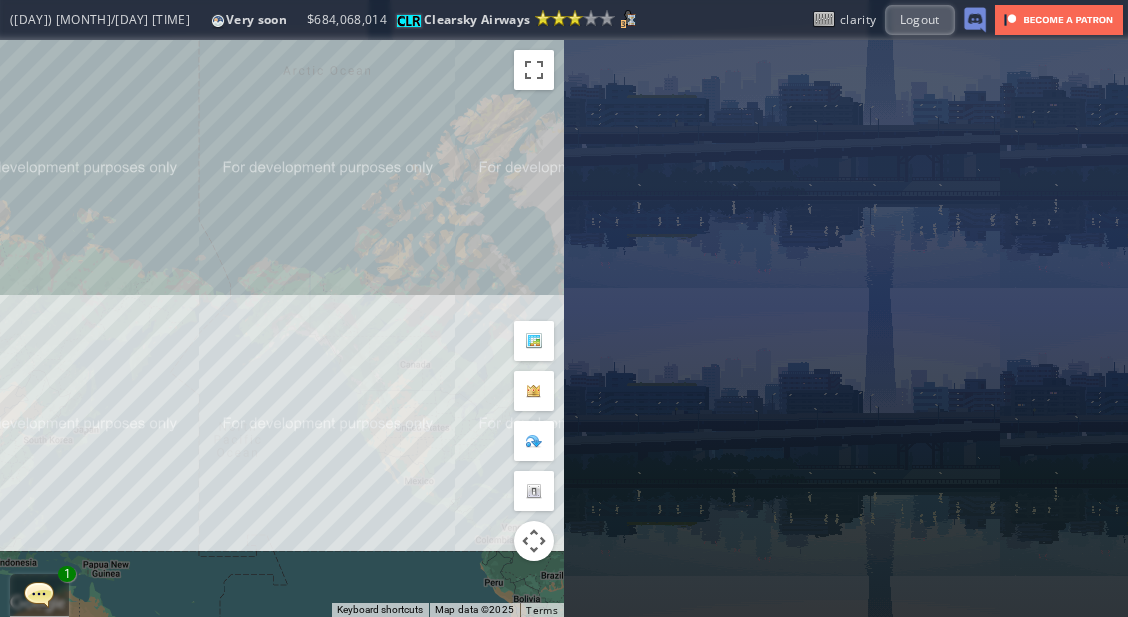 click on "To navigate, press the arrow keys." at bounding box center [282, 328] 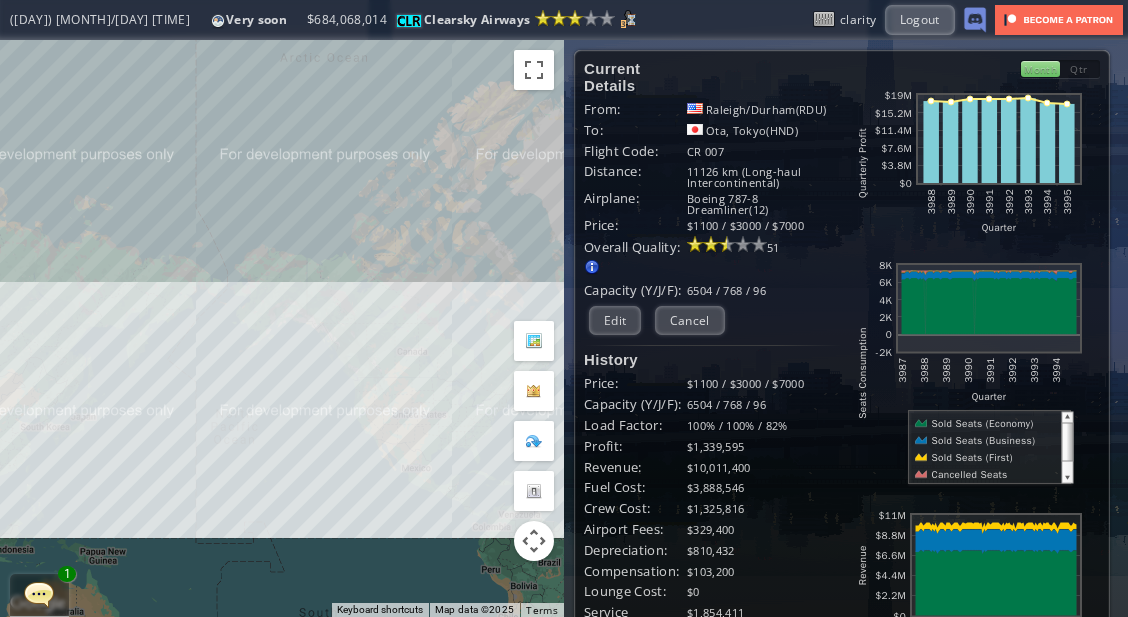 drag, startPoint x: 258, startPoint y: 306, endPoint x: 254, endPoint y: 290, distance: 16.492422 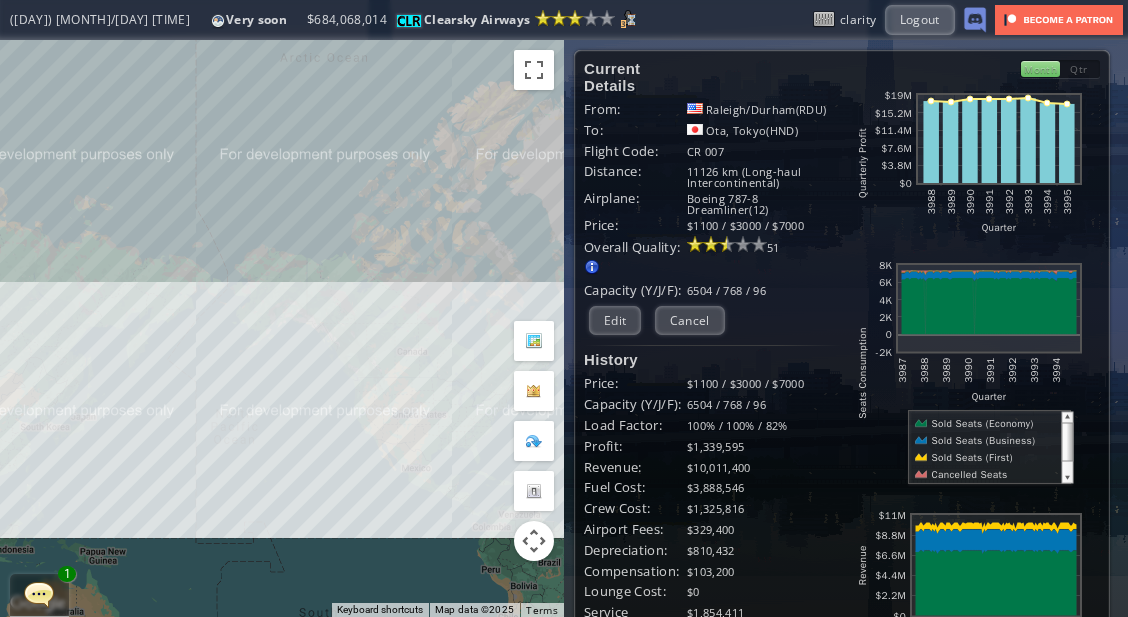 click on "To navigate, press the arrow keys." at bounding box center [282, 328] 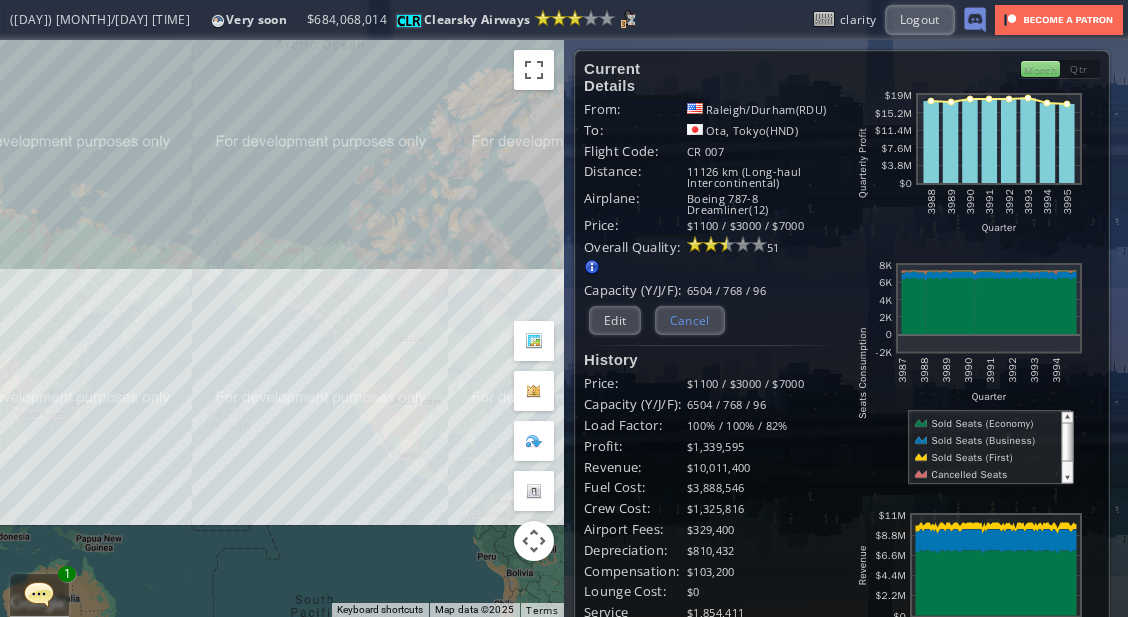 click on "Cancel" at bounding box center (690, 320) 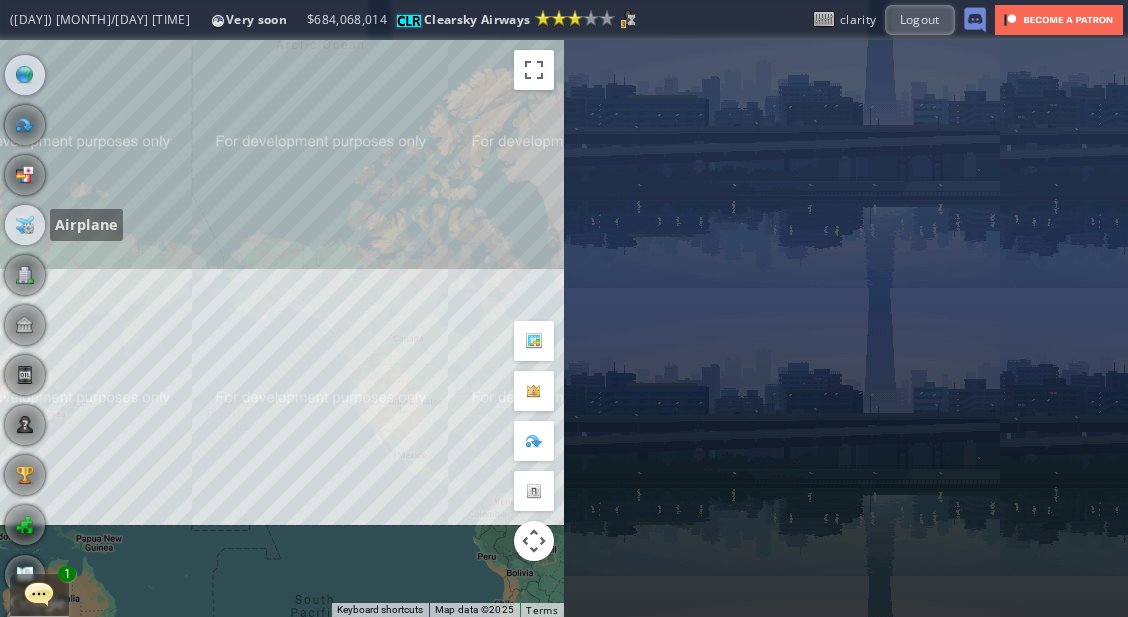 click at bounding box center [25, 225] 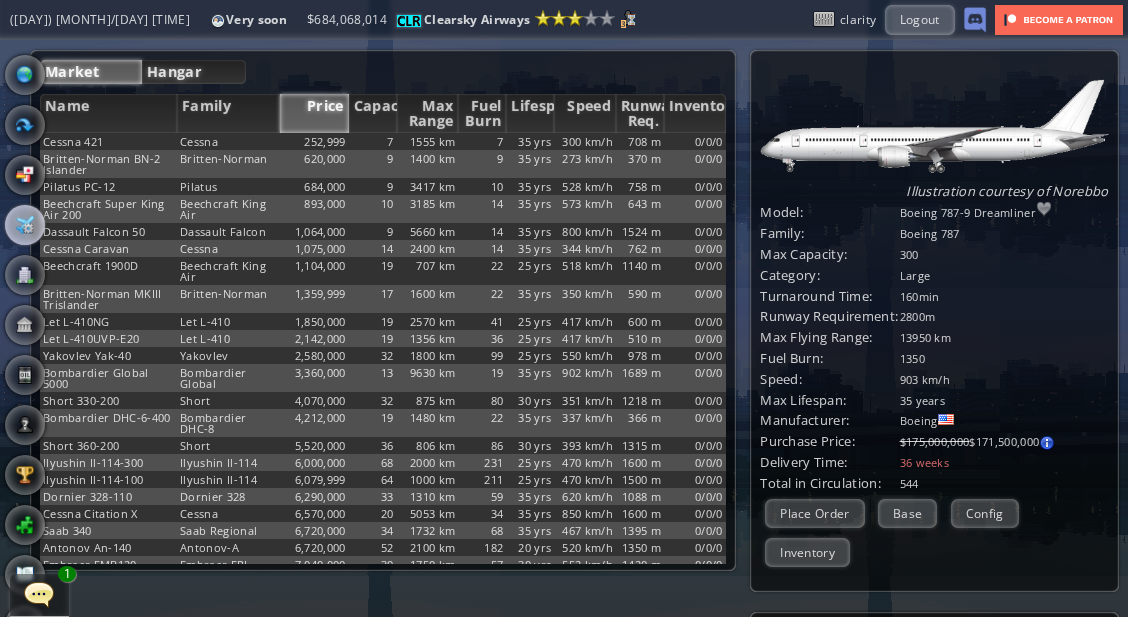 click on "Hangar" at bounding box center (194, 72) 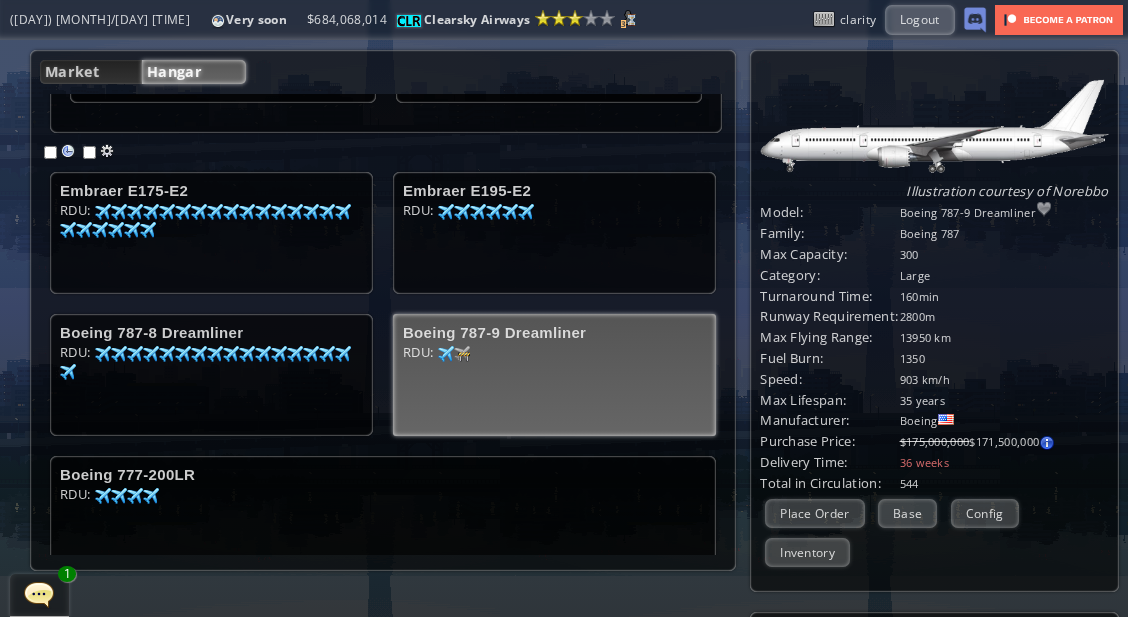 scroll, scrollTop: 419, scrollLeft: 0, axis: vertical 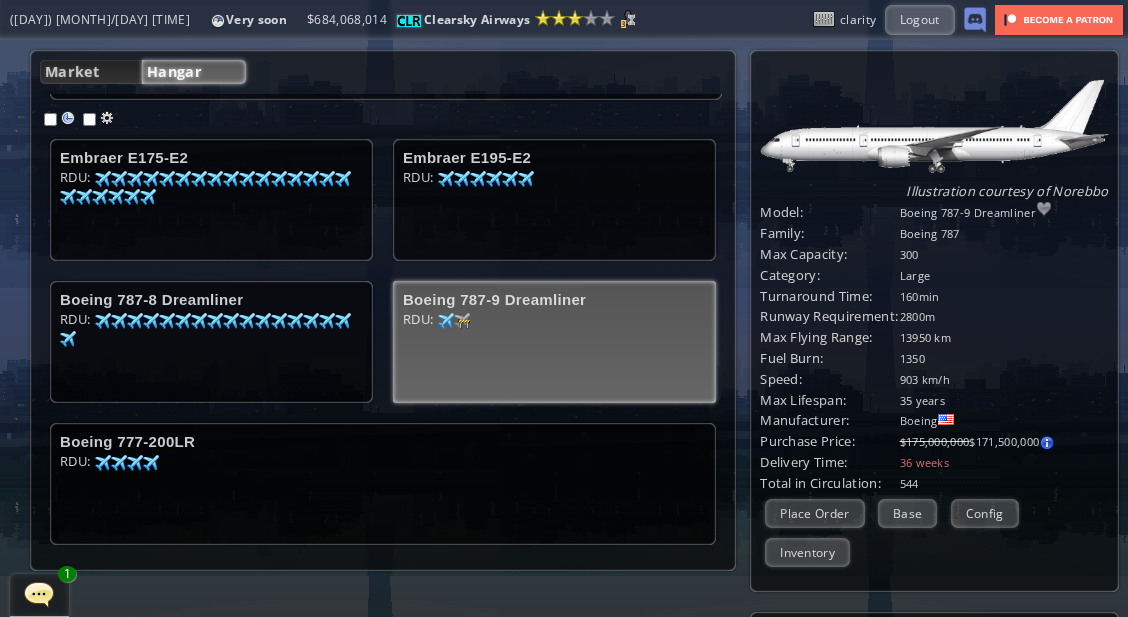 click on "RDU: 68 98 0 100" at bounding box center (211, 206) 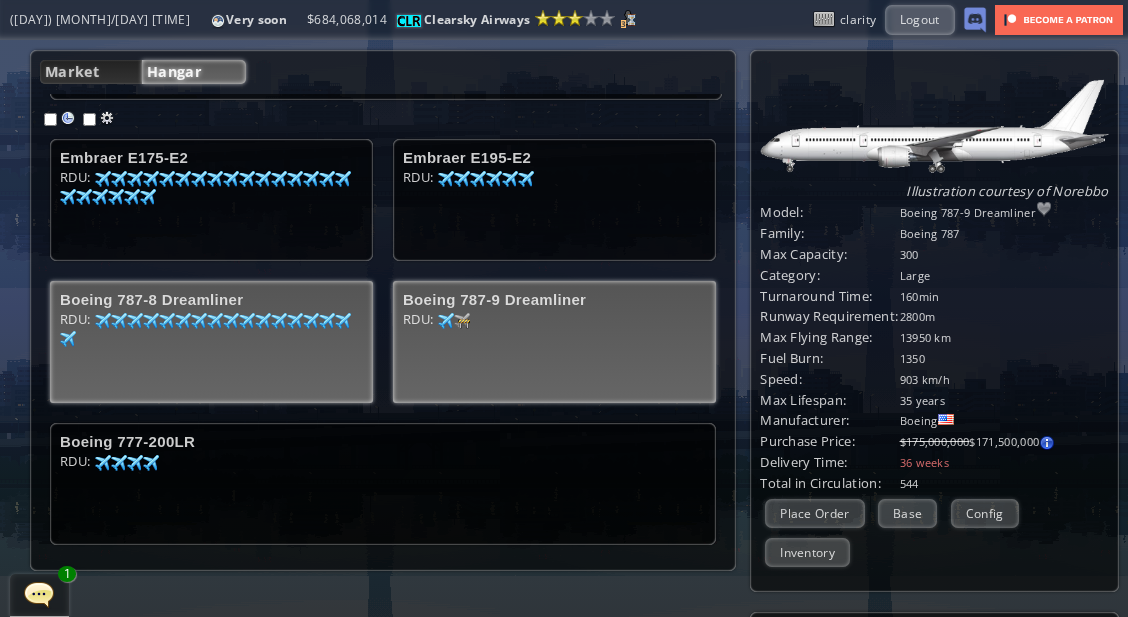 click on "Boeing 787-8 Dreamliner RDU: 98 44 98 47 98 50 98 54 98 56 98 57 98 60 98 66 85 70 85 72 98 78 98 82 98 86 85 87 85 96 98 96 85 97" at bounding box center [211, 342] 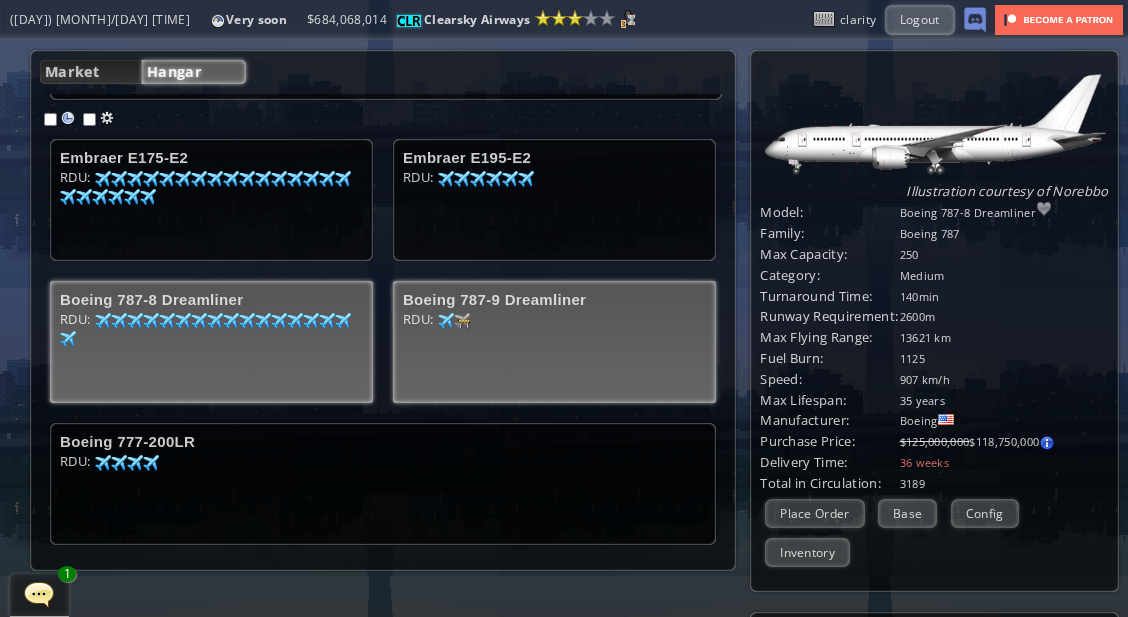 click on "RDU: 68 98 0 100" at bounding box center [211, 206] 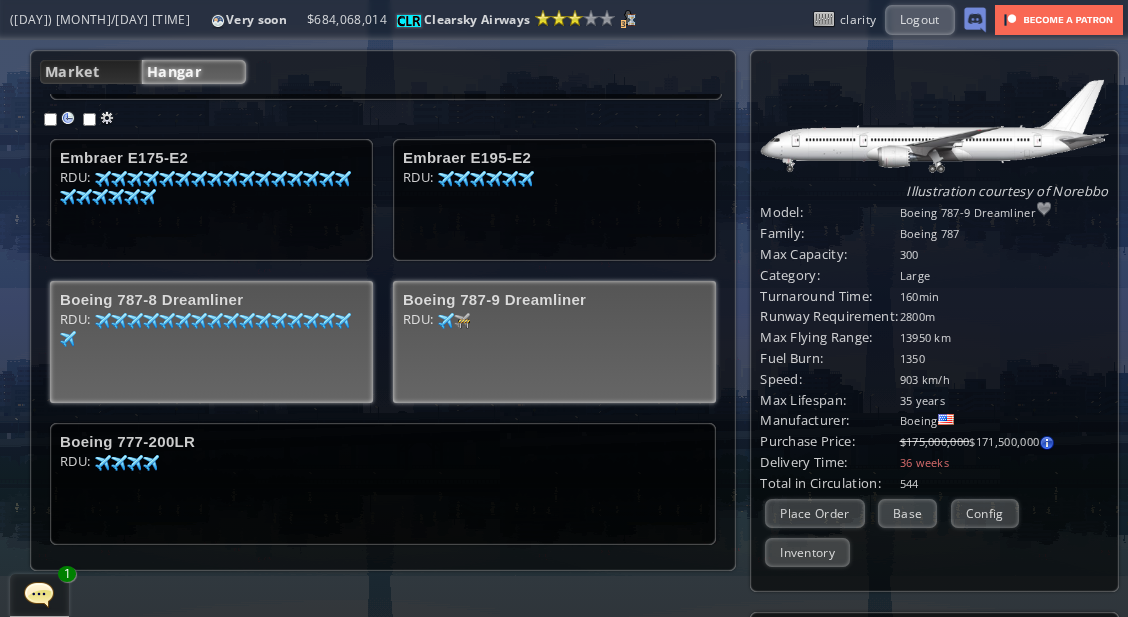 click on "RDU: 98 44 98 47 98 50 98 54 98 56 98 57 98 60 98 66 85 70 85 72 98 78 98 82 98 86 85 87 85 96 98 96 85 97" at bounding box center (211, 189) 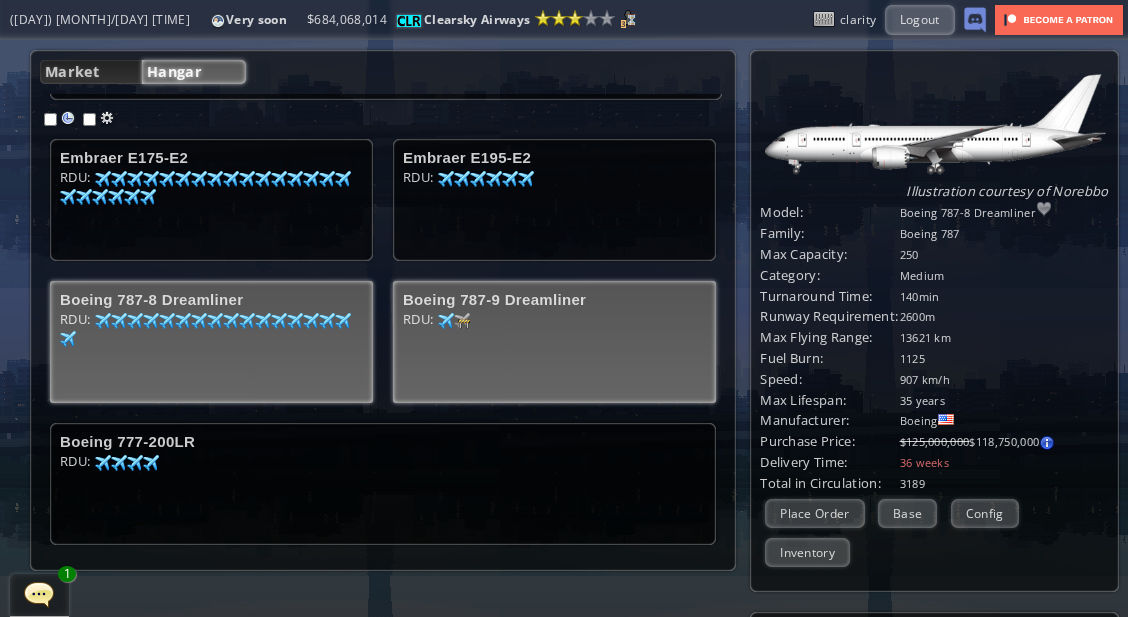 click on "RDU: 68 98 0 100" at bounding box center [211, 206] 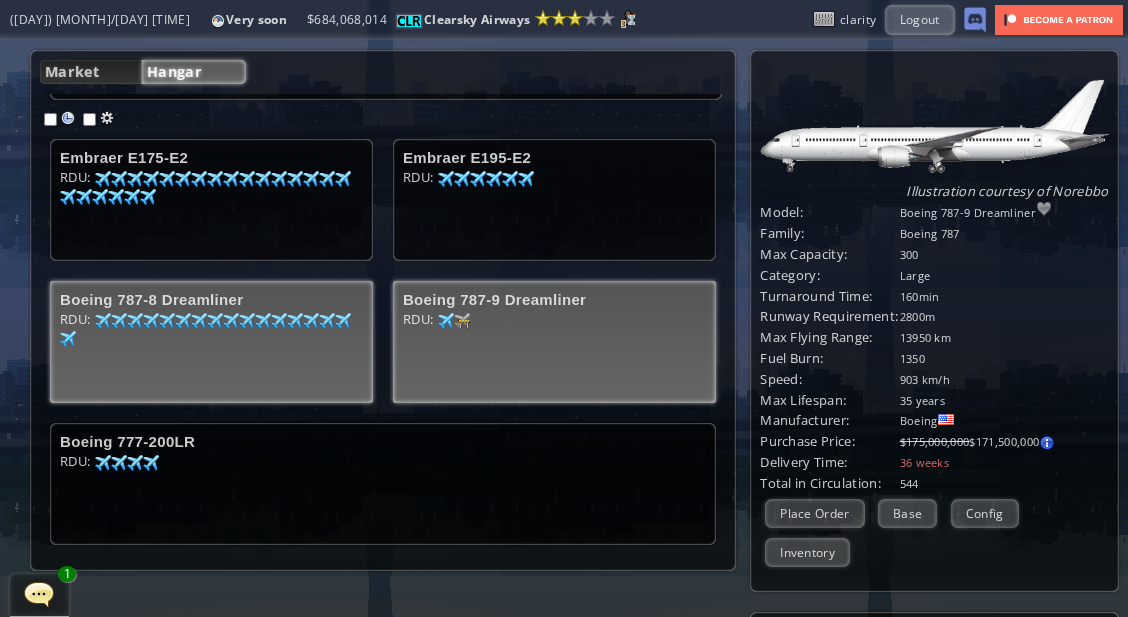 click on "Boeing 787-8 Dreamliner RDU: 98 44 98 47 98 50 98 54 98 56 98 57 98 60 98 66 85 70 85 72 98 78 98 82 98 86 85 87 85 96 98 96 85 97" at bounding box center [211, 342] 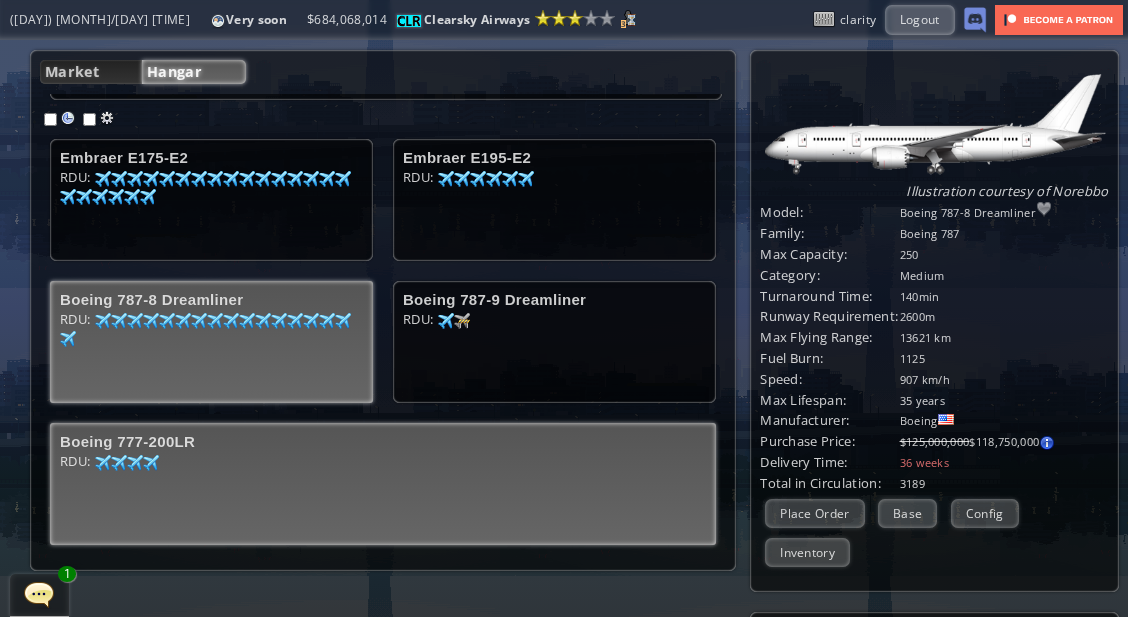 click on "RDU: 100 42 100 70 100 70 100 72" at bounding box center [211, 189] 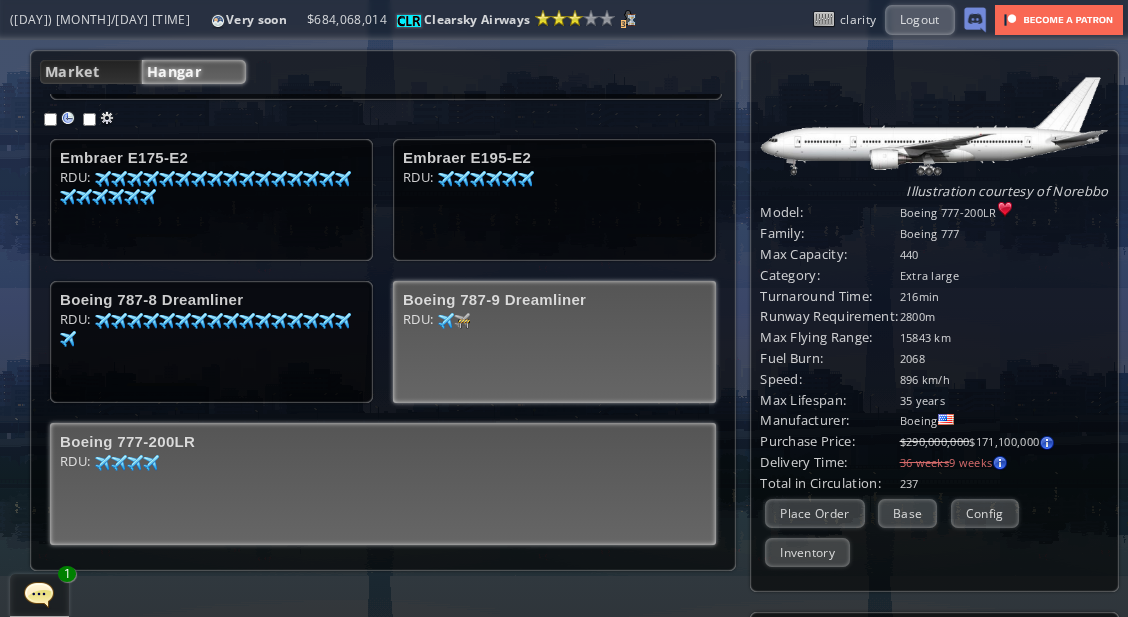 click on "RDU: 68 98 0 100" at bounding box center (211, 206) 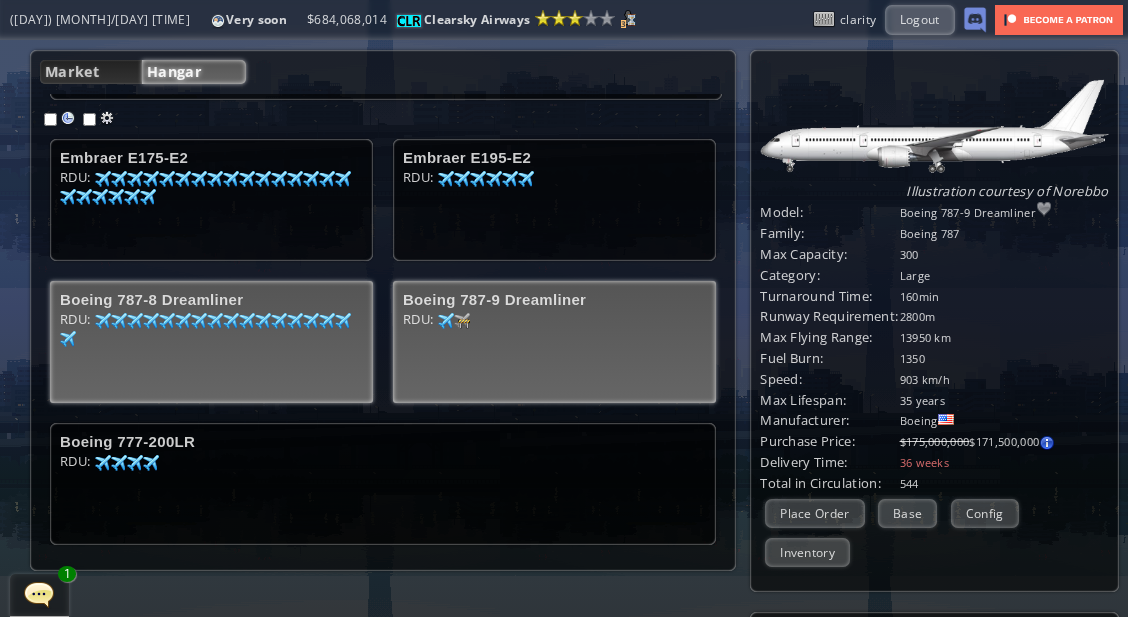 click on "RDU: 98 44 98 47 98 50 98 54 98 56 98 57 98 60 98 66 85 70 85 72 98 78 98 82 98 86 85 87 85 96 98 96 85 97" at bounding box center (211, 206) 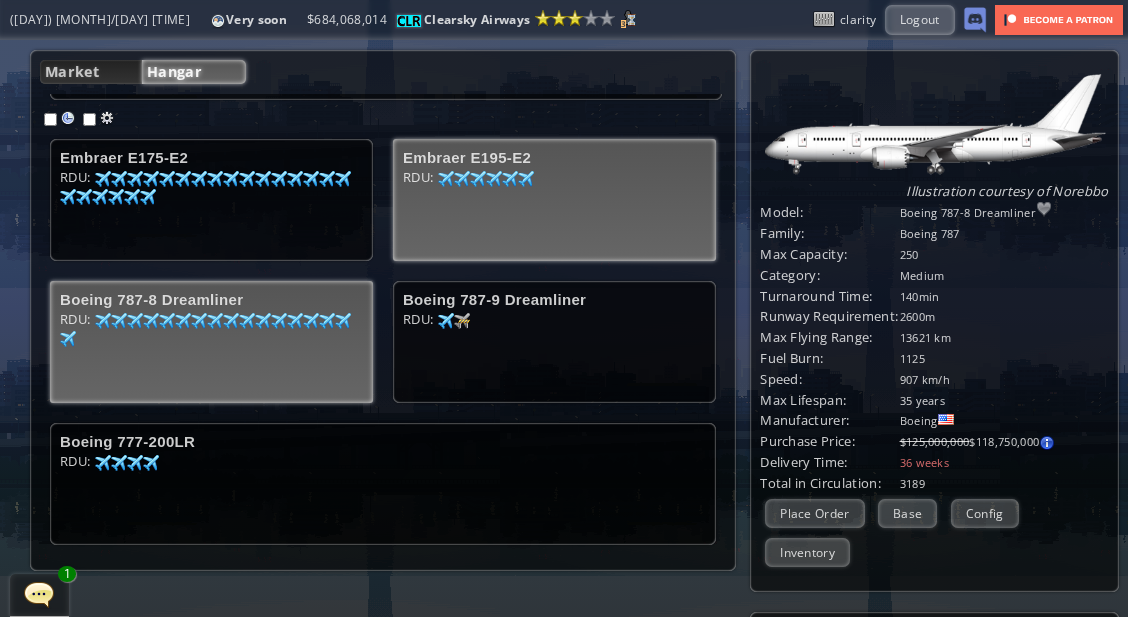 click on "RDU: 98 45 96 53 96 53 96 53 98 96 98 96" at bounding box center [211, 206] 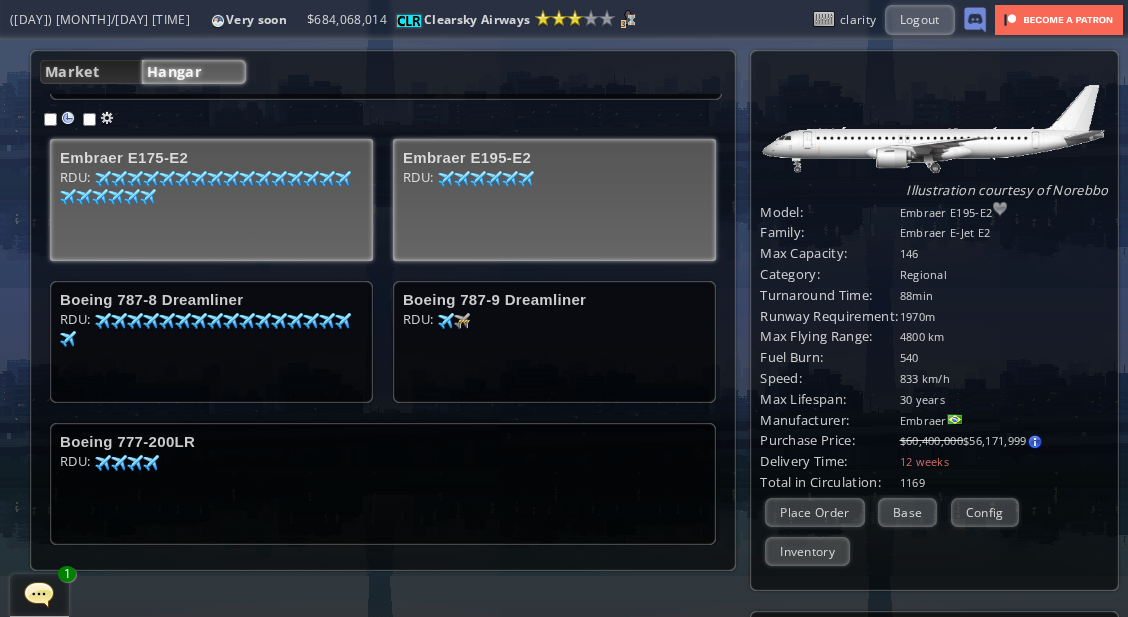 click on "Embraer E175-E2 RDU: 93 43 94 45 98 47 98 50 59 52 97 58 99 61 95 61 68 67 65 71 96 73 99 75 95 80 97 82 98 83 83 84 97 86 94 87 99 88 95 90 97 93 97 93" at bounding box center [211, 200] 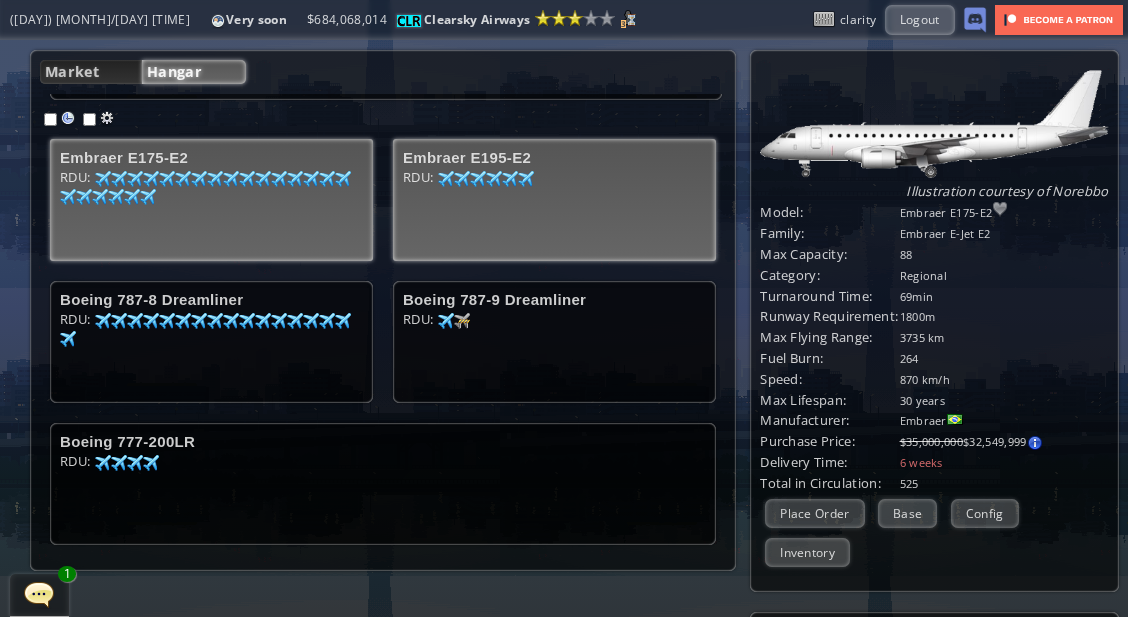 click on "Embraer E195-E2 RDU: 98 45 96 53 96 53 96 53 98 96 98 96" at bounding box center [554, 200] 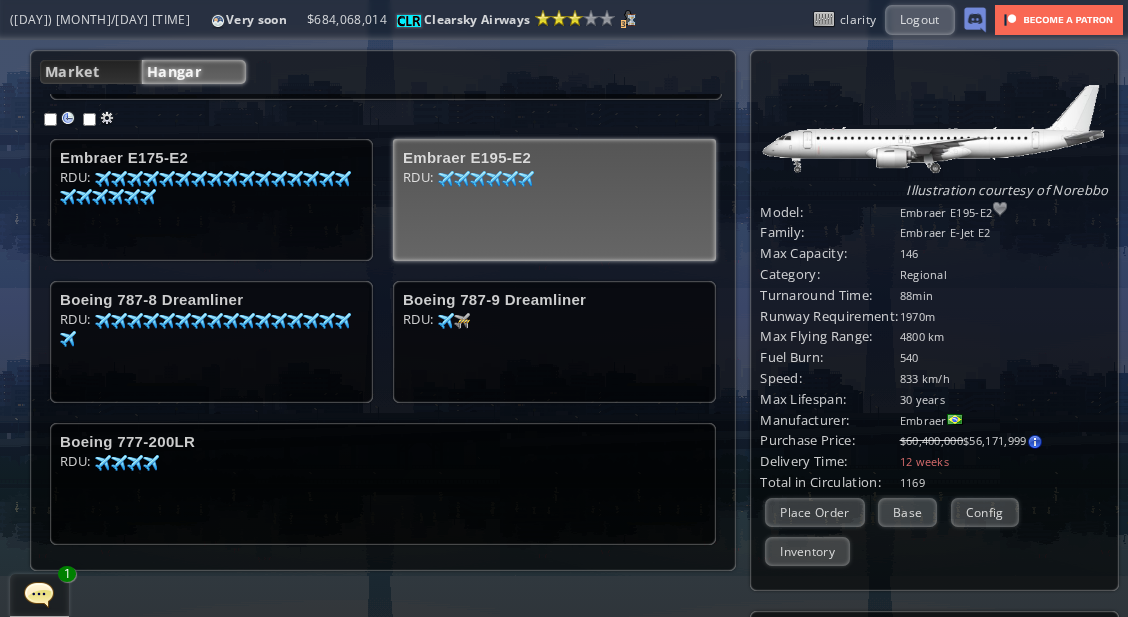 click on "Embraer E175-E2 RDU: 93 43 94 45 98 47 98 50 59 52 97 58 99 61 95 61 68 67 65 71 96 73 99 75 95 80 97 82 98 83 83 84 97 86 94 87 99 88 95 90 97 93 97 93 Embraer E195-E2 RDU: 98 45 96 53 96 53 96 53 98 96 98 96 Boeing 787-8 Dreamliner RDU: 98 44 98 47 98 50 98 54 98 56 98 57 98 60 98 66 85 70 85 72 98 78 98 82 98 86 85 87 85 96 98 96 85 97 Boeing 787-9 Dreamliner RDU: 68 98 0 100 Boeing 777-200LR RDU: 100 42 100 70 100 70 100 72" at bounding box center [383, 342] 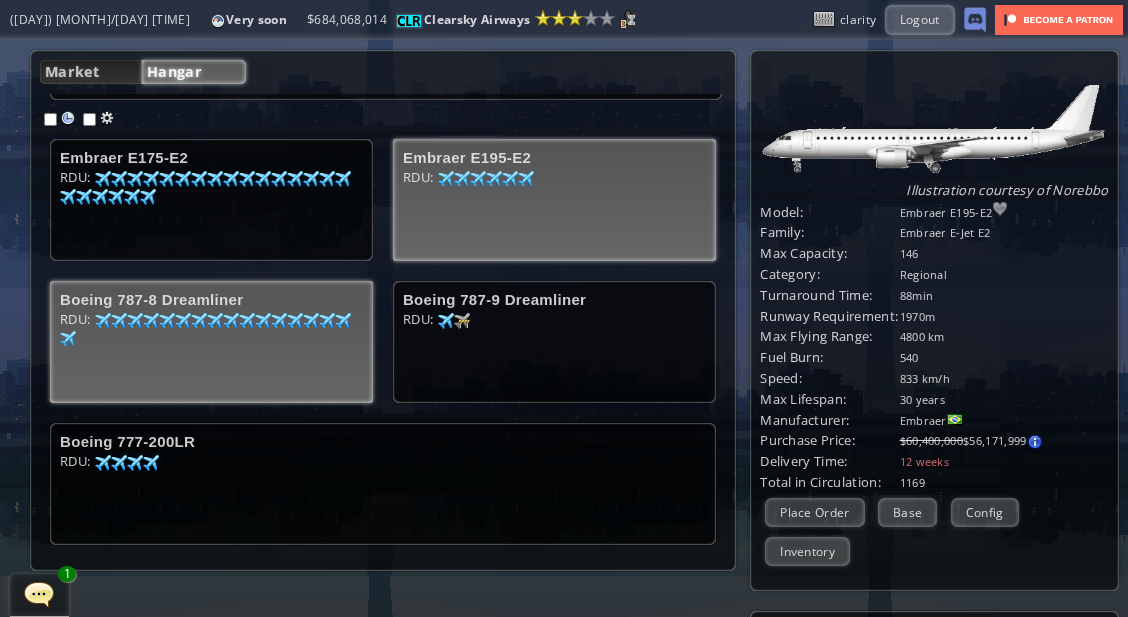 click on "RDU: 98 44 98 47 98 50 98 54 98 56 98 57 98 60 98 66 85 70 85 72 98 78 98 82 98 86 85 87 85 96 98 96 85 97" at bounding box center [211, 206] 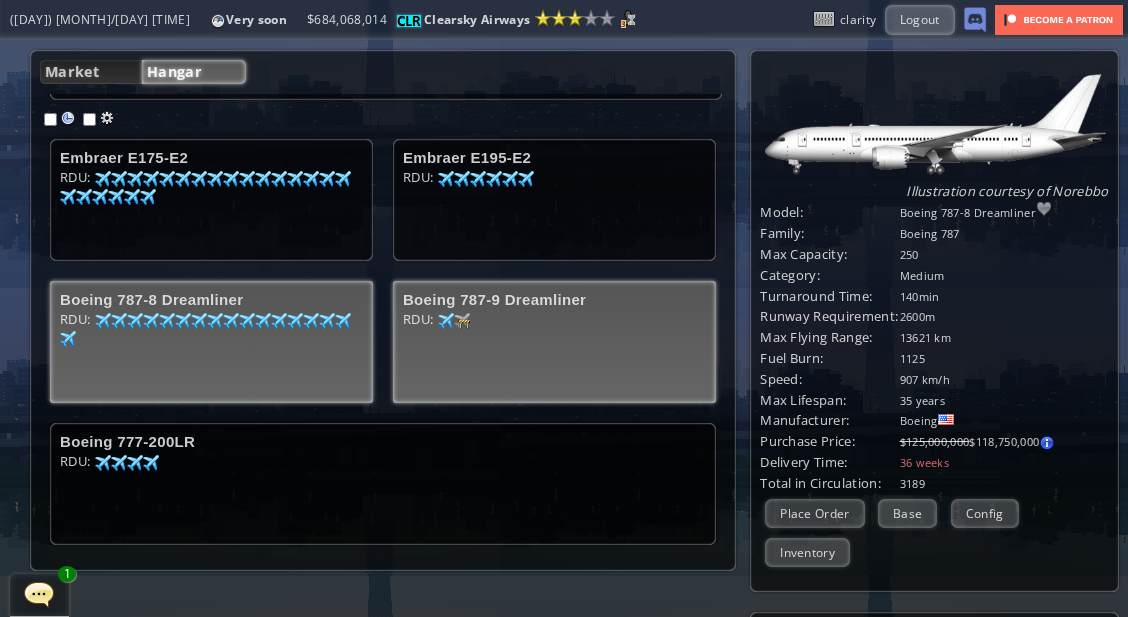 click on "RDU: 68 98 0 100" at bounding box center [211, 206] 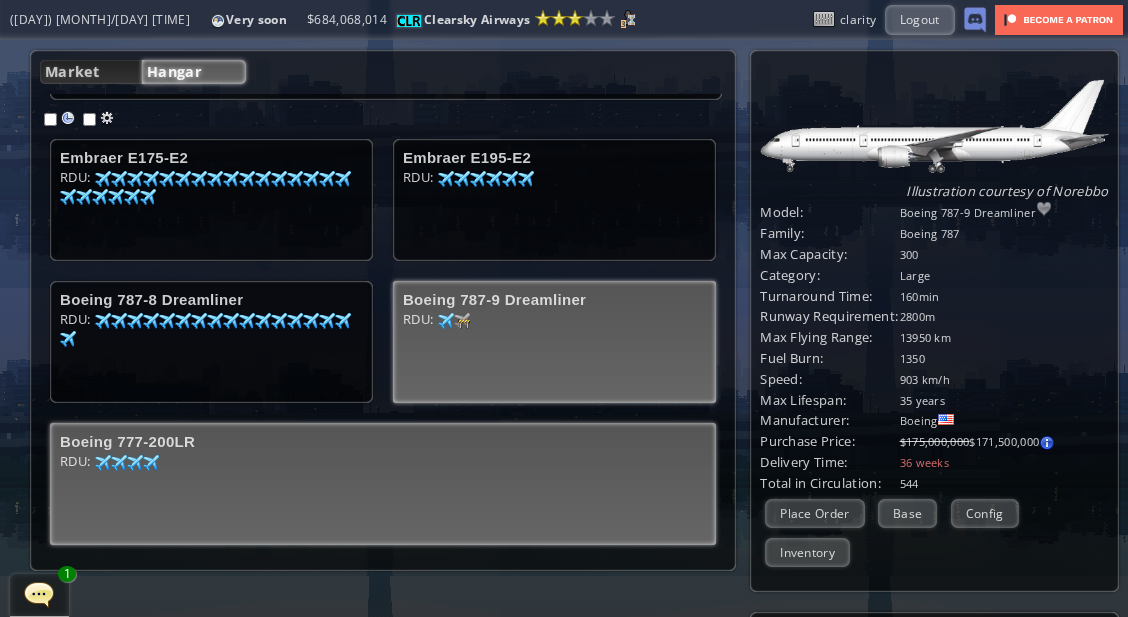 click on "RDU: 100 42 100 70 100 70 100 72" at bounding box center (211, 206) 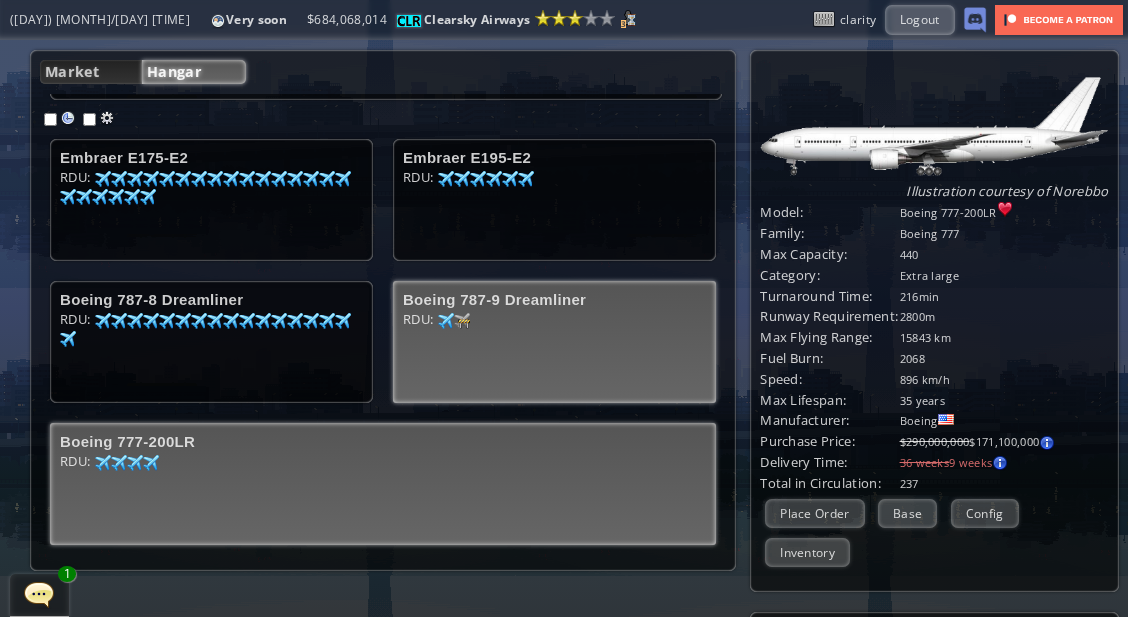 click on "Boeing 787-9 Dreamliner RDU: 68 98 0 100" at bounding box center (554, 342) 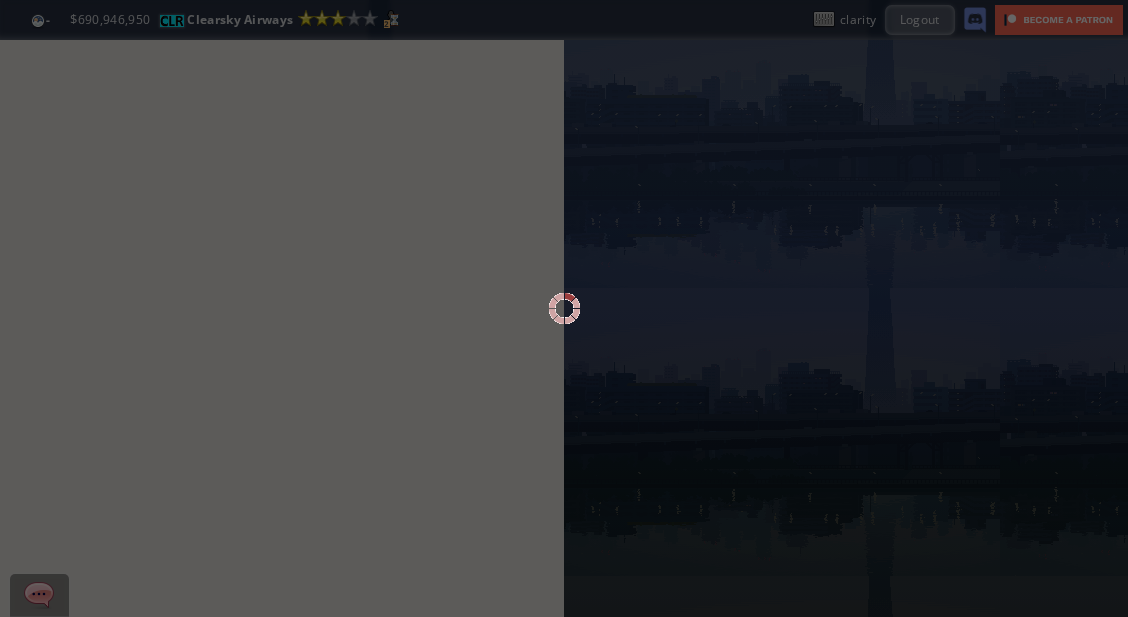 scroll, scrollTop: 0, scrollLeft: 0, axis: both 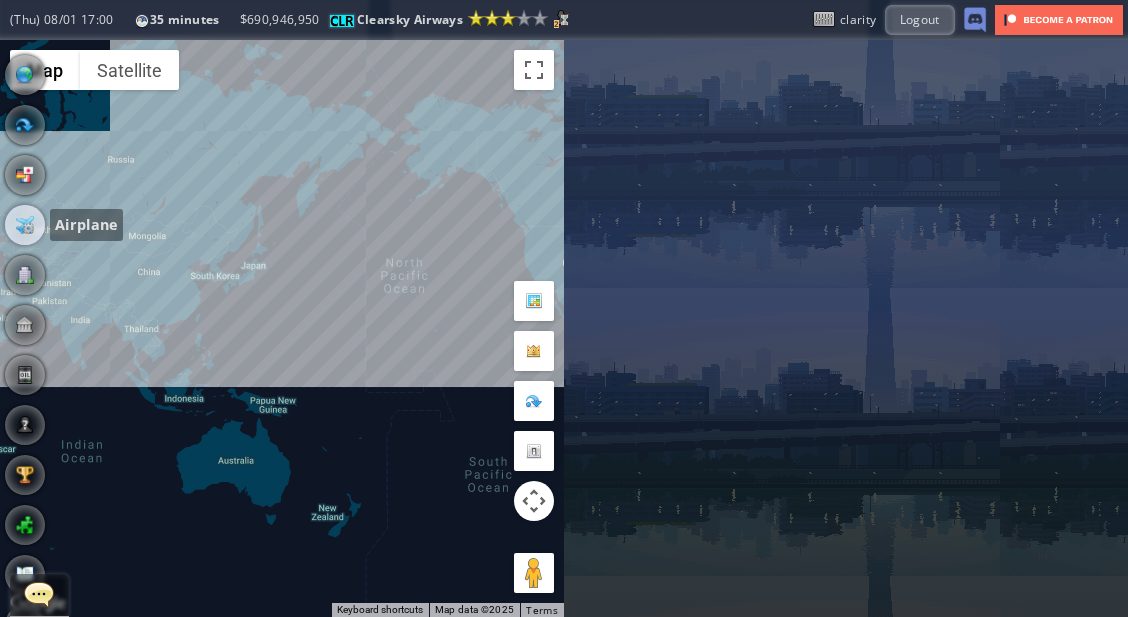 click at bounding box center (25, 225) 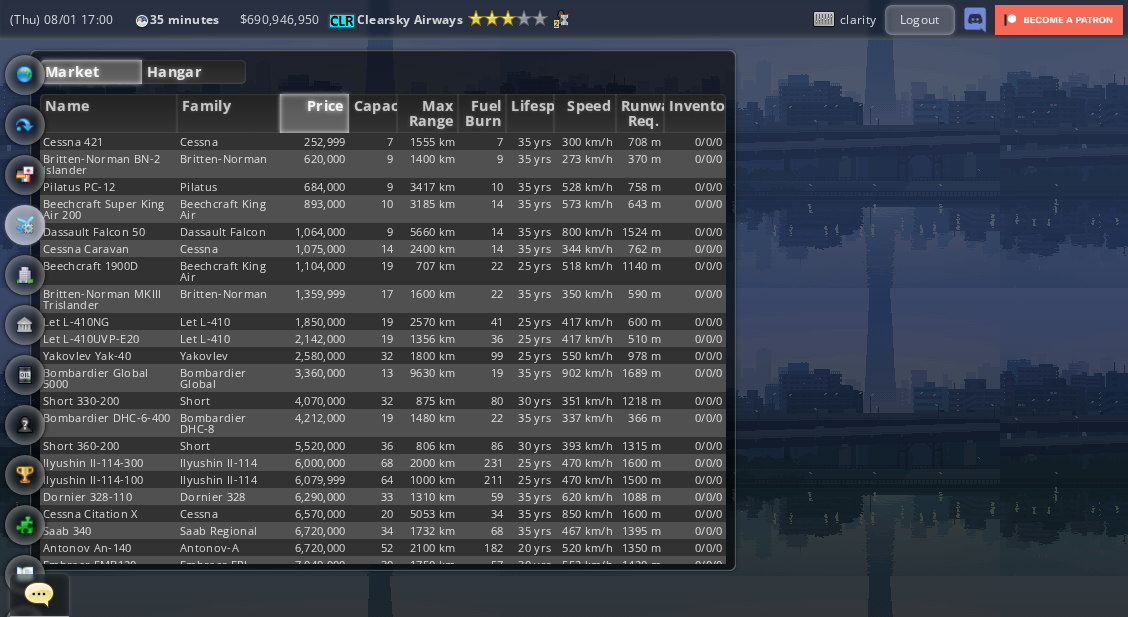 click on "Hangar" at bounding box center [194, 72] 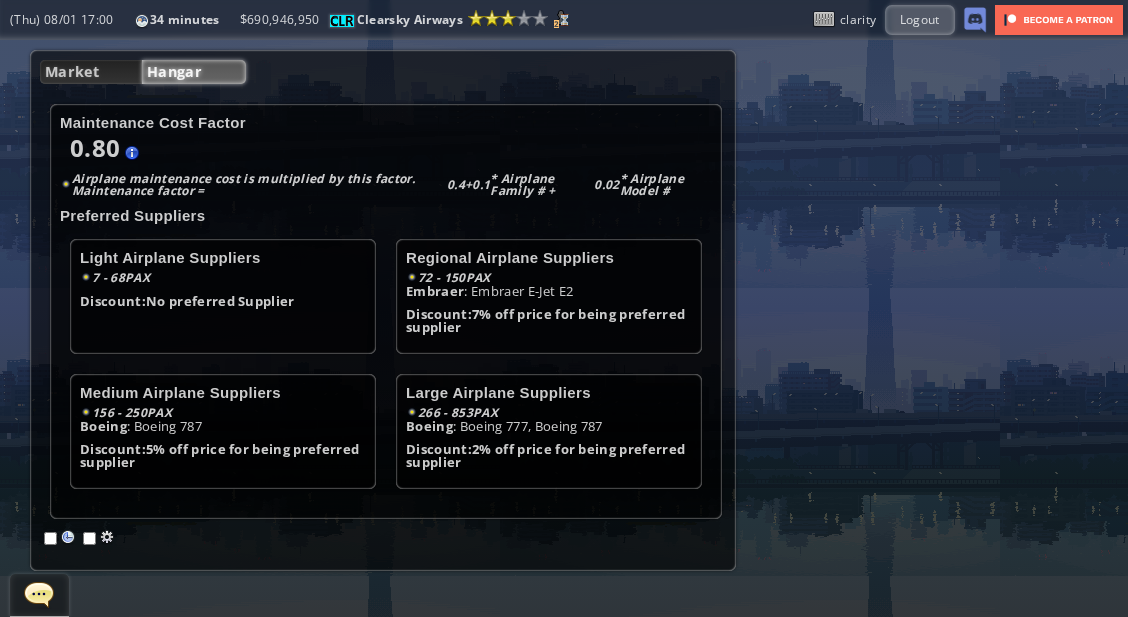 scroll, scrollTop: 427, scrollLeft: 0, axis: vertical 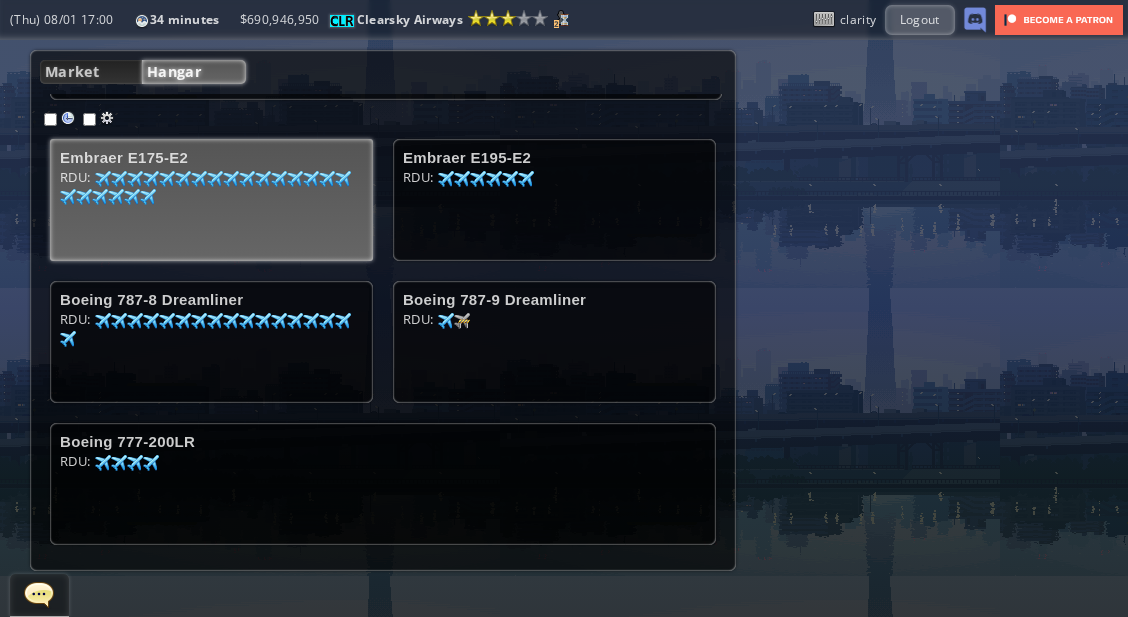 click on "RDU: [PHONE]" at bounding box center [211, 206] 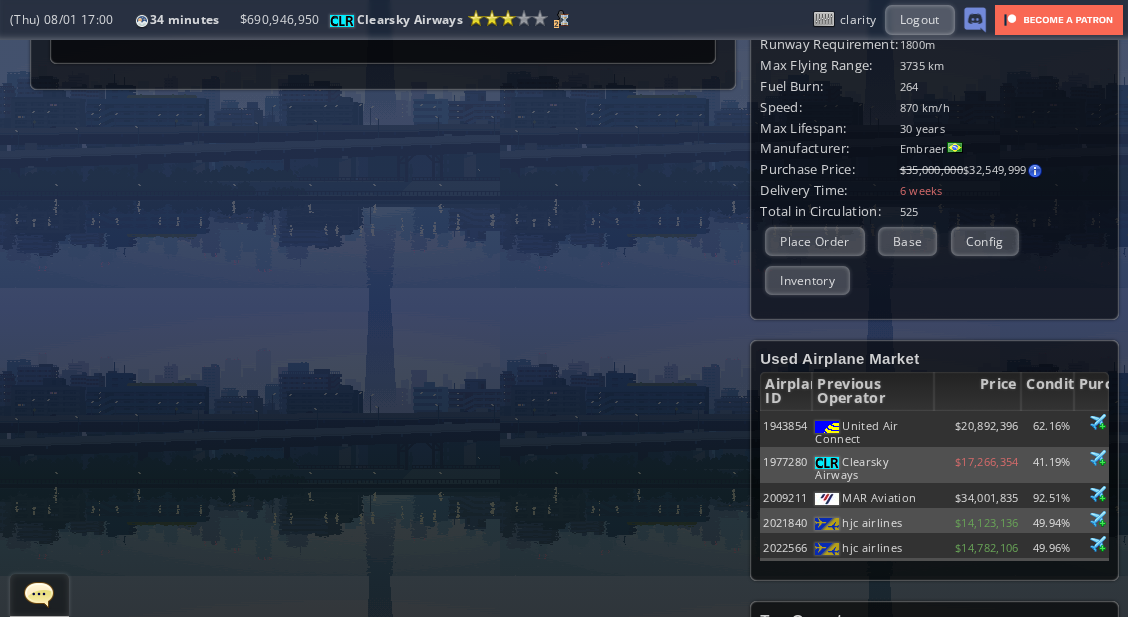 scroll, scrollTop: 496, scrollLeft: 0, axis: vertical 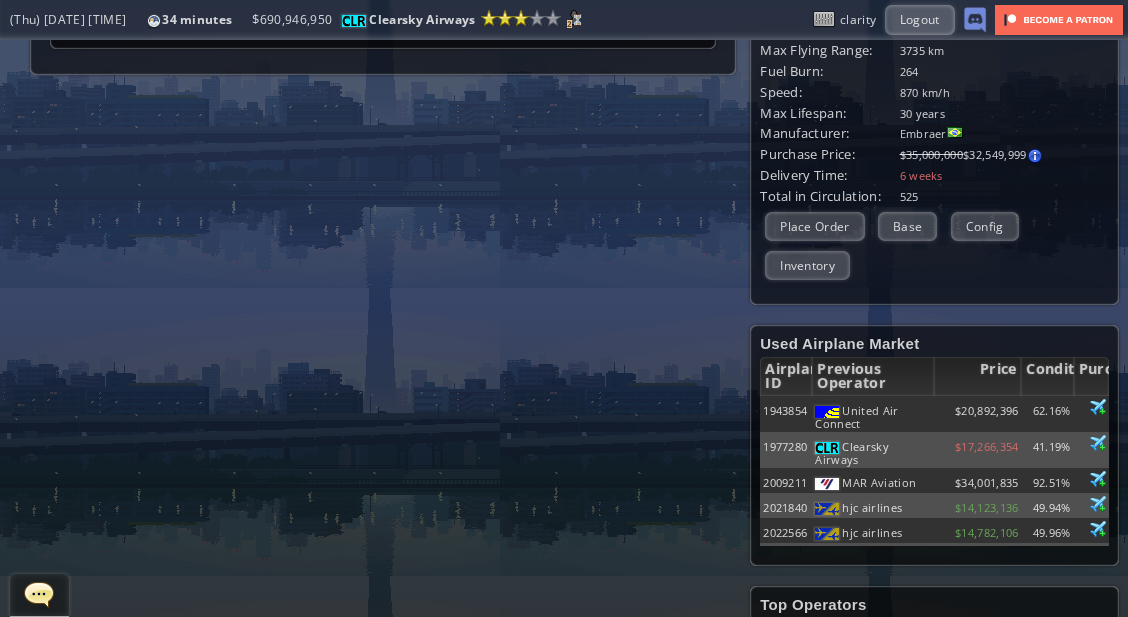 click on "Clearsky Airways" at bounding box center [819, 585] 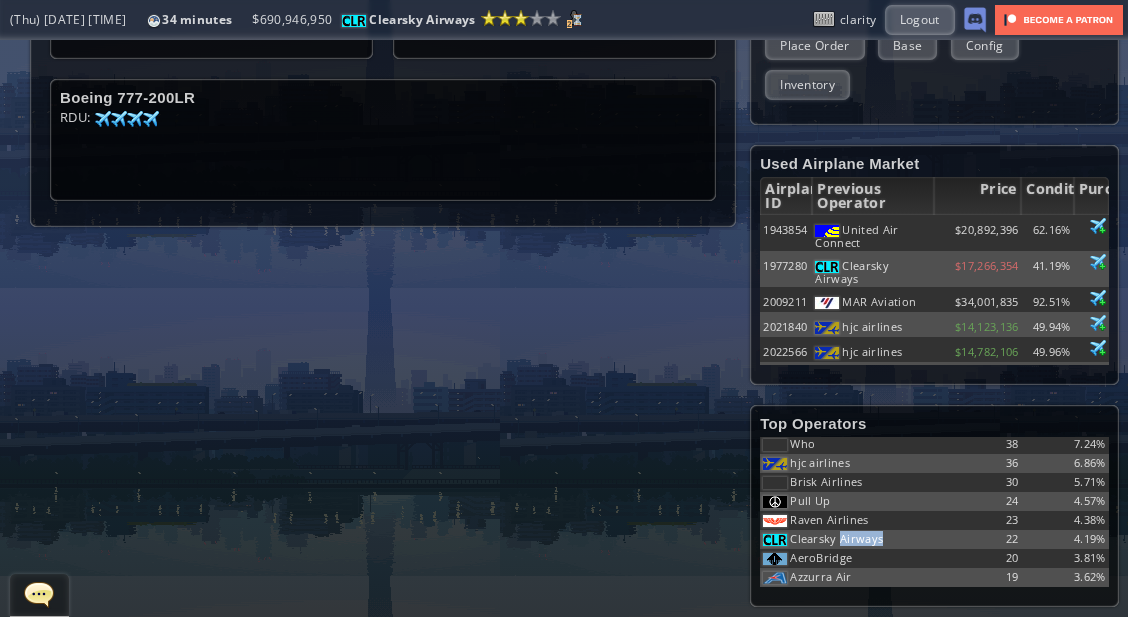 click on "Clearsky Airways" at bounding box center (819, 405) 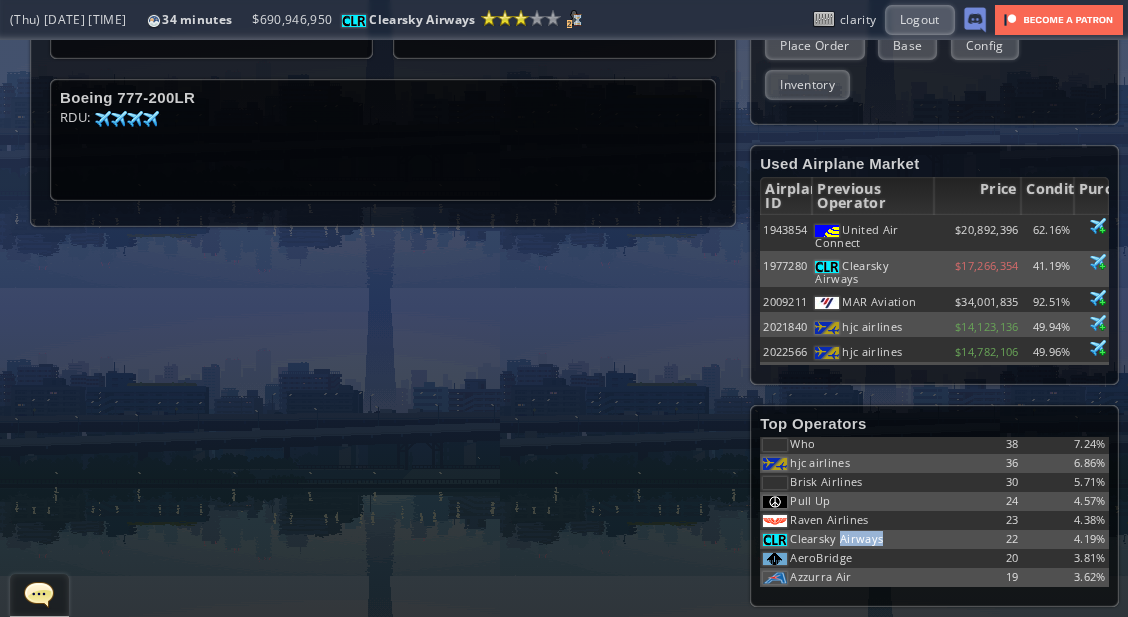 click on "Clearsky Airways" at bounding box center [819, 405] 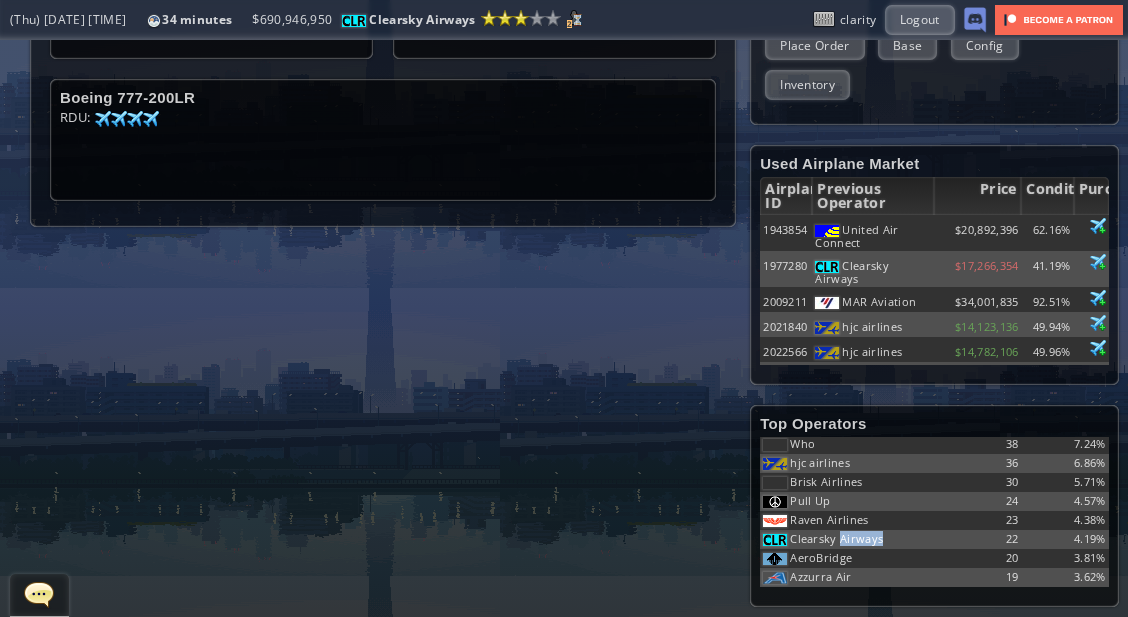 click on "Clearsky Airways" at bounding box center (819, 405) 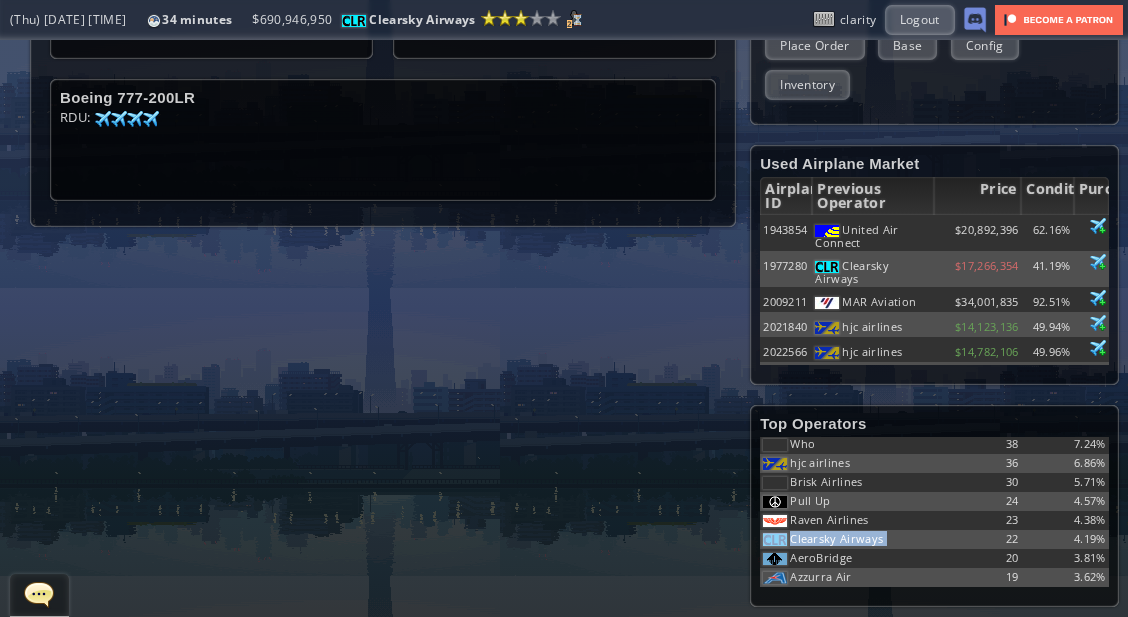click on "Clearsky Airways" at bounding box center [819, 405] 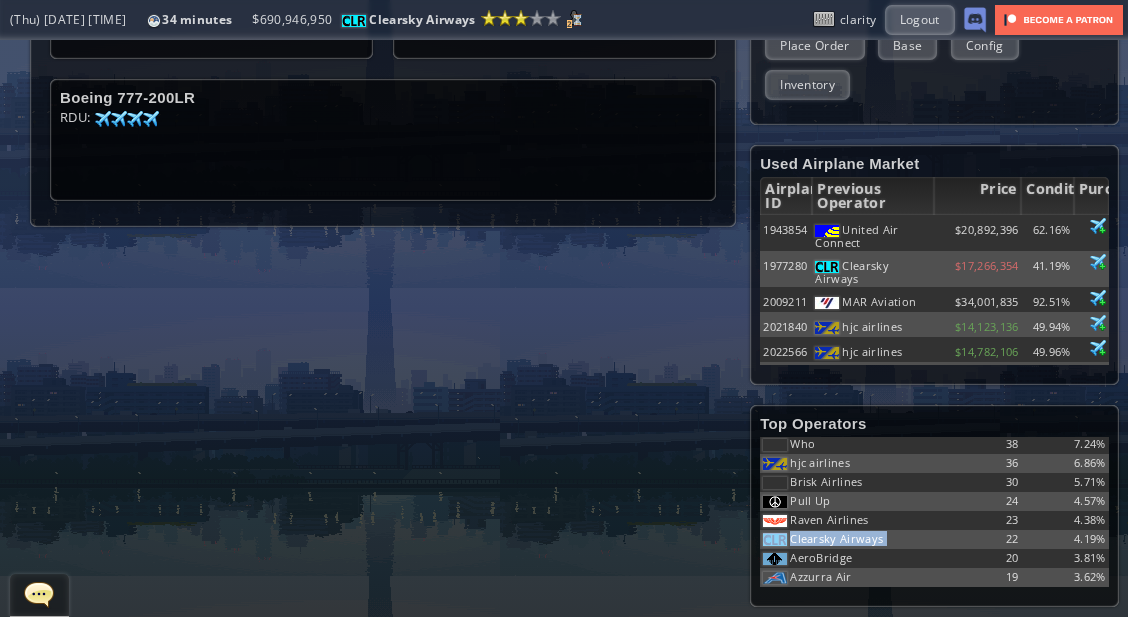 click on "Clearsky Airways" at bounding box center [819, 405] 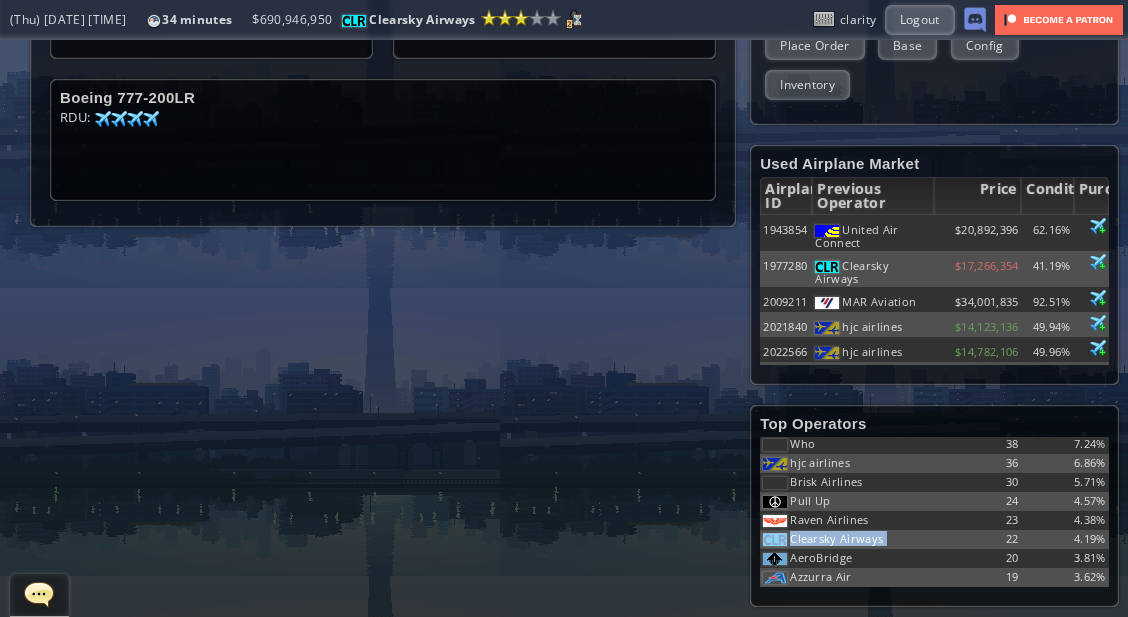 click on "22" at bounding box center (977, 406) 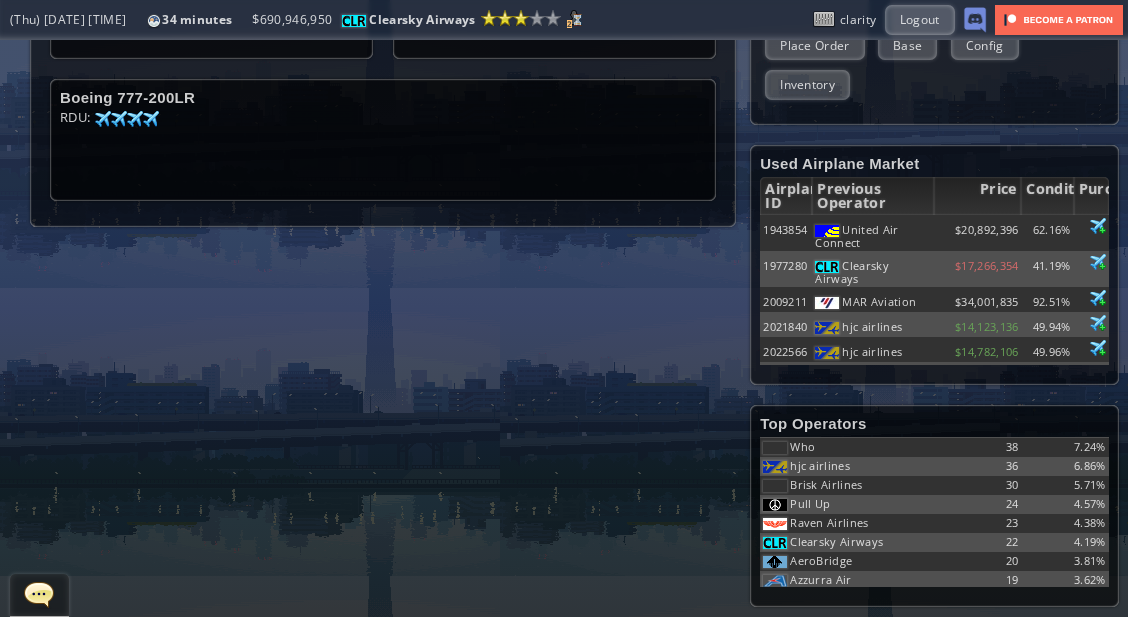 scroll, scrollTop: 0, scrollLeft: 0, axis: both 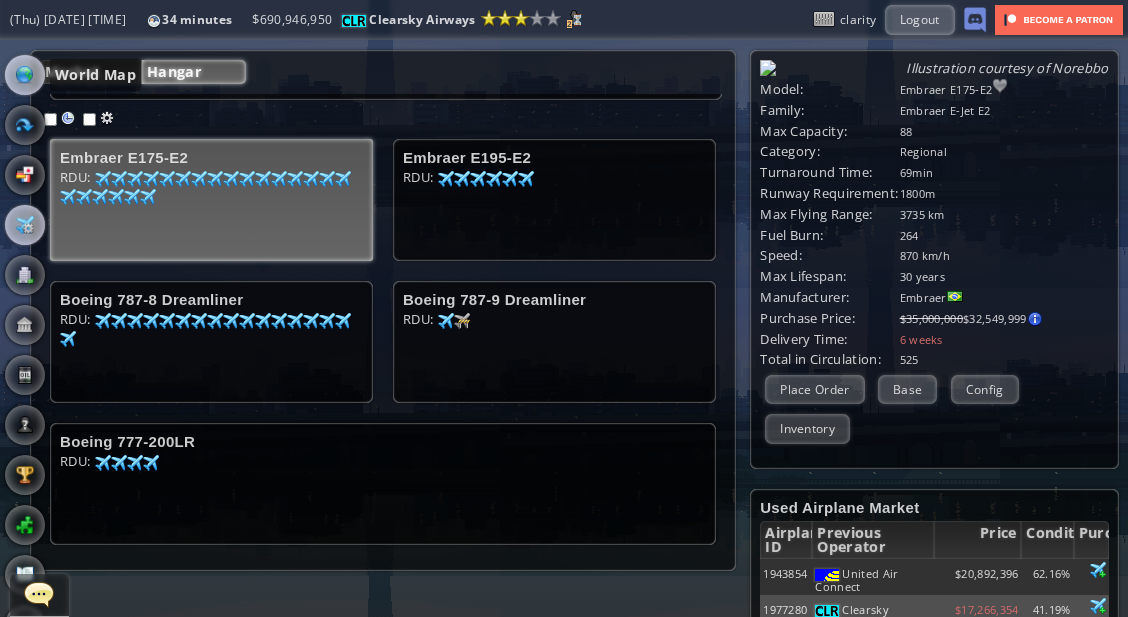 click at bounding box center [25, 75] 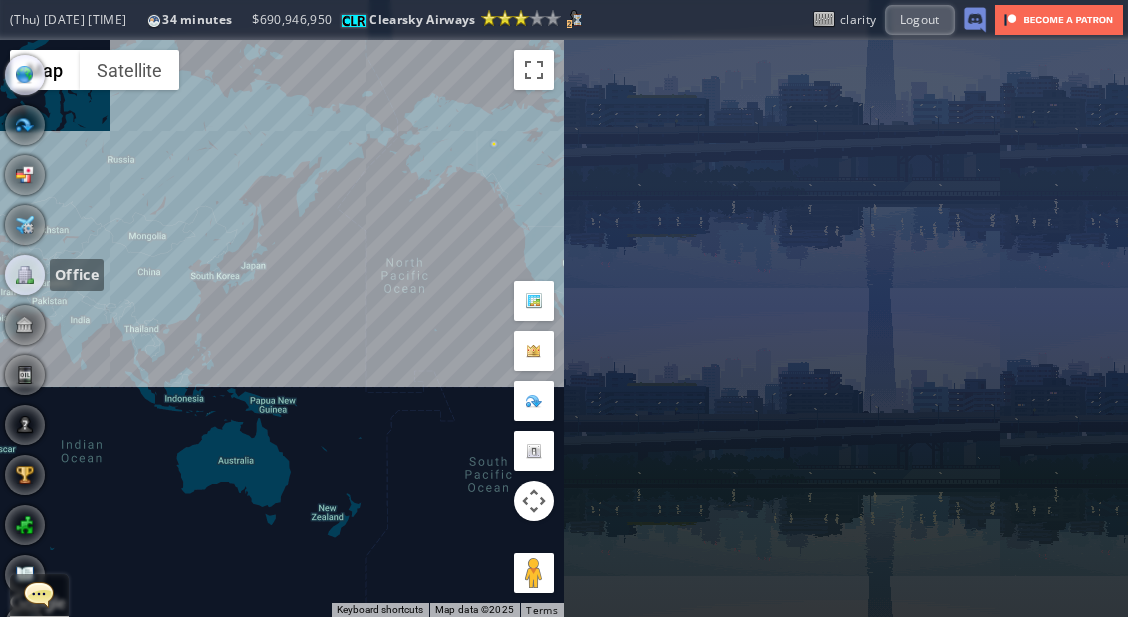 click at bounding box center (25, 275) 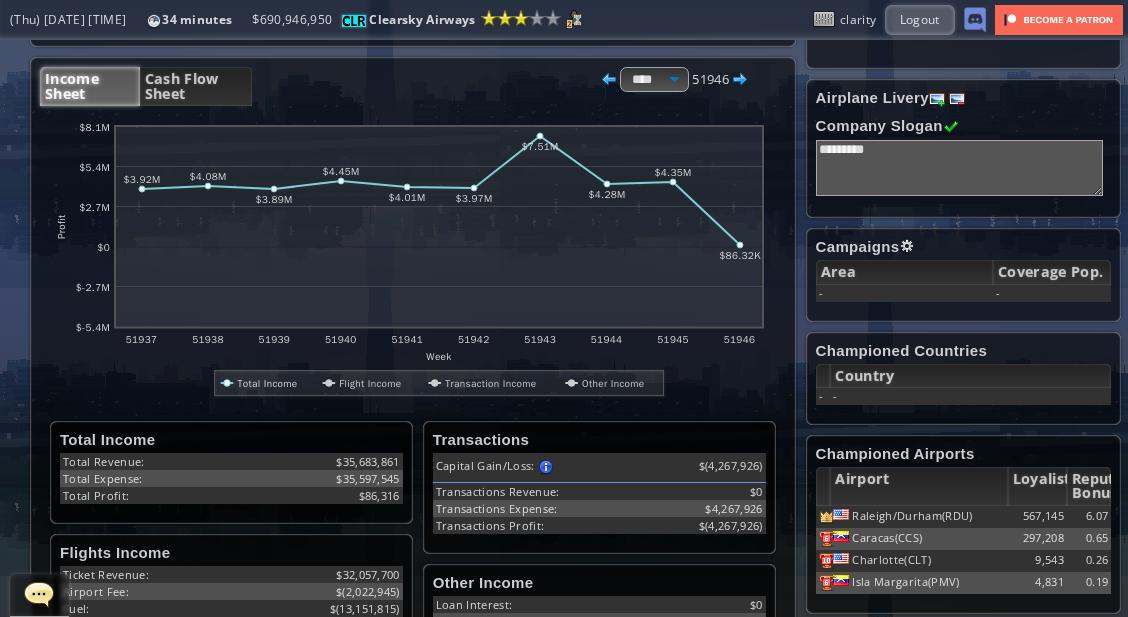 scroll, scrollTop: 288, scrollLeft: 0, axis: vertical 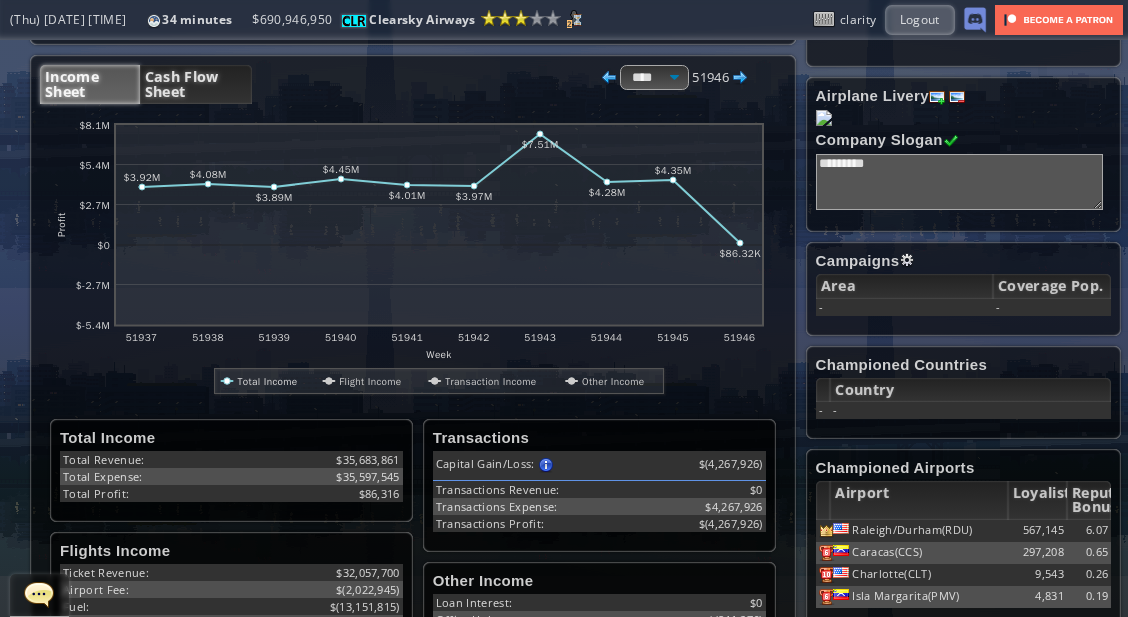 click on "Cash Flow Sheet" at bounding box center [196, 84] 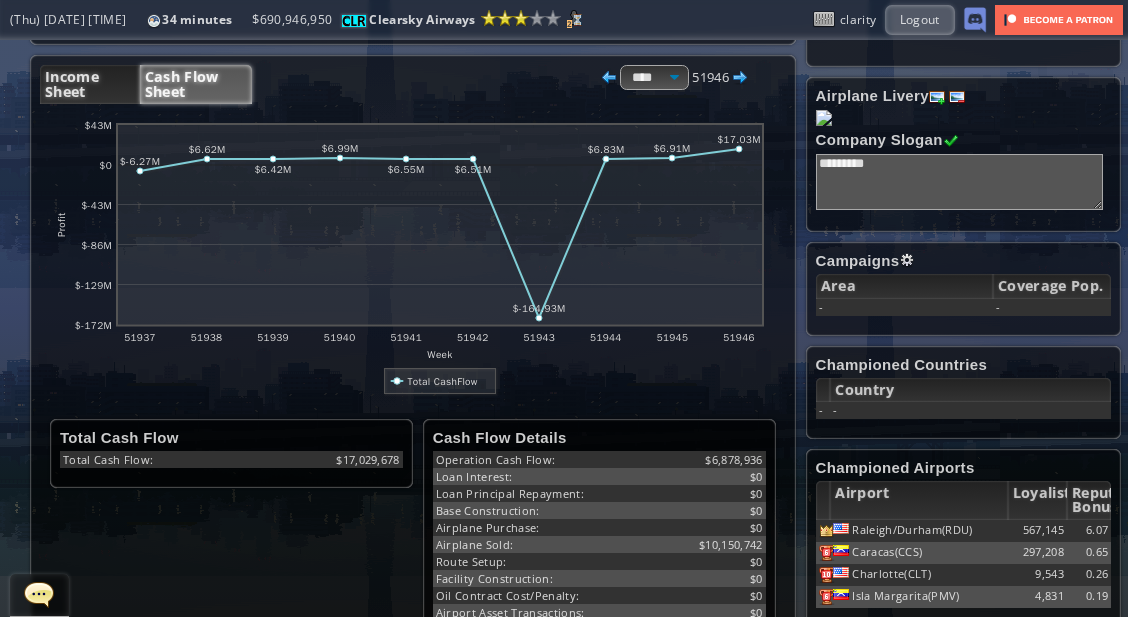 click on "Income Sheet" at bounding box center (90, 84) 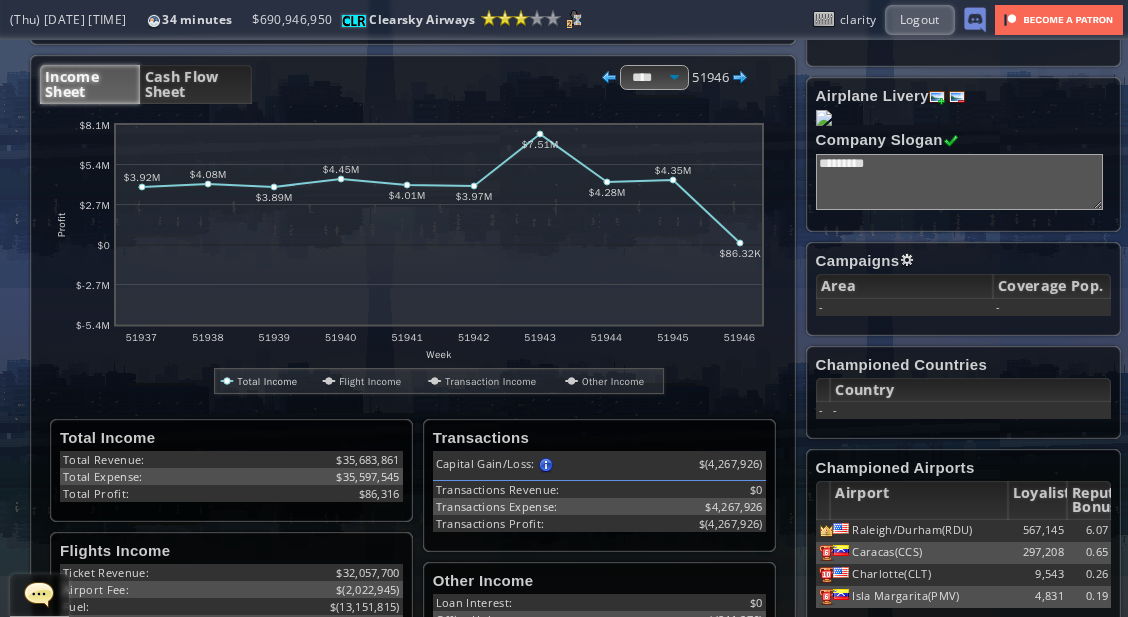 scroll, scrollTop: 0, scrollLeft: 0, axis: both 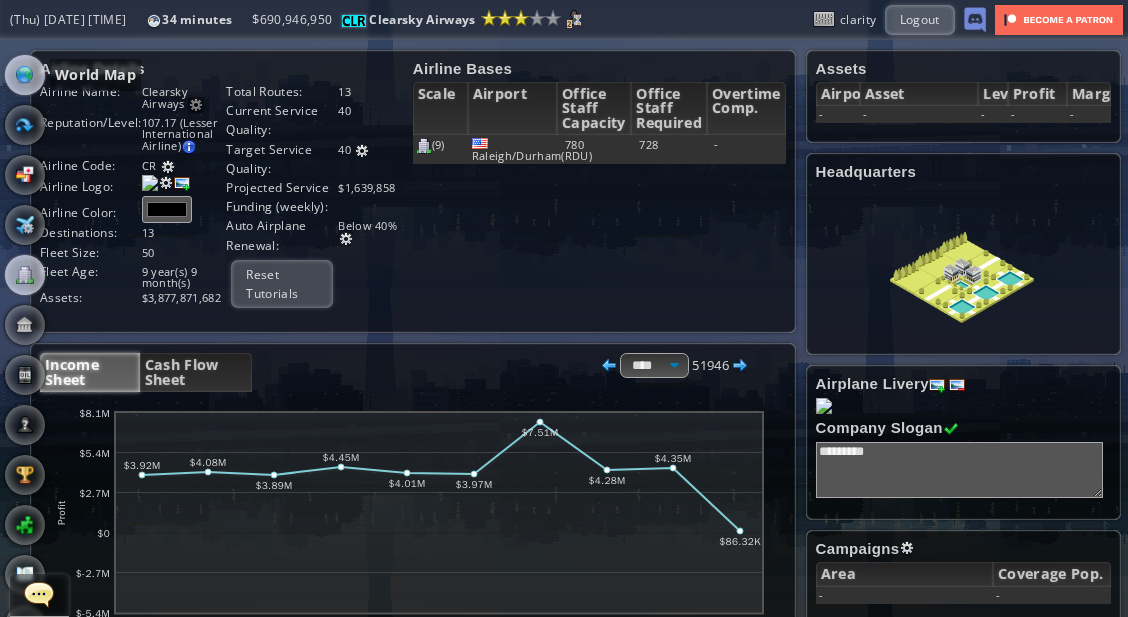 click at bounding box center (25, 75) 